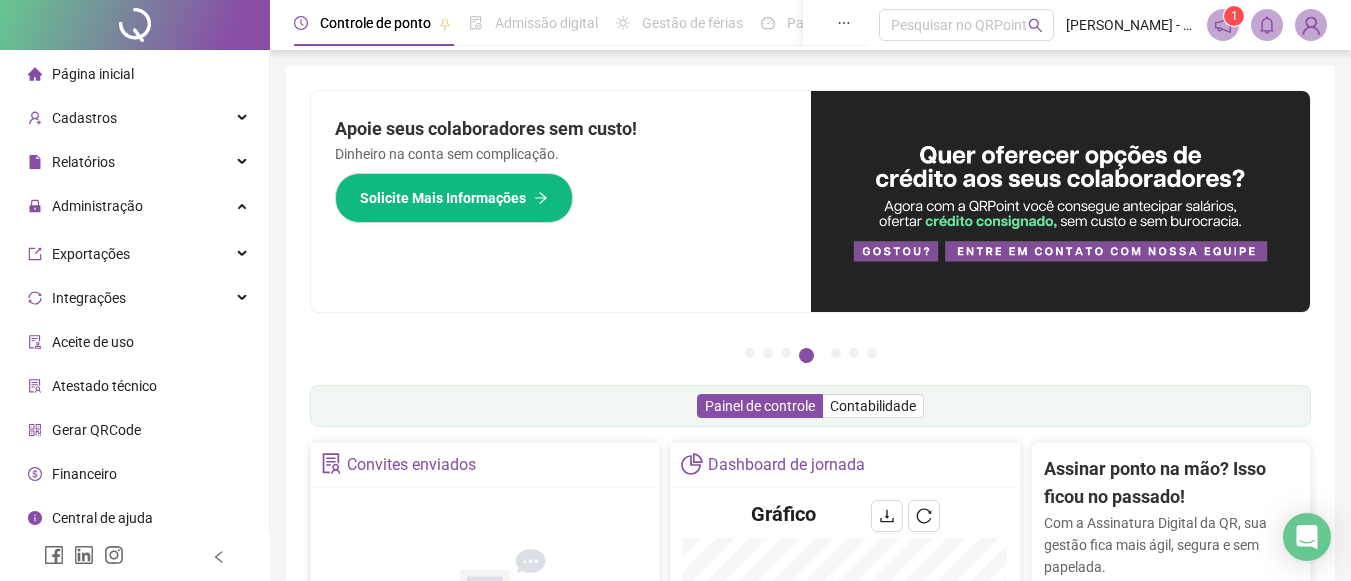 scroll, scrollTop: 0, scrollLeft: 0, axis: both 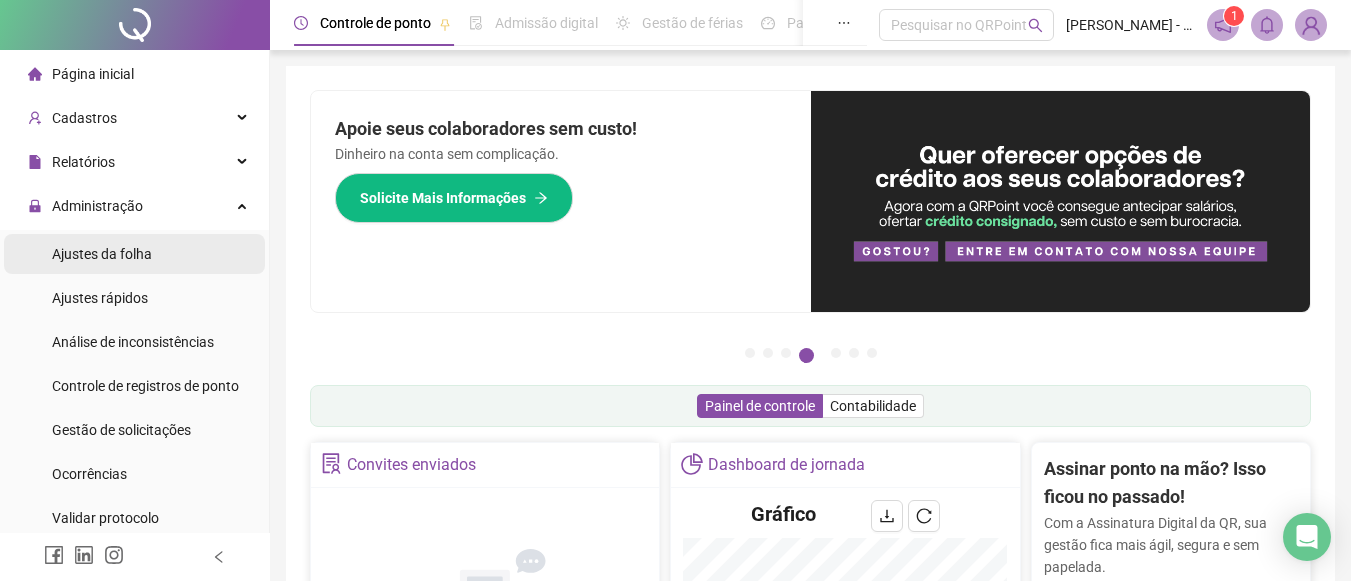 click on "Ajustes da folha" at bounding box center (102, 254) 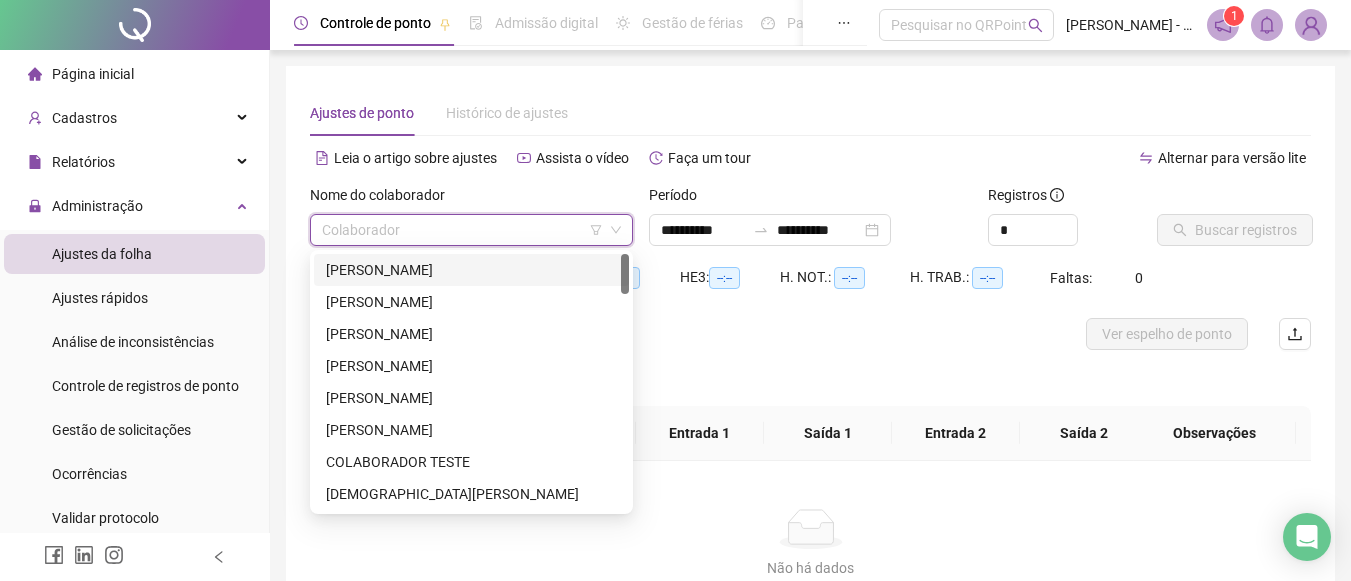 click at bounding box center [465, 230] 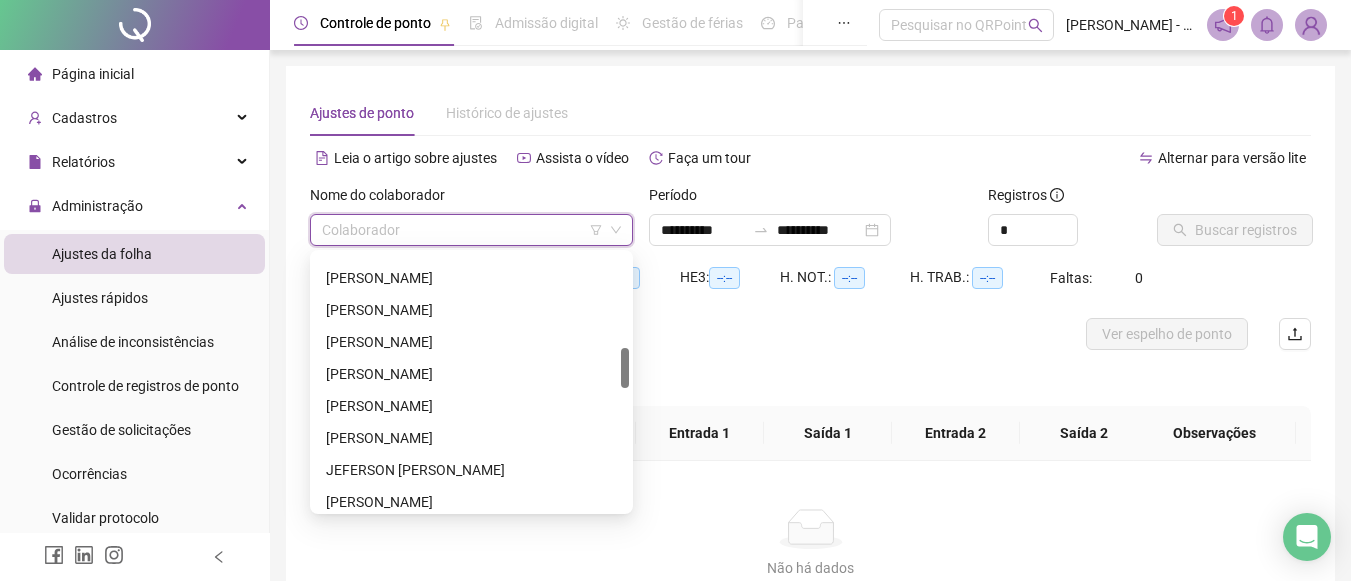 scroll, scrollTop: 700, scrollLeft: 0, axis: vertical 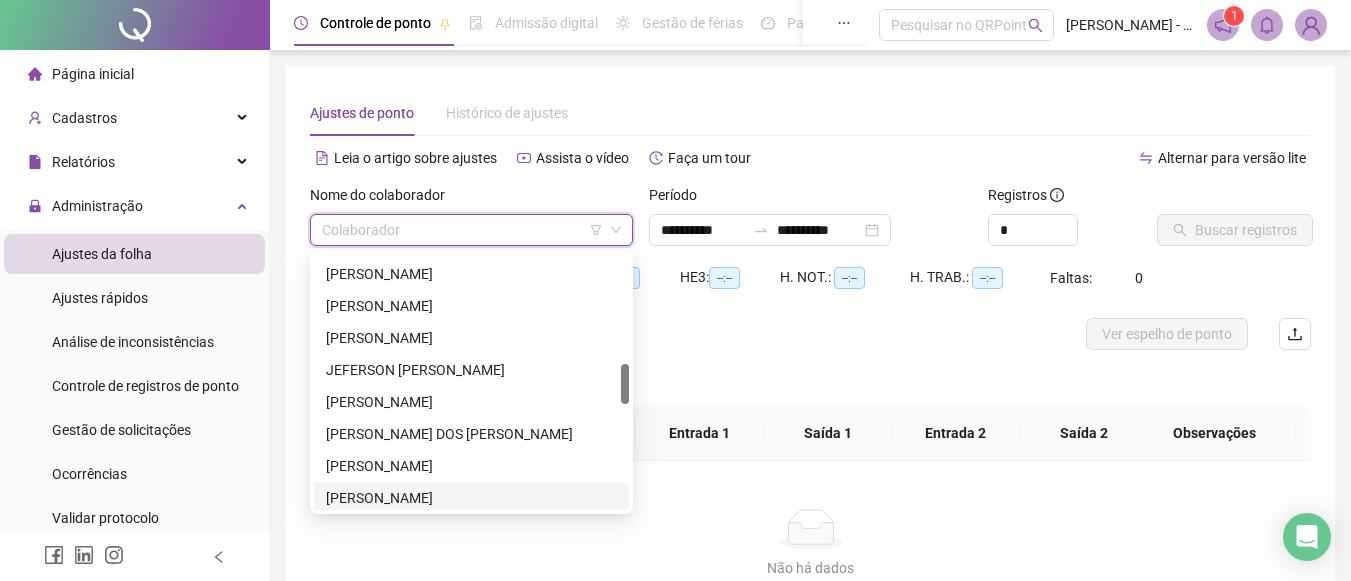 click on "[PERSON_NAME]" at bounding box center (471, 498) 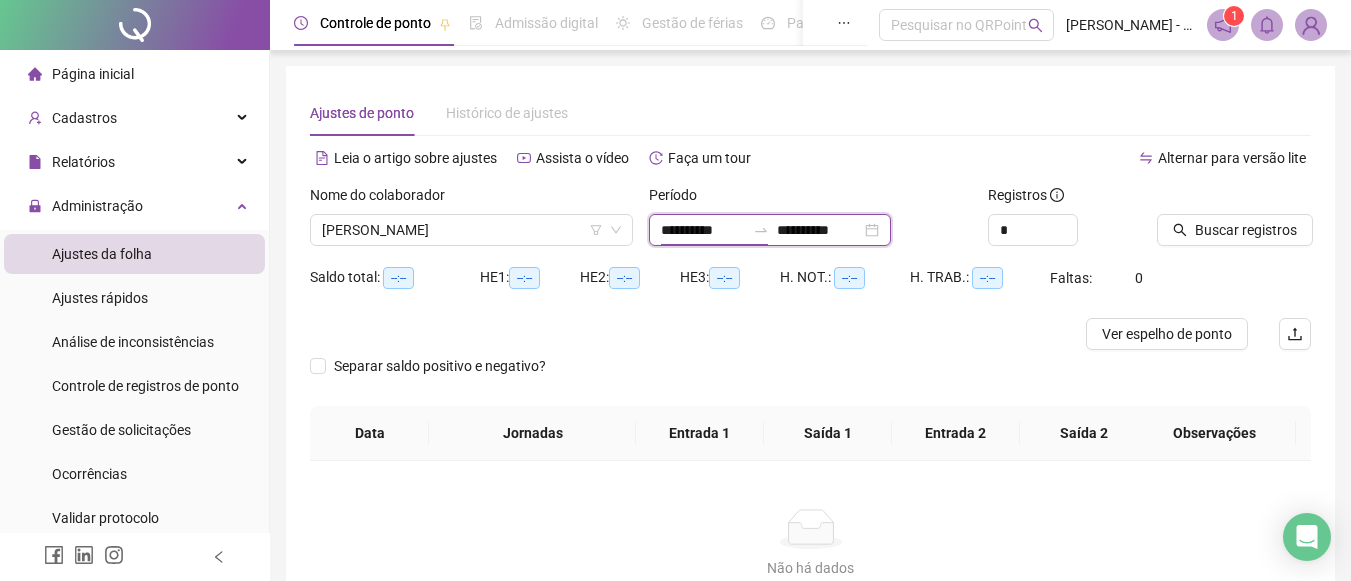 click on "**********" at bounding box center [703, 230] 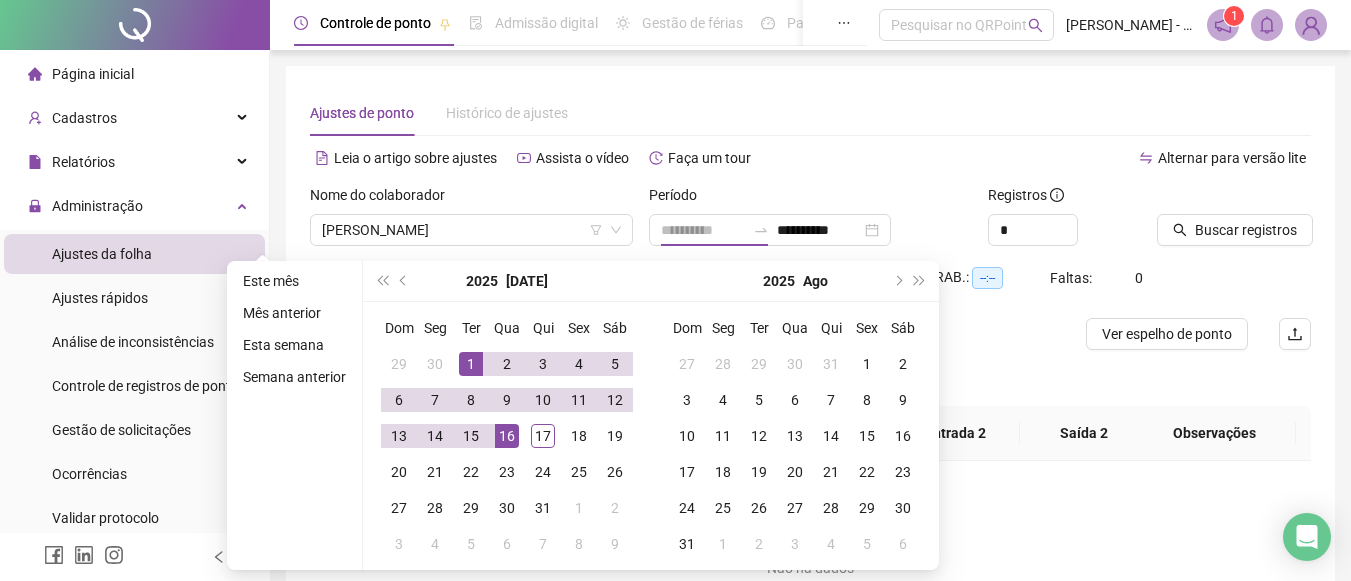 click on "1" at bounding box center (471, 364) 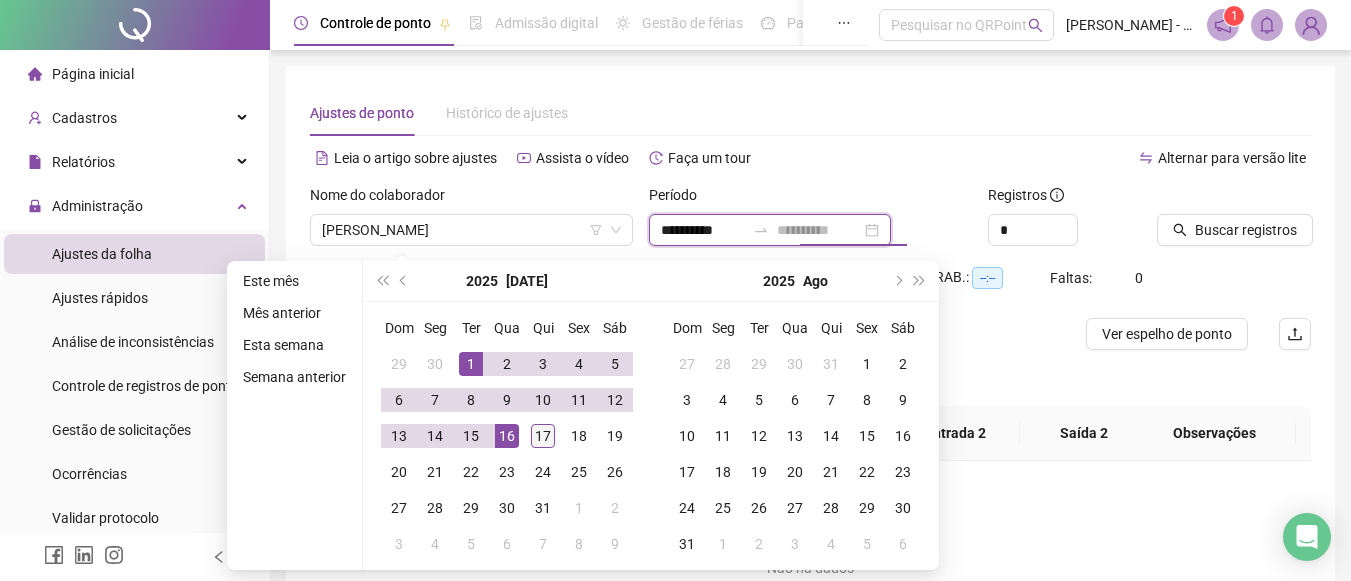 type on "**********" 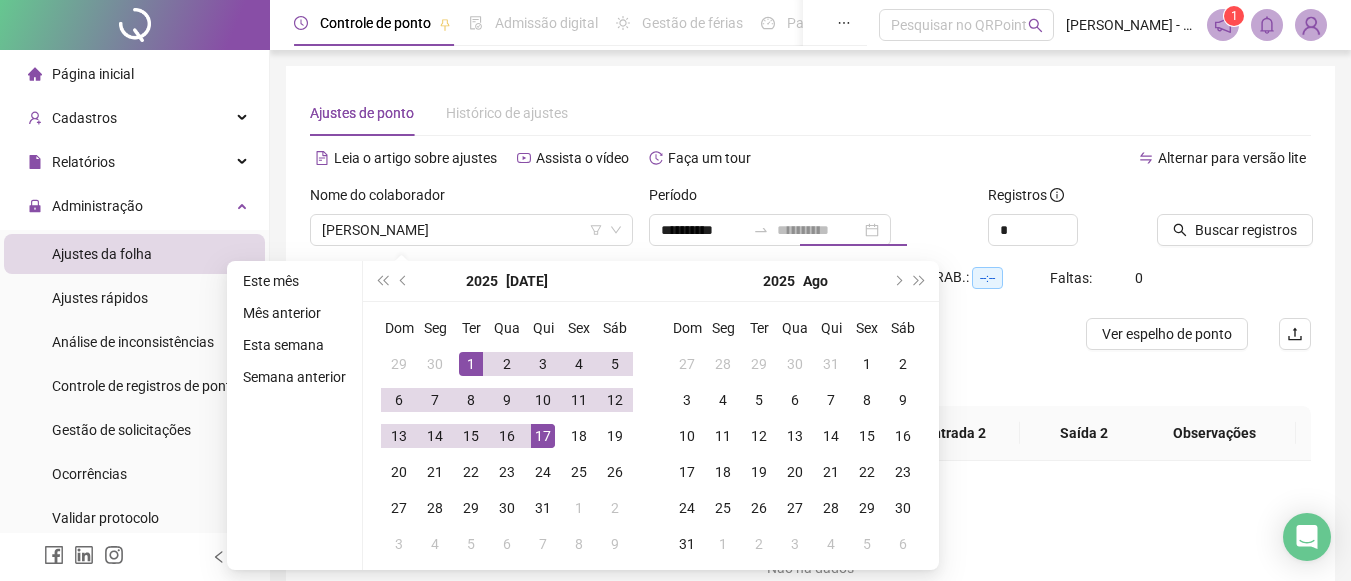 drag, startPoint x: 542, startPoint y: 446, endPoint x: 795, endPoint y: 299, distance: 292.60553 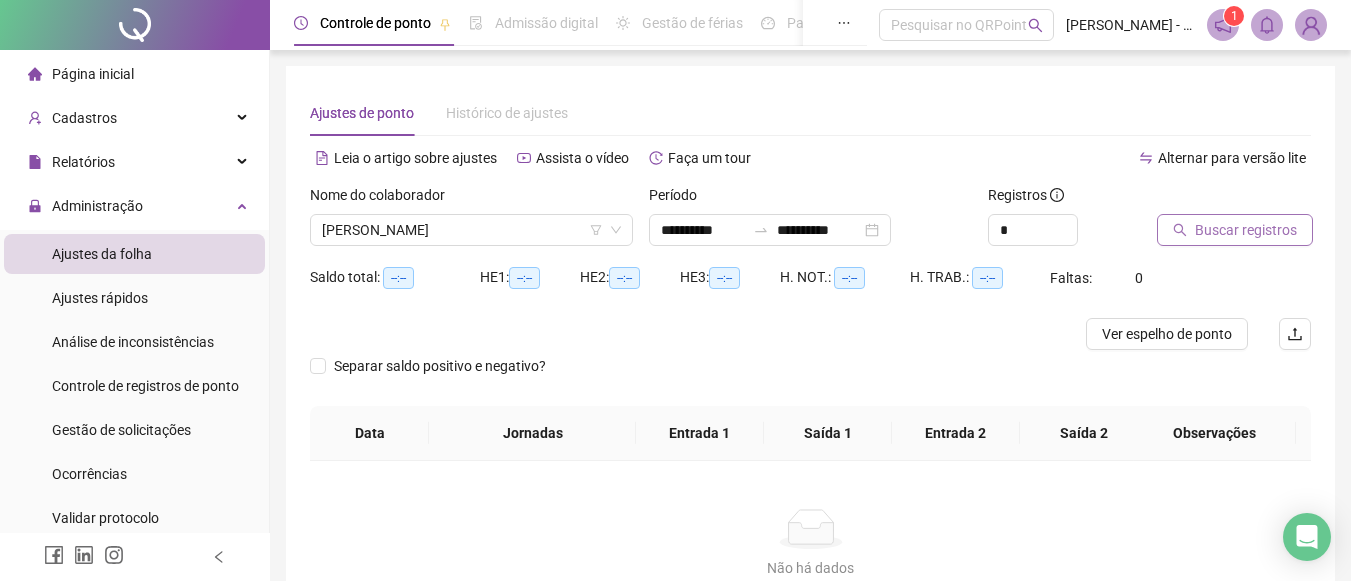 click on "Buscar registros" at bounding box center [1246, 230] 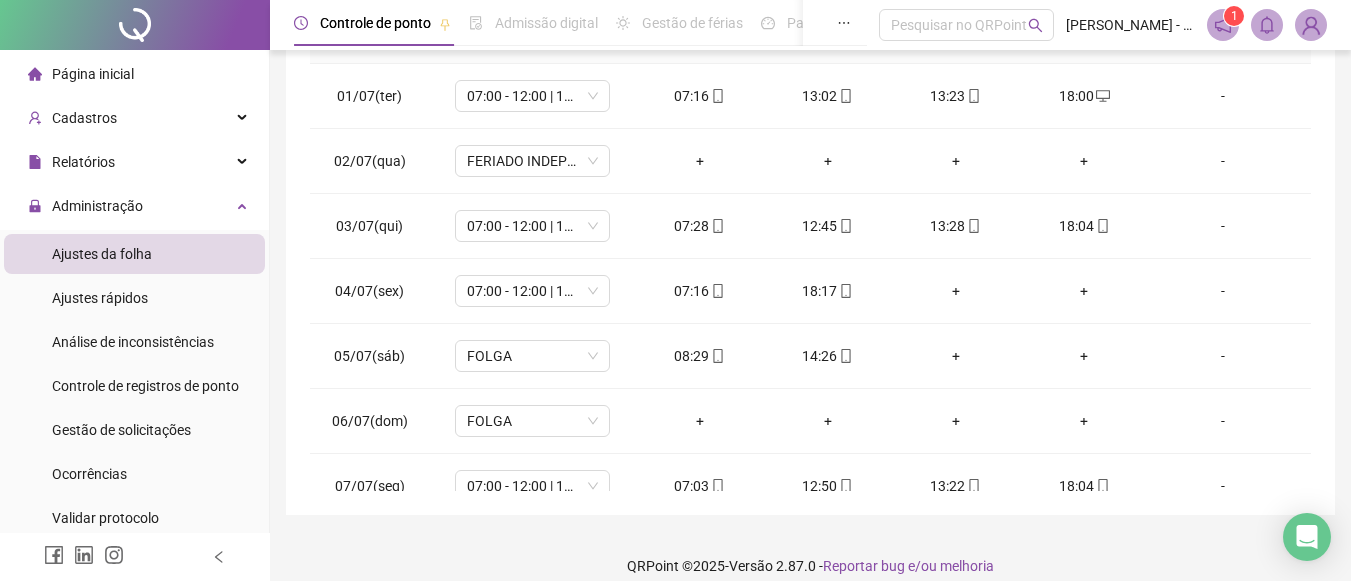 scroll, scrollTop: 400, scrollLeft: 0, axis: vertical 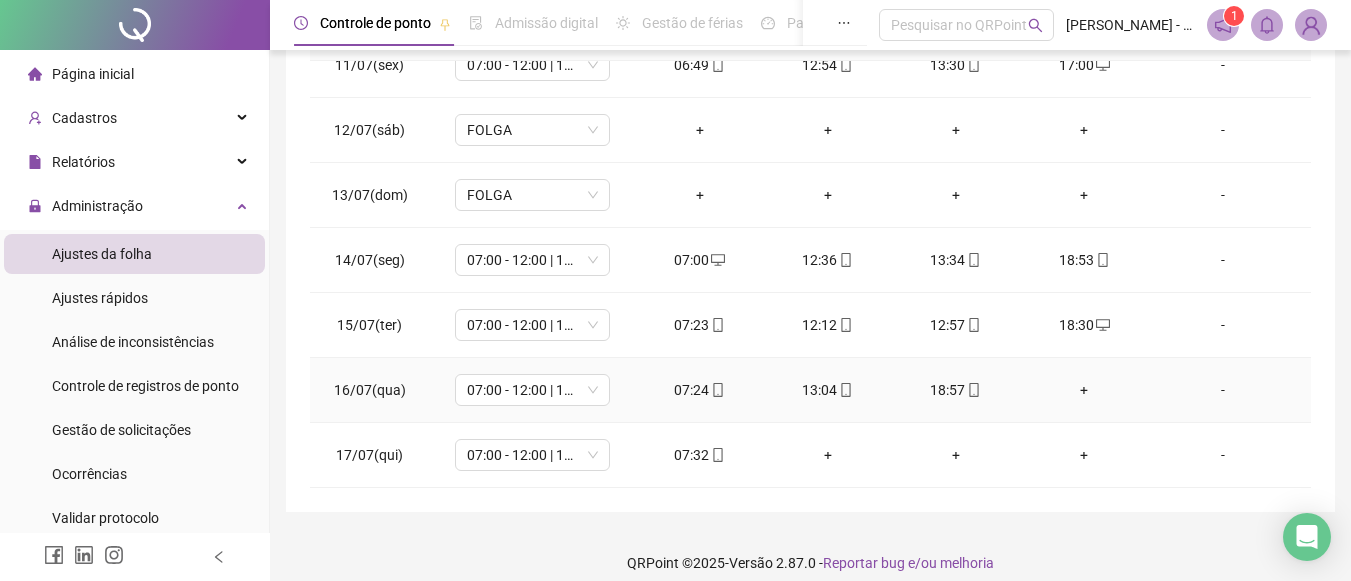 click on "+" at bounding box center [1084, 390] 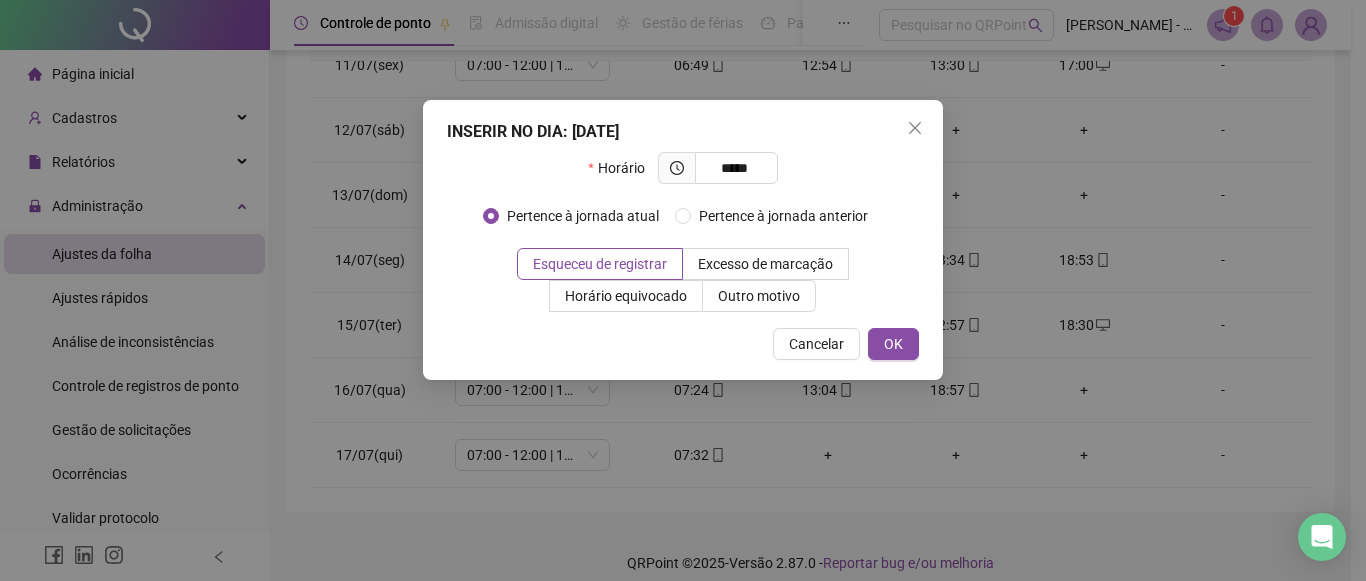 type on "*****" 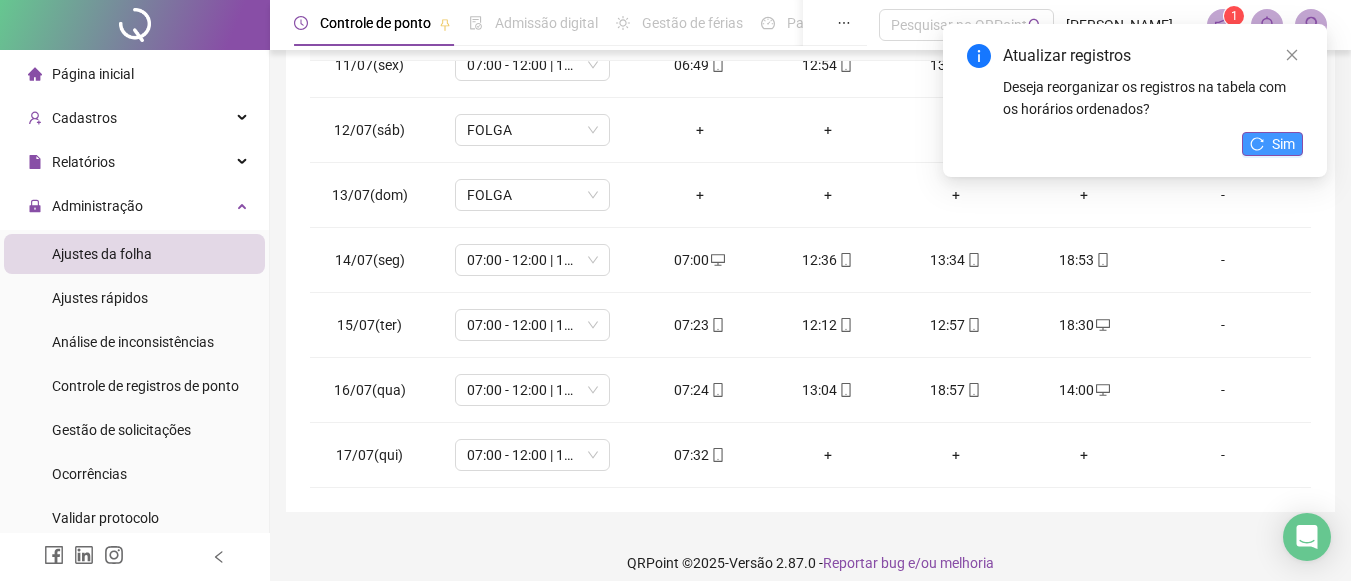 click on "Sim" at bounding box center (1283, 144) 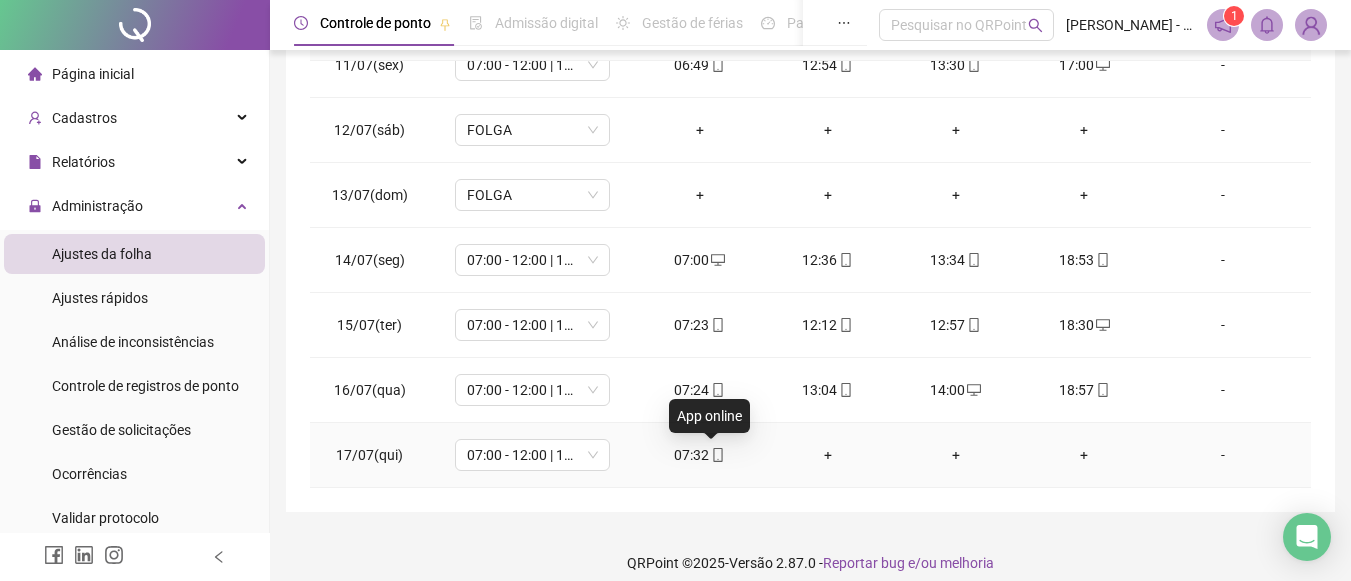 click at bounding box center [717, 455] 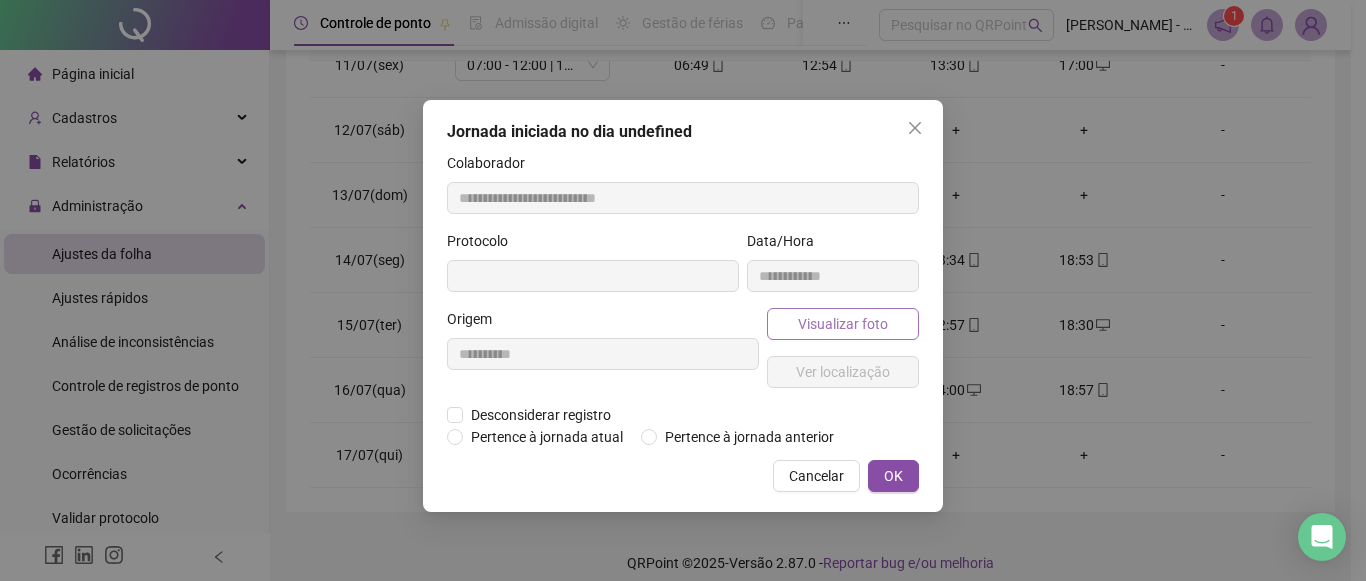click on "Visualizar foto" at bounding box center (843, 324) 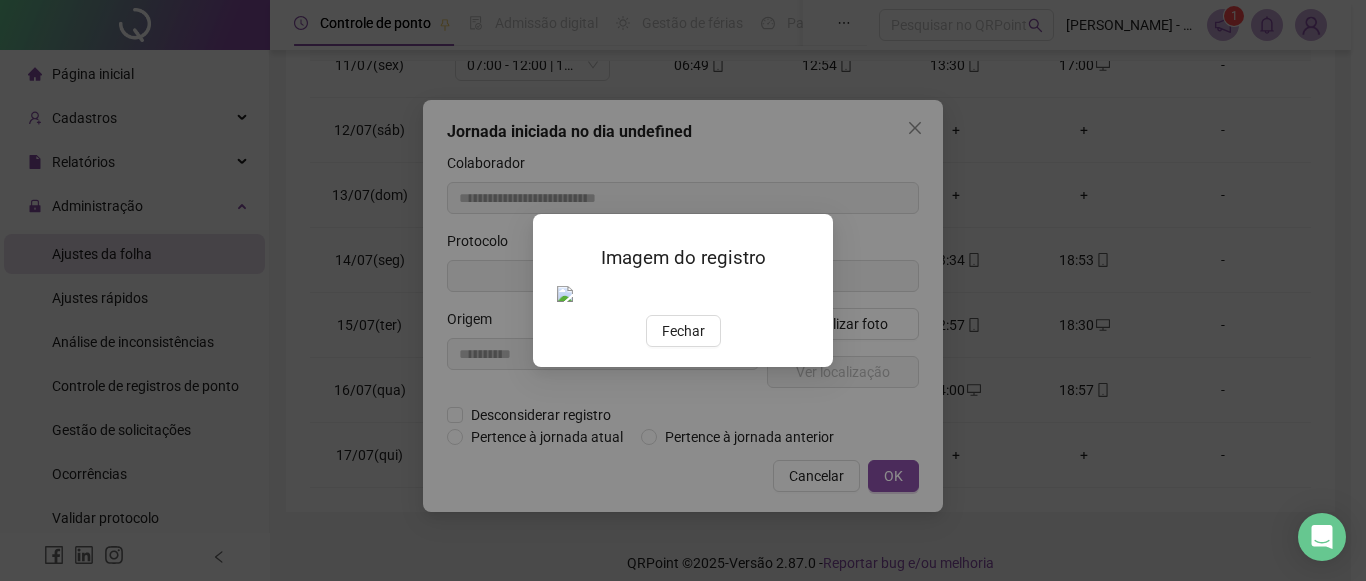 type on "**********" 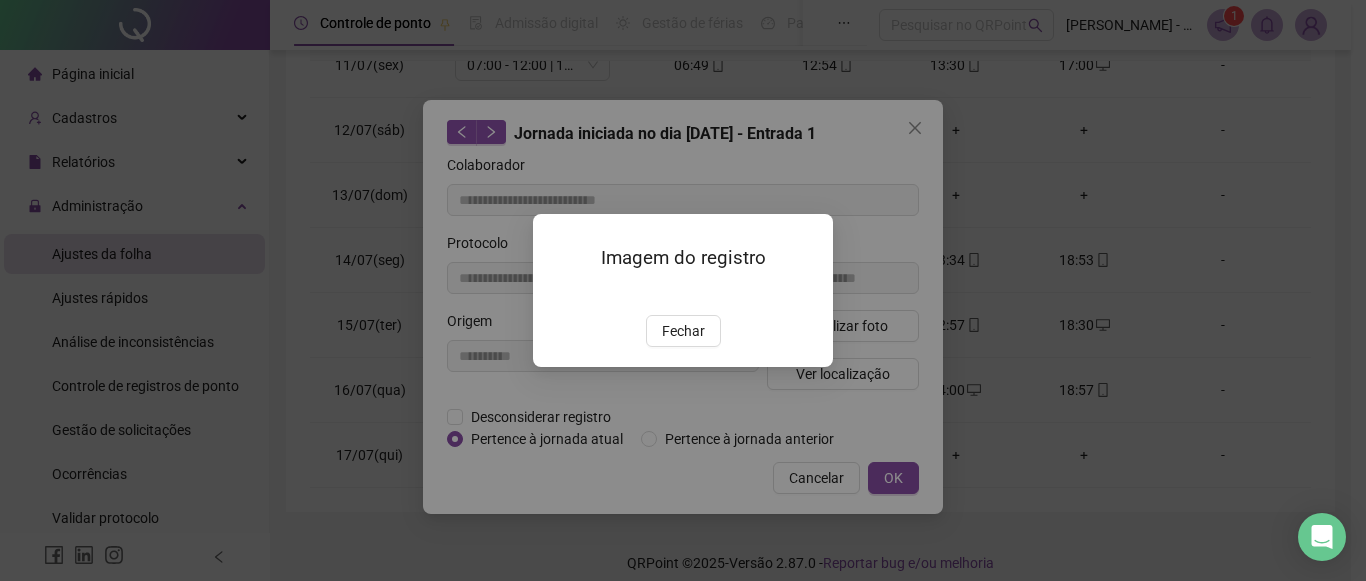drag, startPoint x: 715, startPoint y: 353, endPoint x: 775, endPoint y: 354, distance: 60.00833 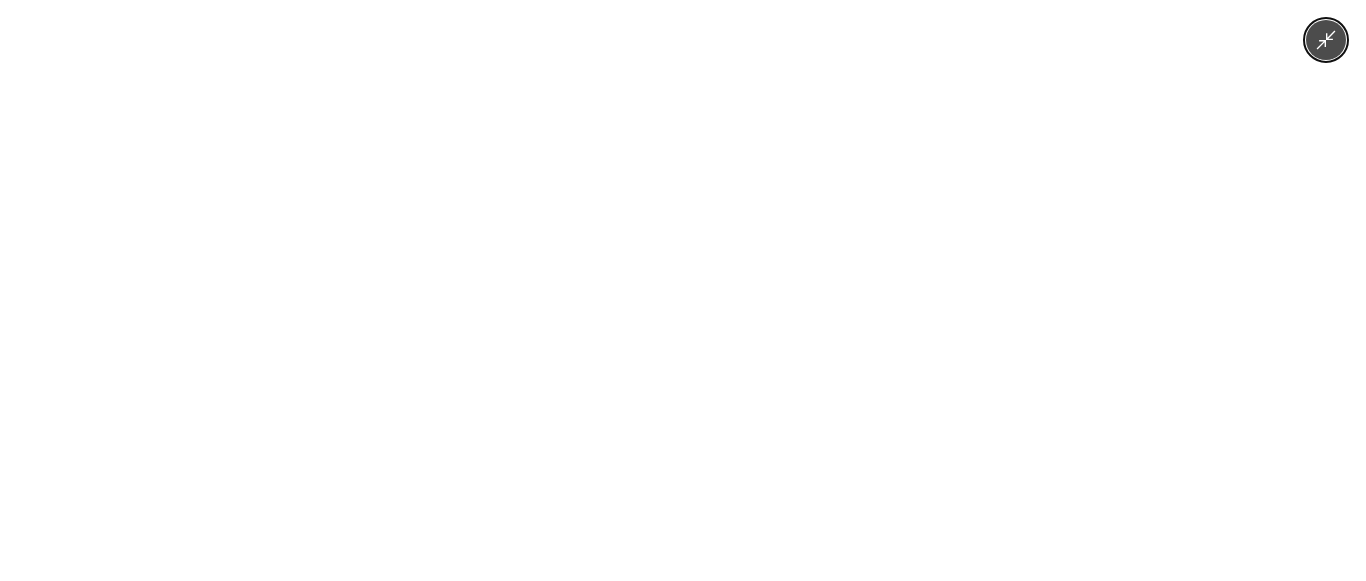 click at bounding box center [683, 290] 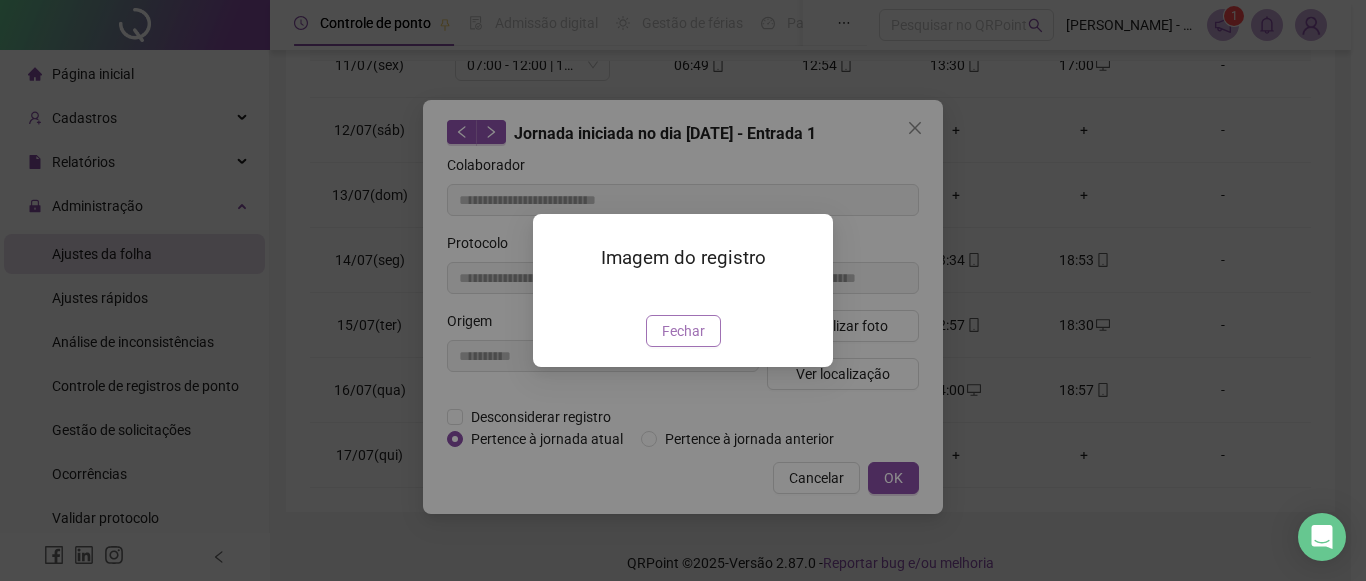 click on "Fechar" at bounding box center [683, 331] 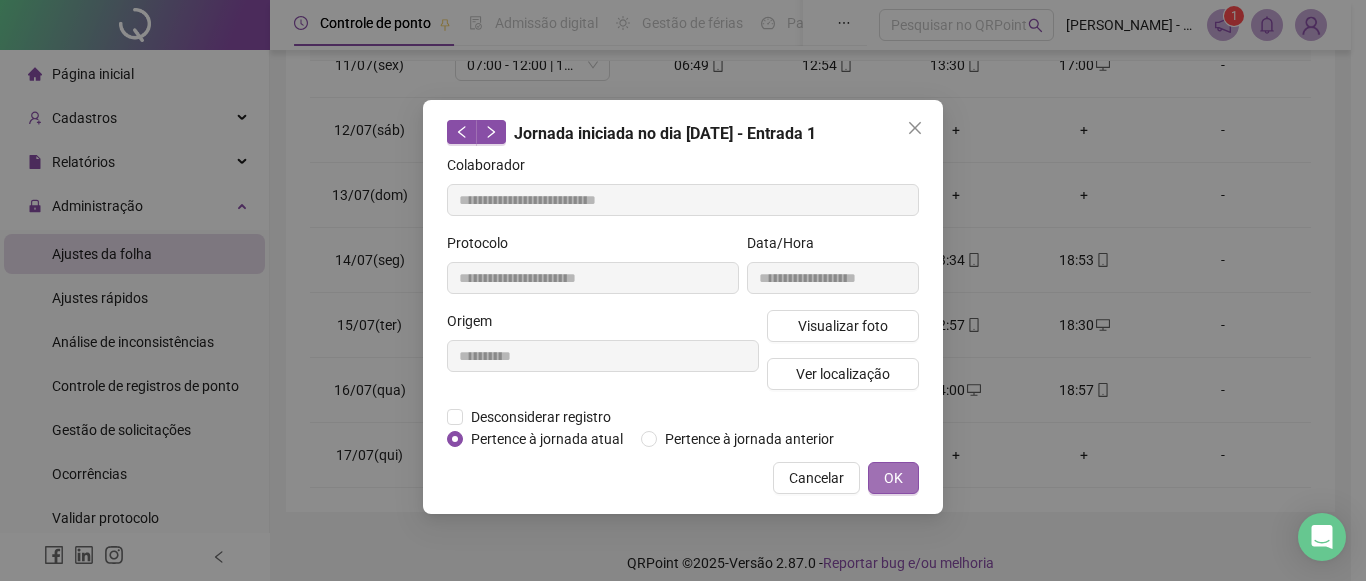 click on "OK" at bounding box center (893, 478) 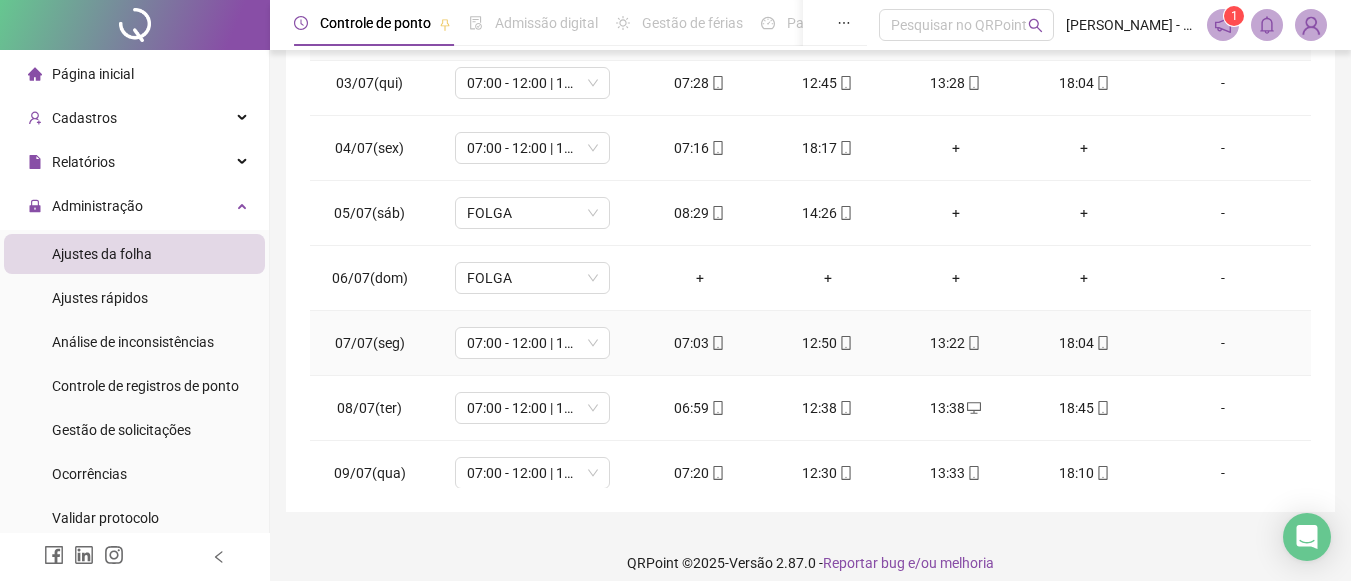 scroll, scrollTop: 0, scrollLeft: 0, axis: both 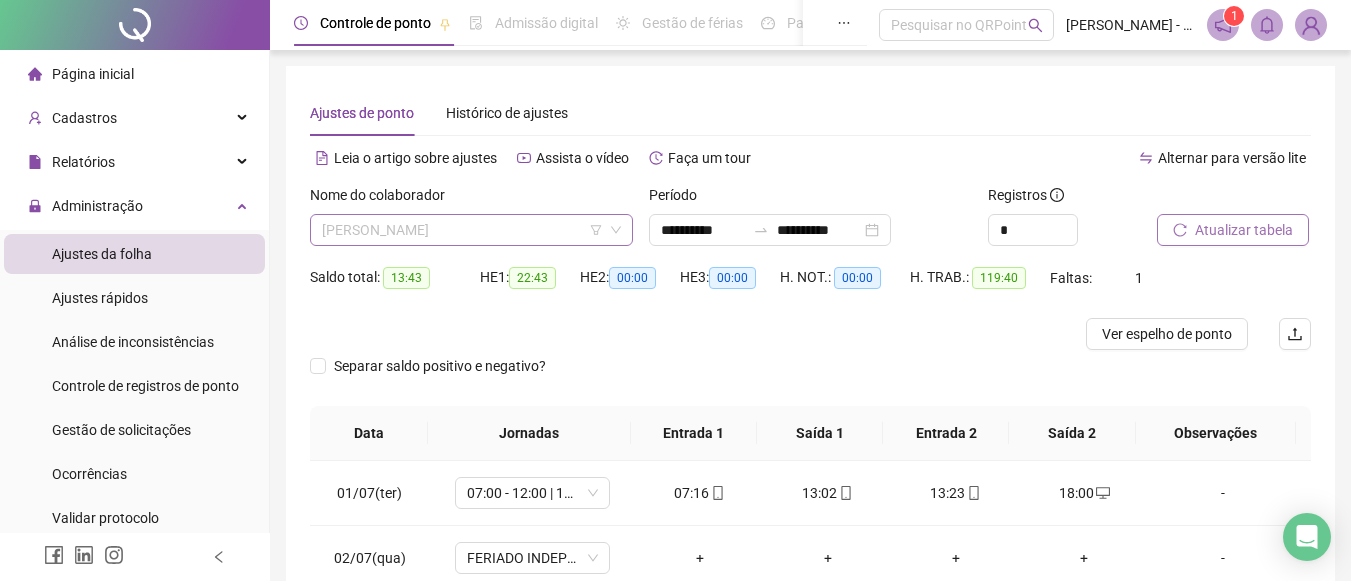 click on "[PERSON_NAME]" at bounding box center [471, 230] 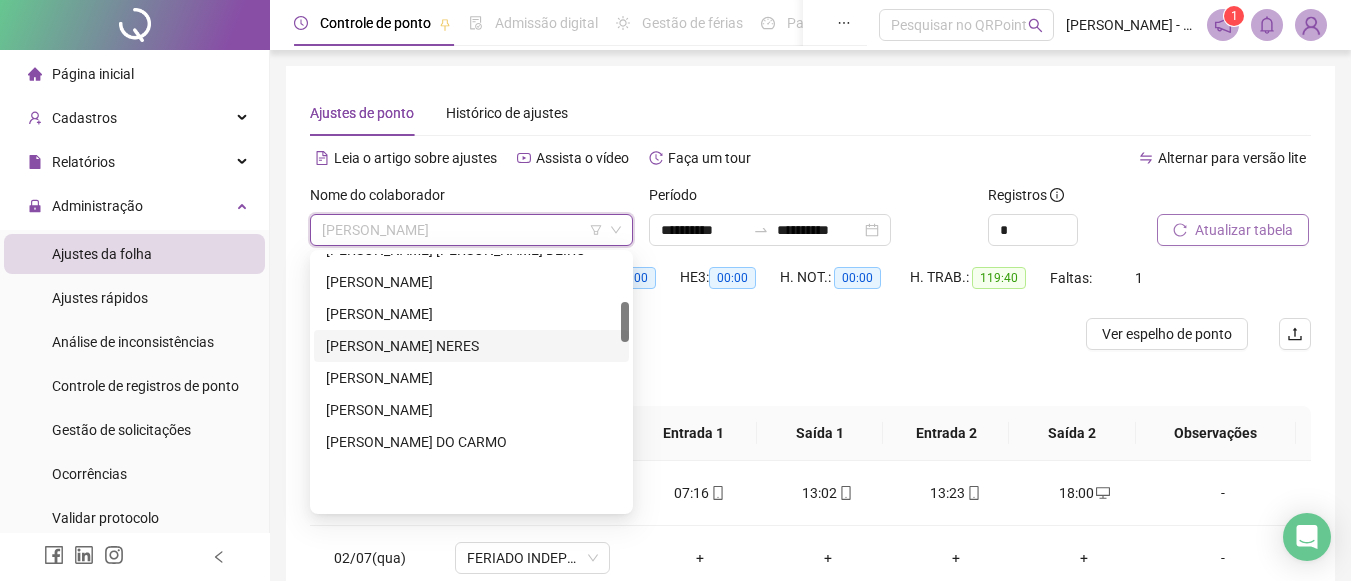 scroll, scrollTop: 304, scrollLeft: 0, axis: vertical 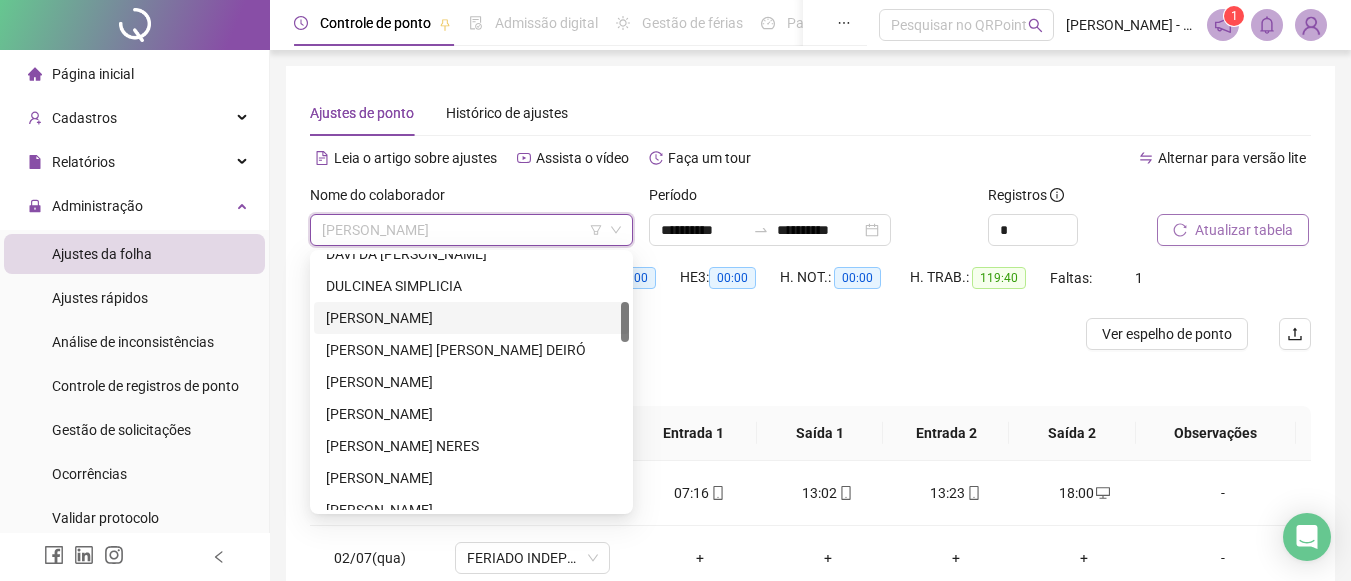 click on "[PERSON_NAME]" at bounding box center (471, 318) 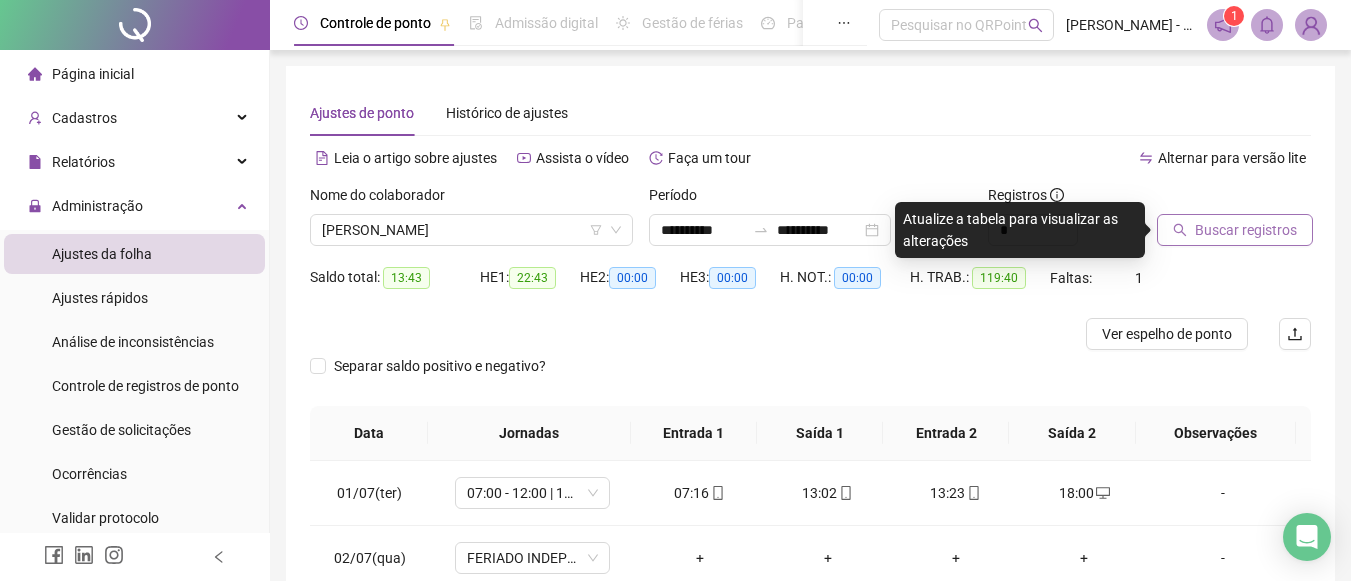 click on "Buscar registros" at bounding box center (1246, 230) 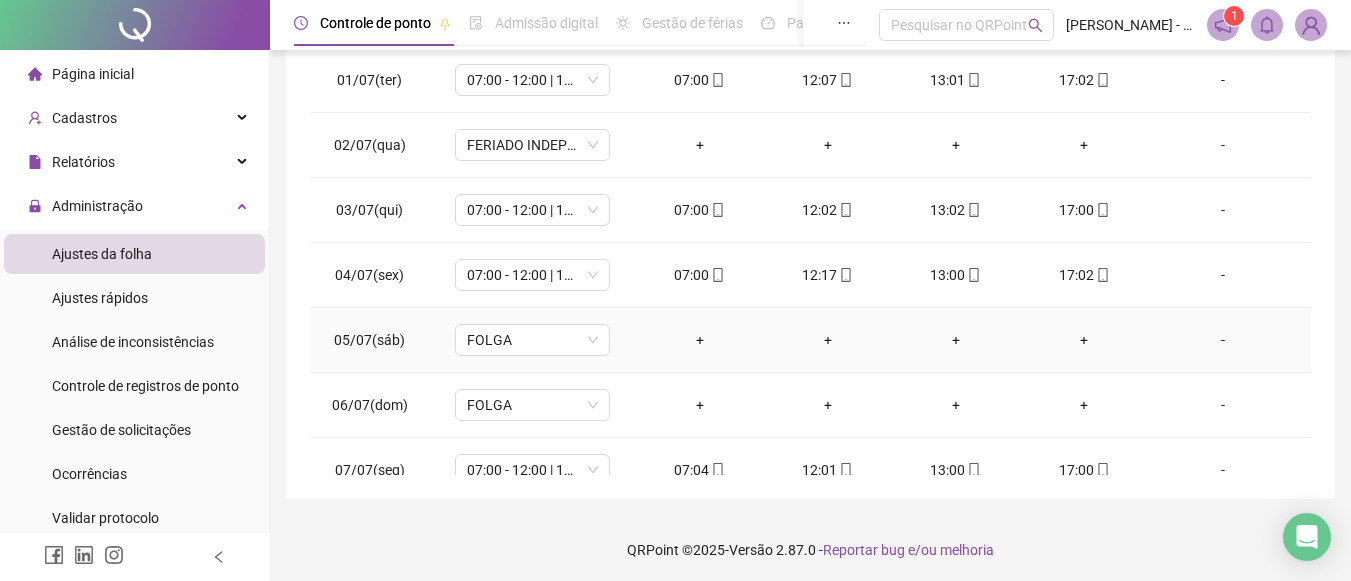 scroll, scrollTop: 417, scrollLeft: 0, axis: vertical 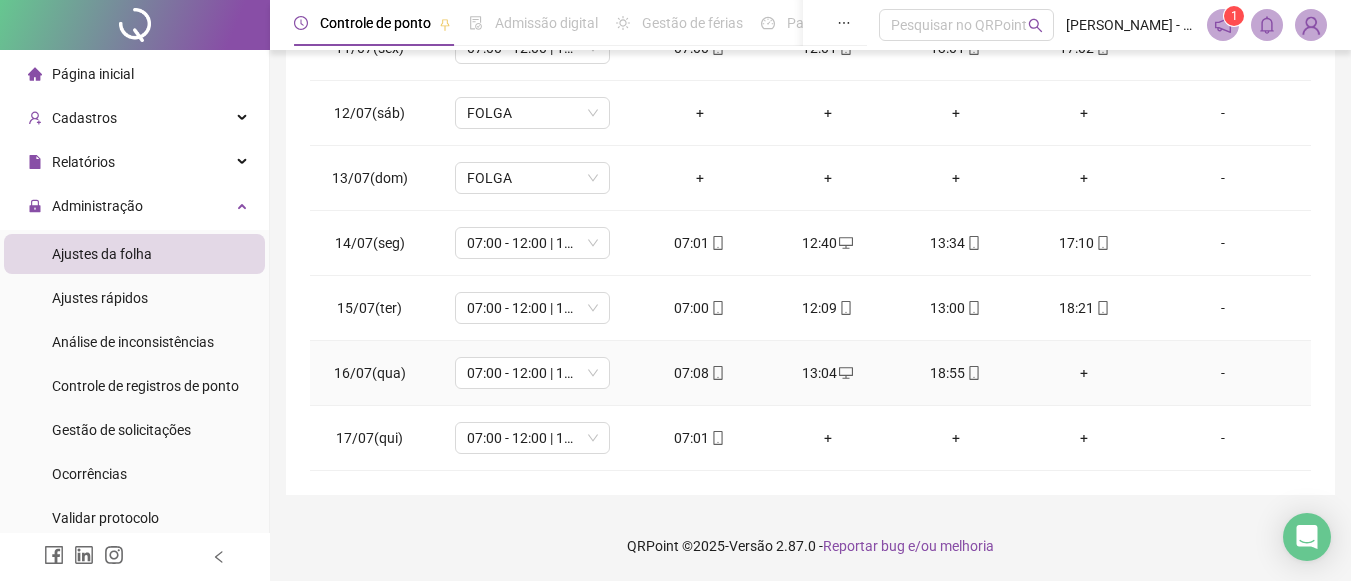 click on "+" at bounding box center (1084, 373) 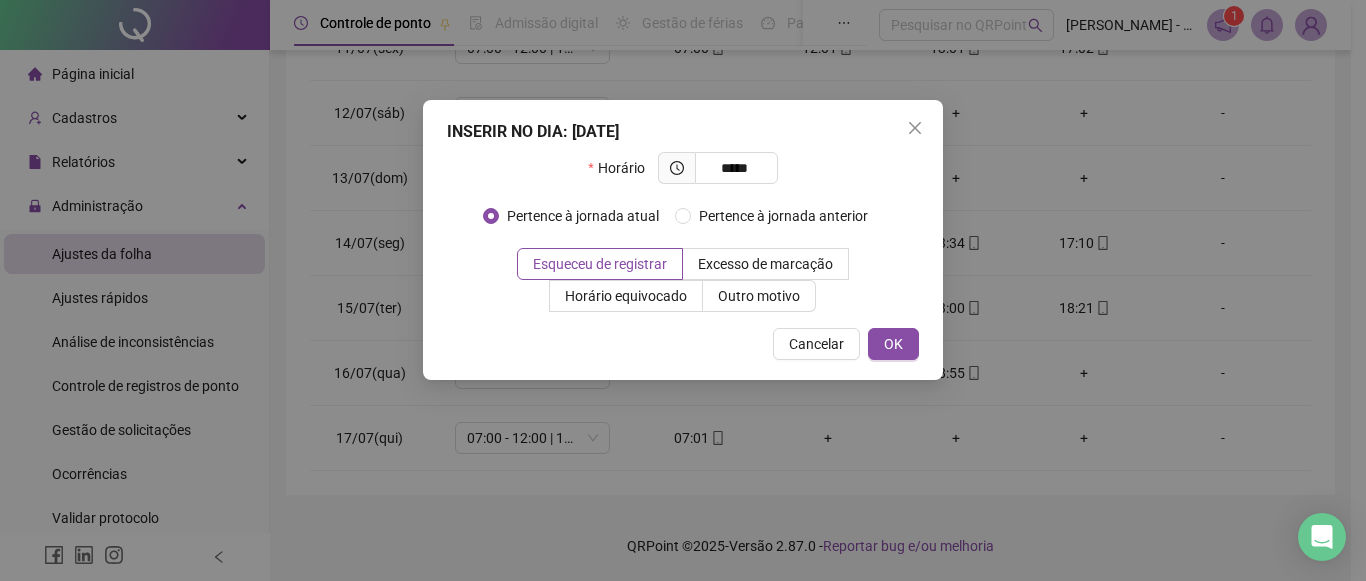 type on "*****" 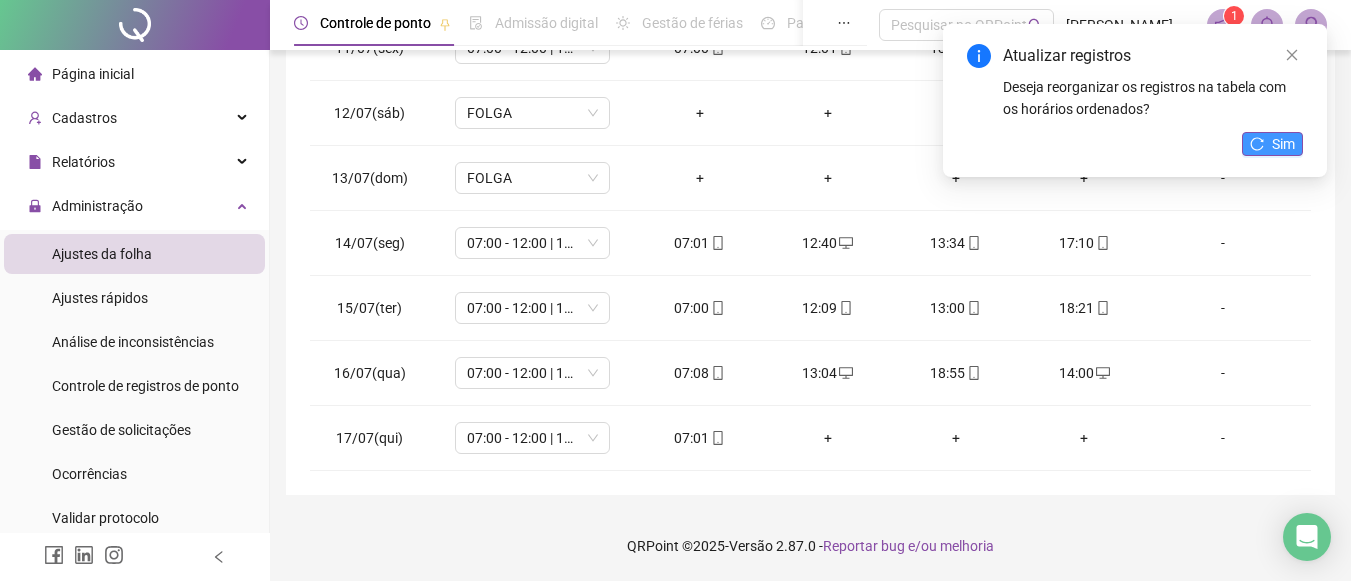 click on "Sim" at bounding box center [1283, 144] 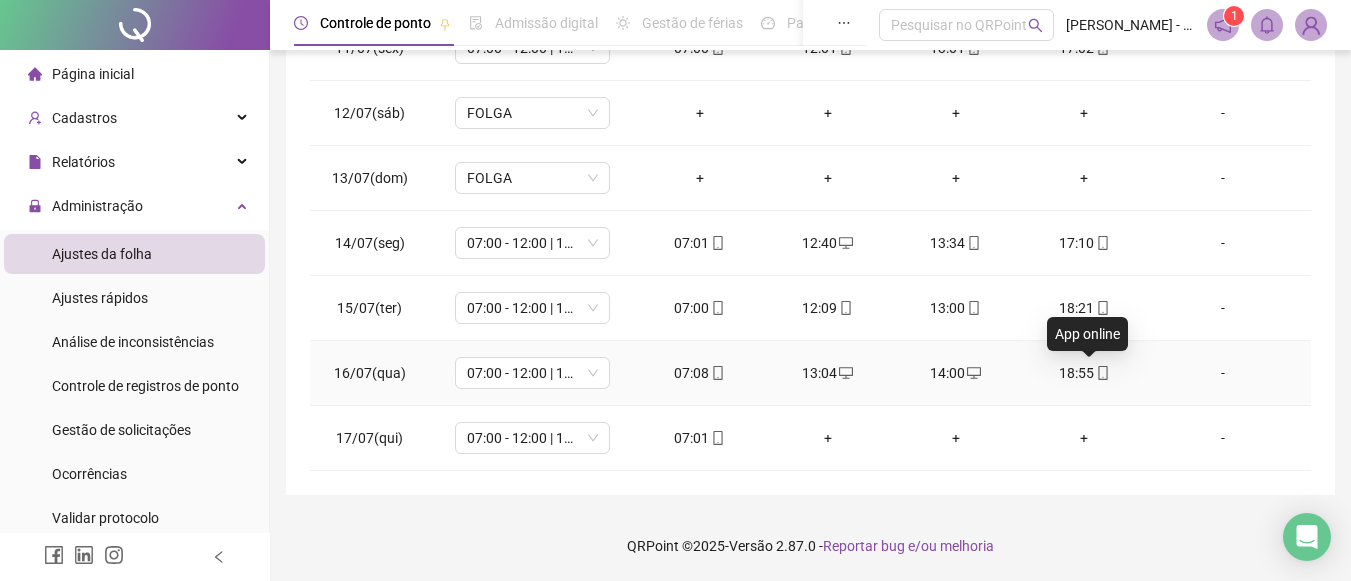 click 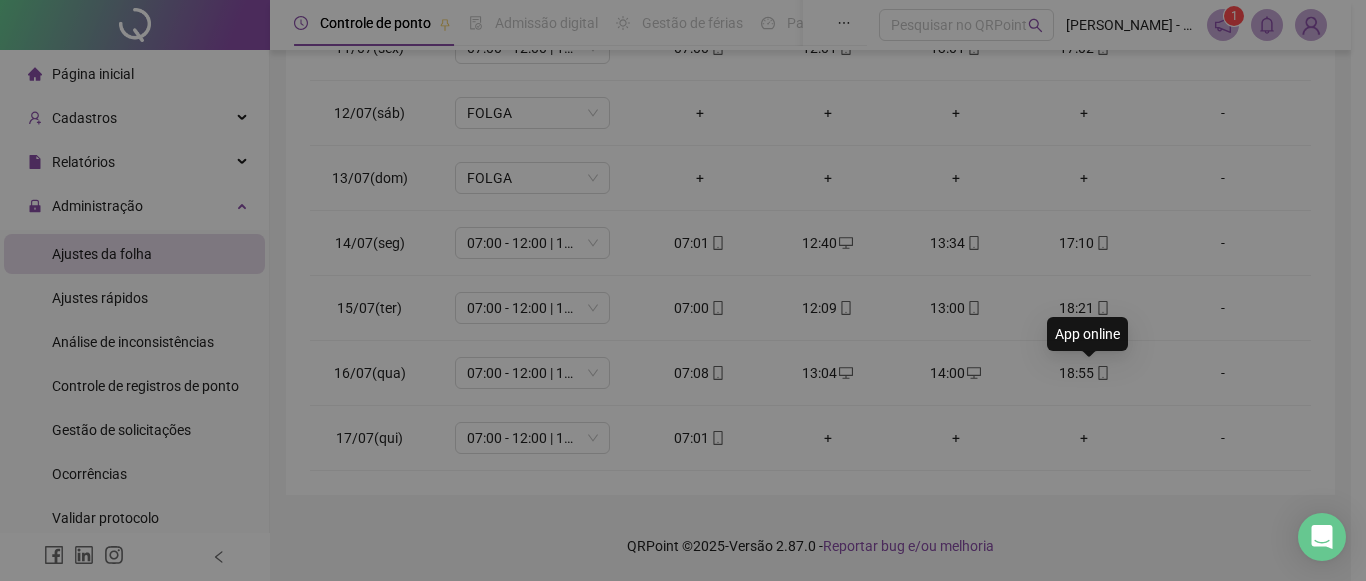 type on "**********" 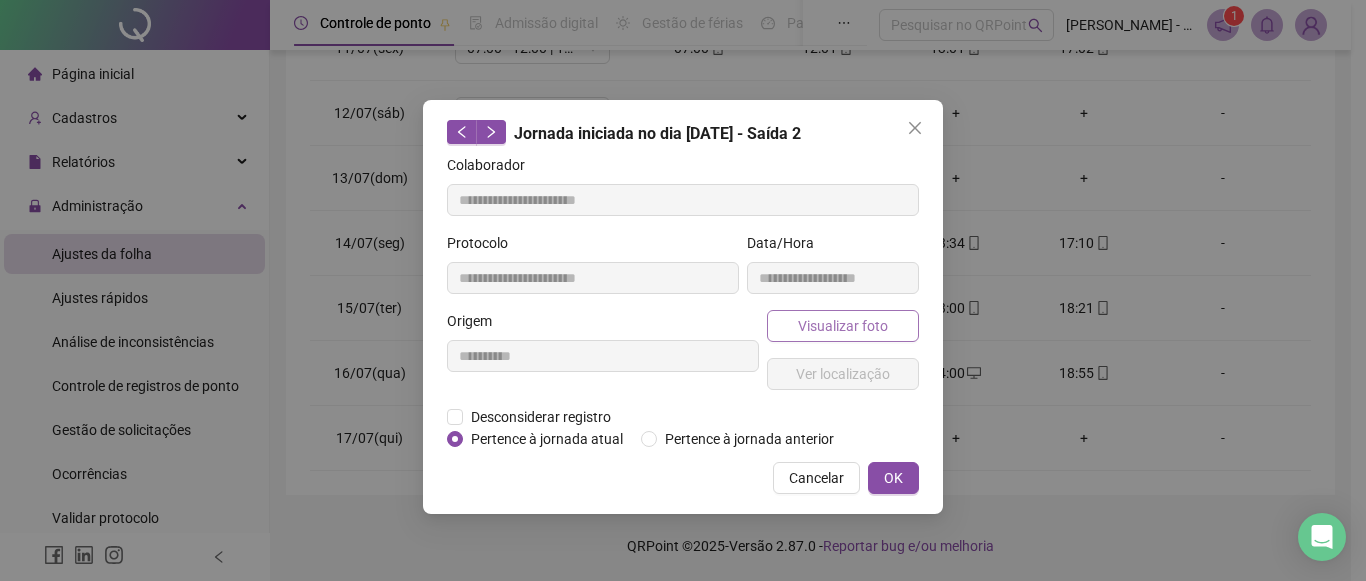 click on "Visualizar foto" at bounding box center [843, 326] 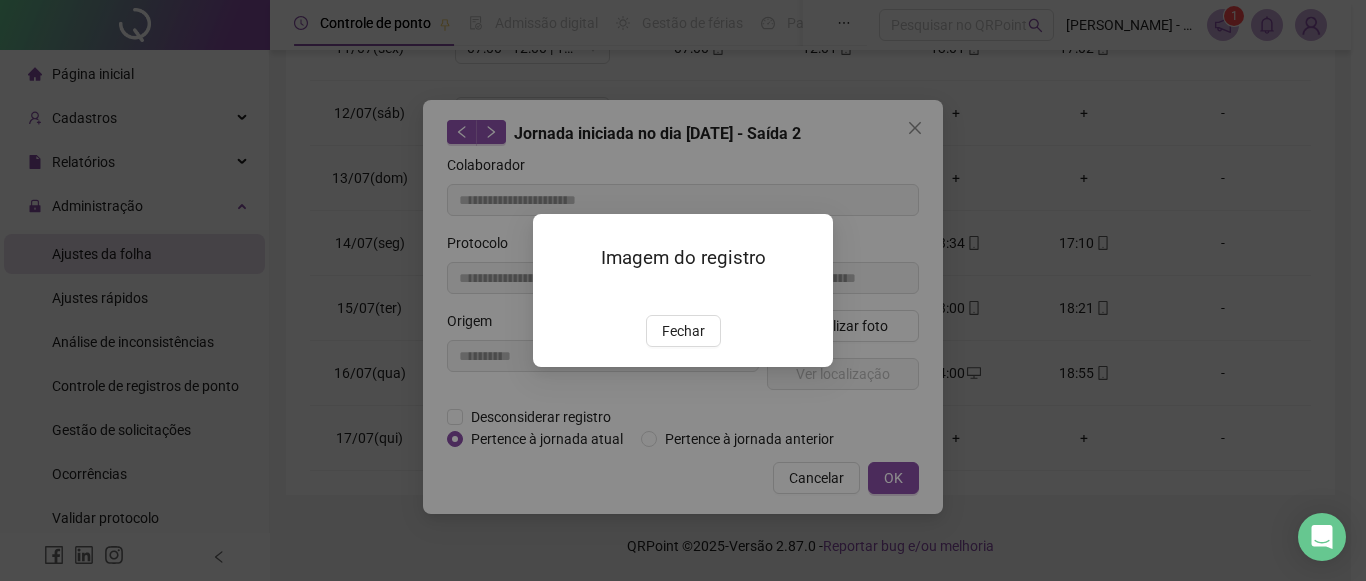 drag, startPoint x: 677, startPoint y: 448, endPoint x: 838, endPoint y: 427, distance: 162.36378 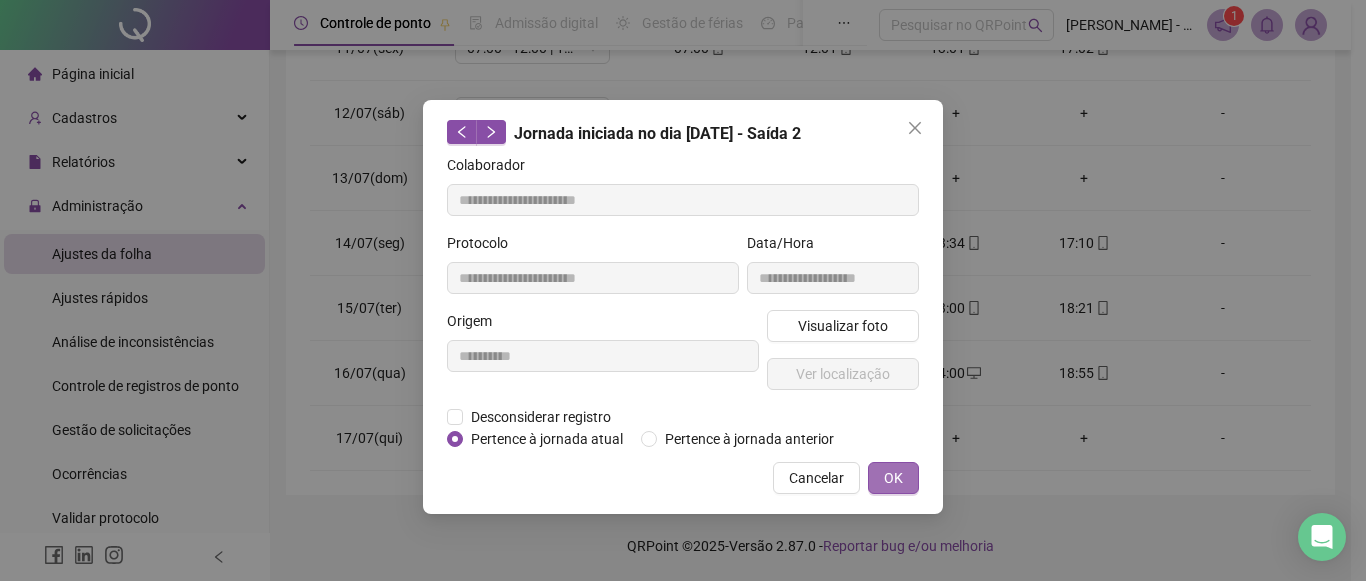 drag, startPoint x: 884, startPoint y: 478, endPoint x: 913, endPoint y: 483, distance: 29.427877 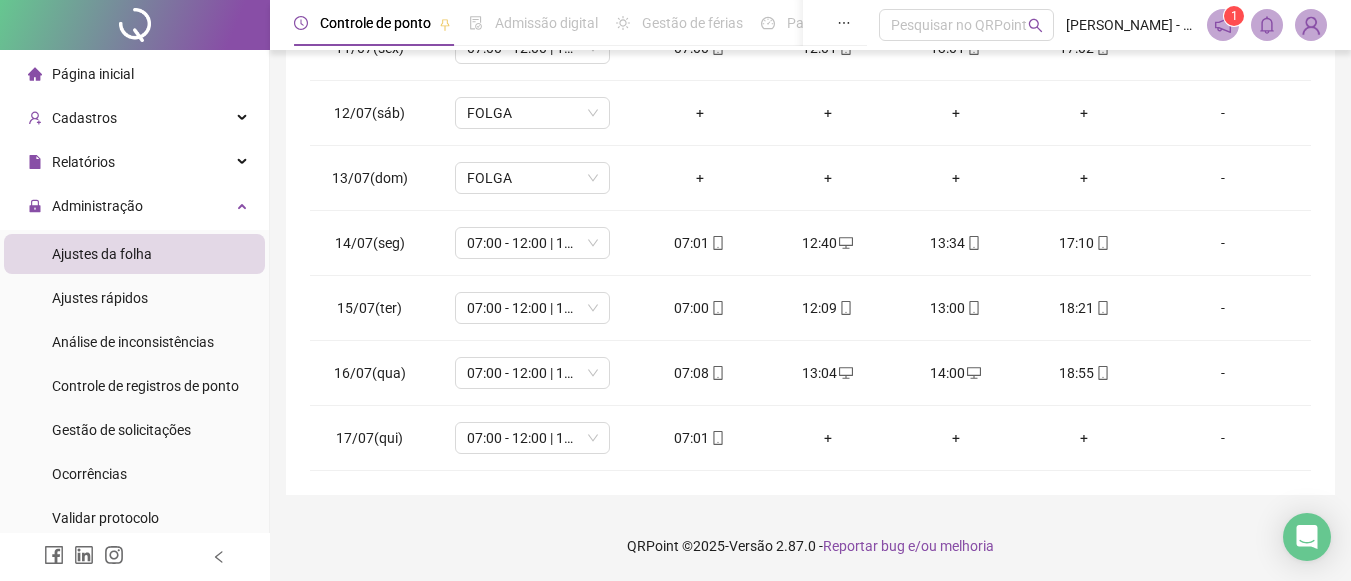 click on "Ajustes da folha" at bounding box center [102, 254] 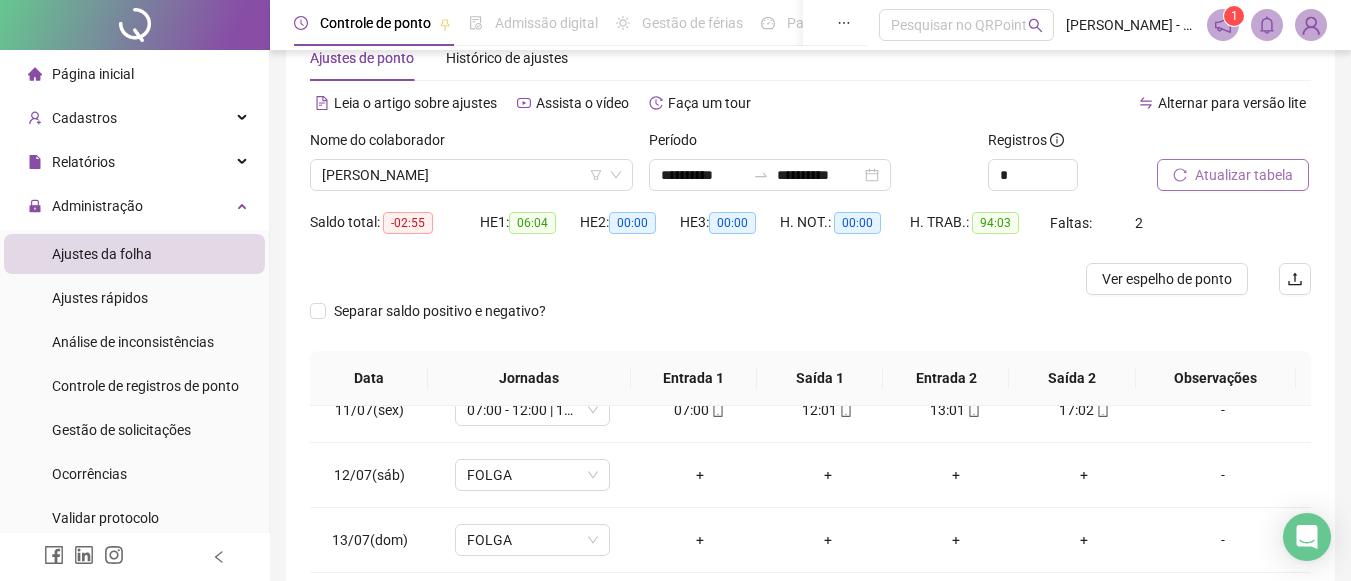 scroll, scrollTop: 0, scrollLeft: 0, axis: both 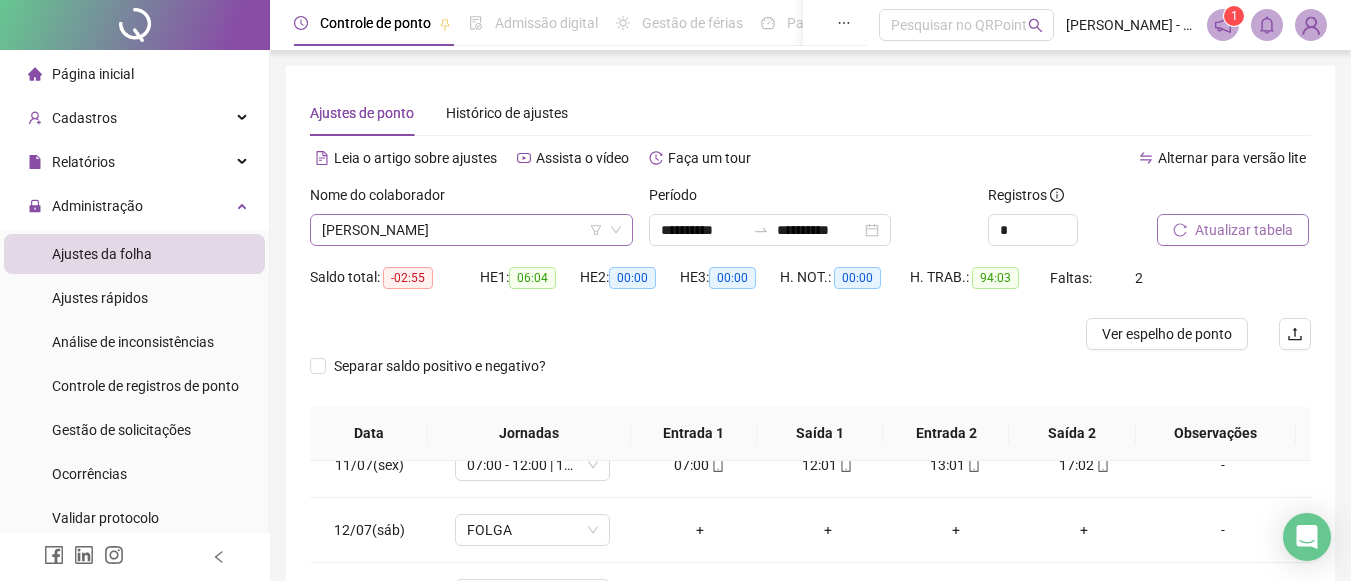 click on "[PERSON_NAME]" at bounding box center [471, 230] 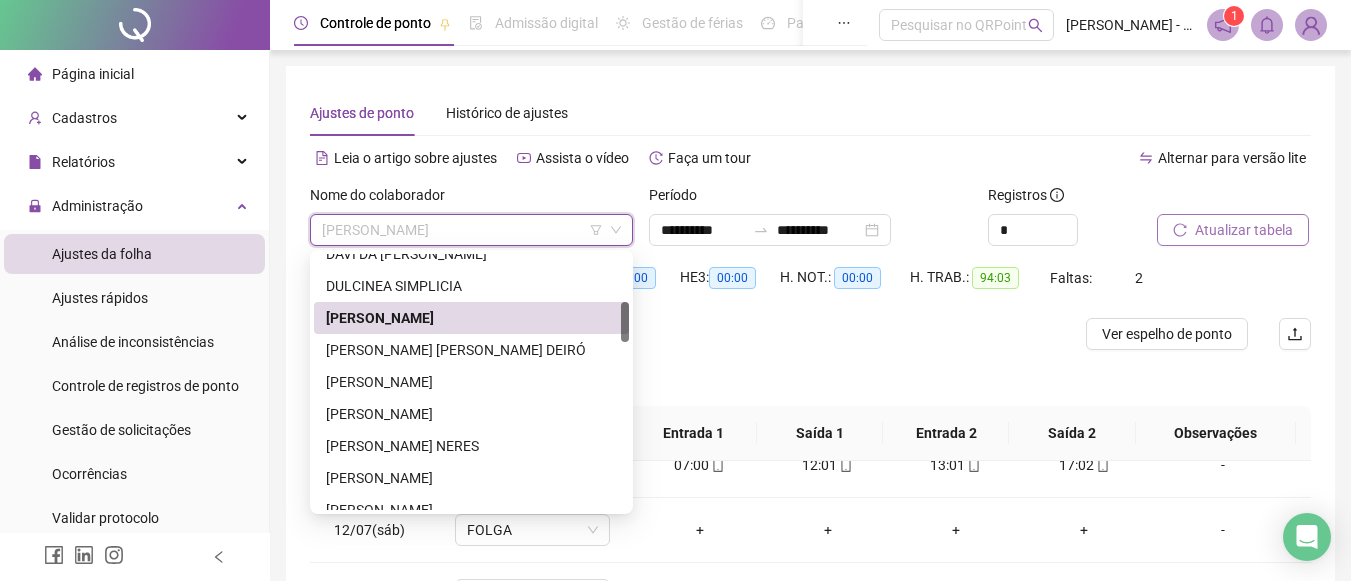 scroll, scrollTop: 0, scrollLeft: 0, axis: both 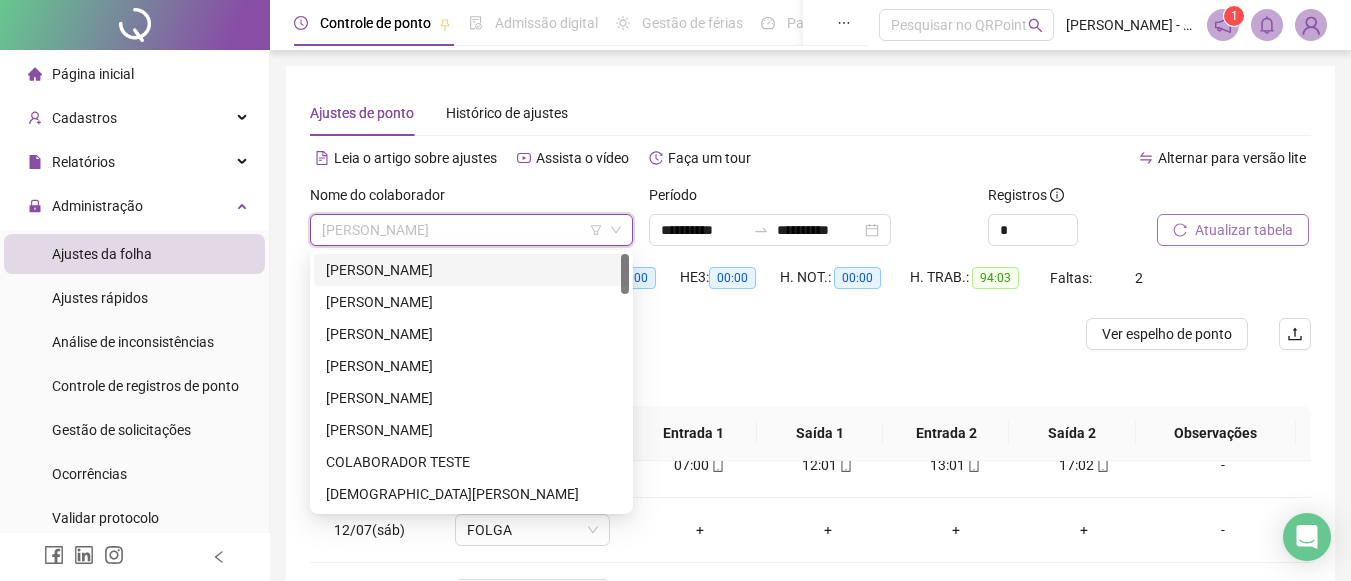 click on "[PERSON_NAME]" at bounding box center [471, 270] 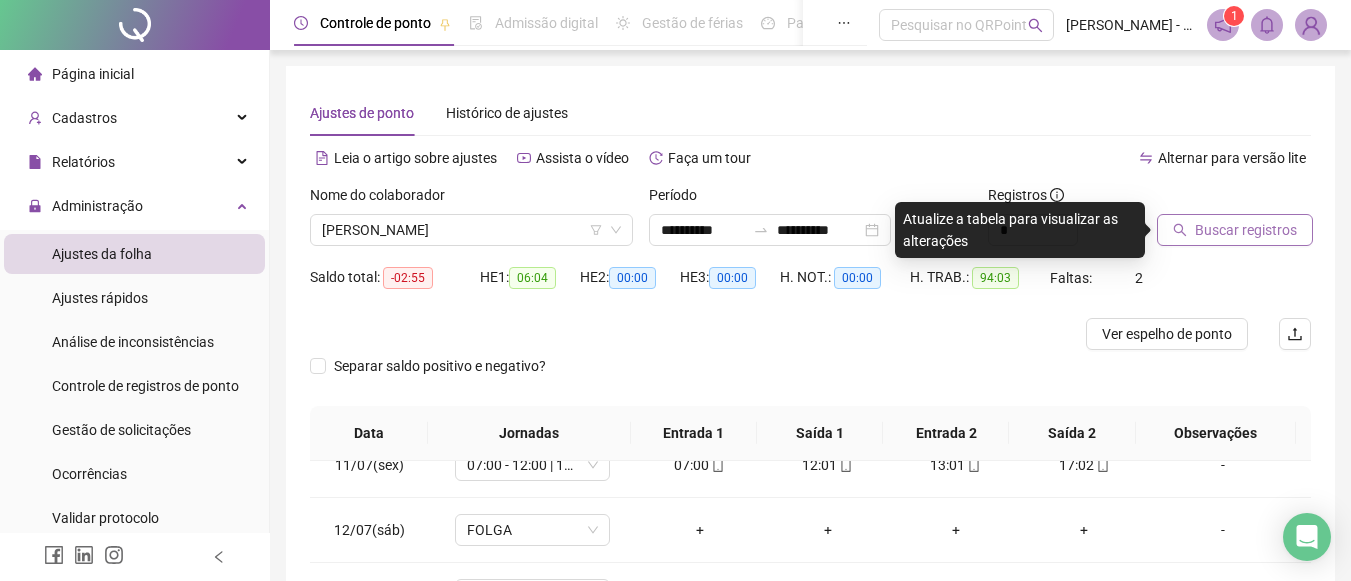 click on "Buscar registros" at bounding box center [1246, 230] 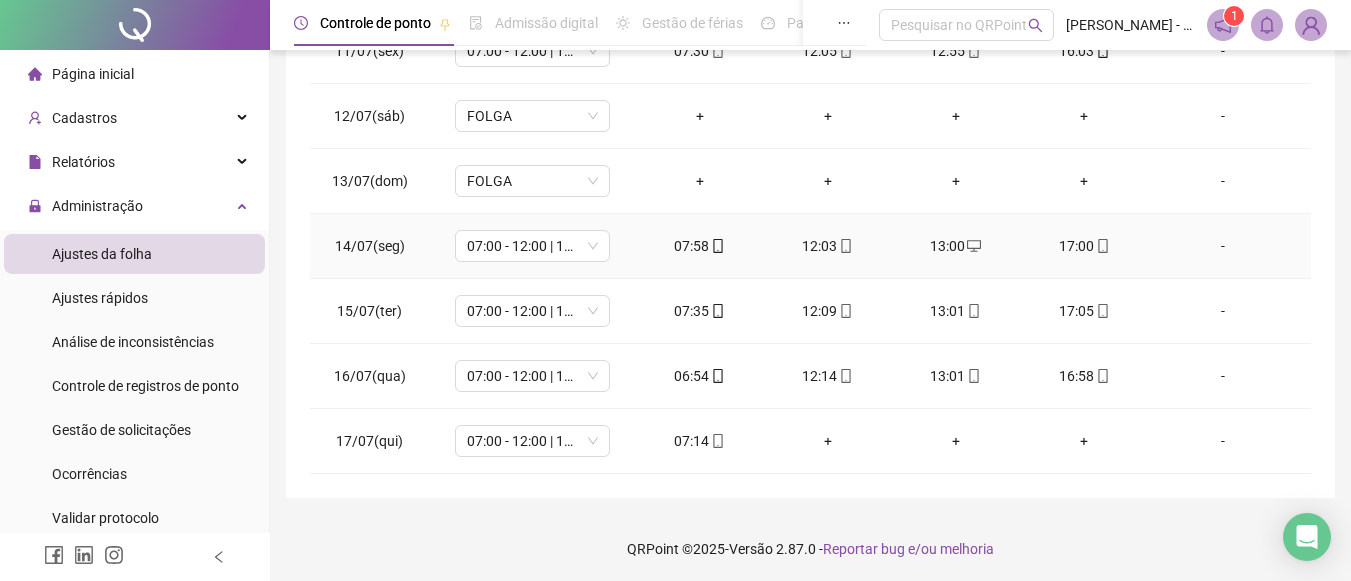 scroll, scrollTop: 417, scrollLeft: 0, axis: vertical 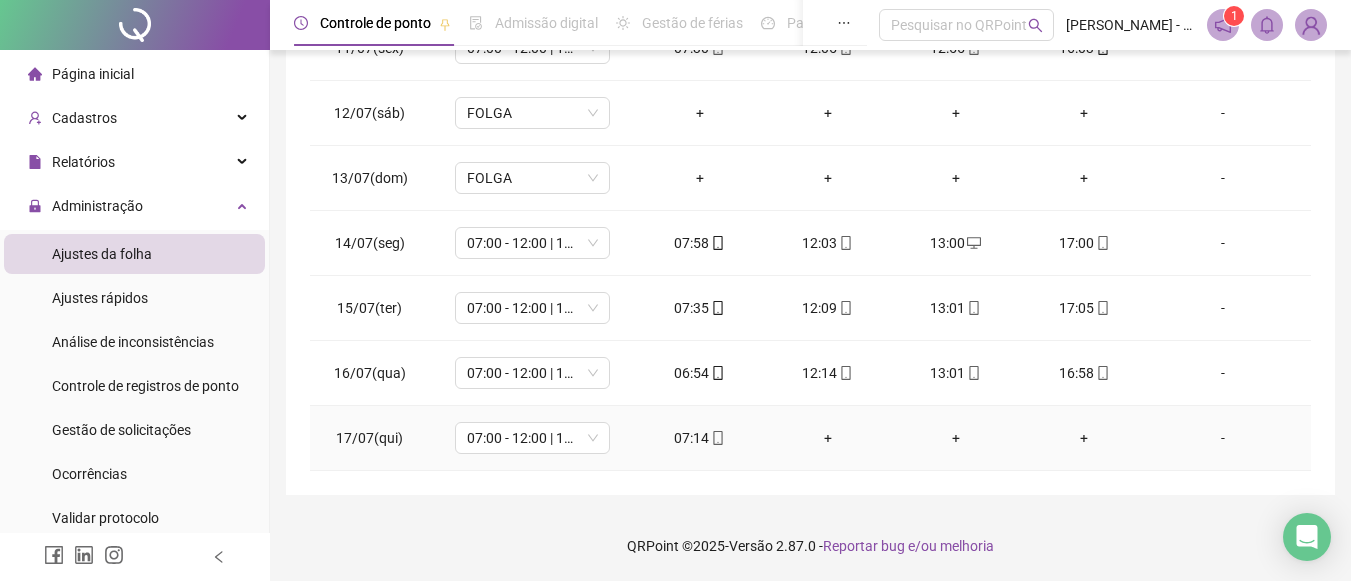 click 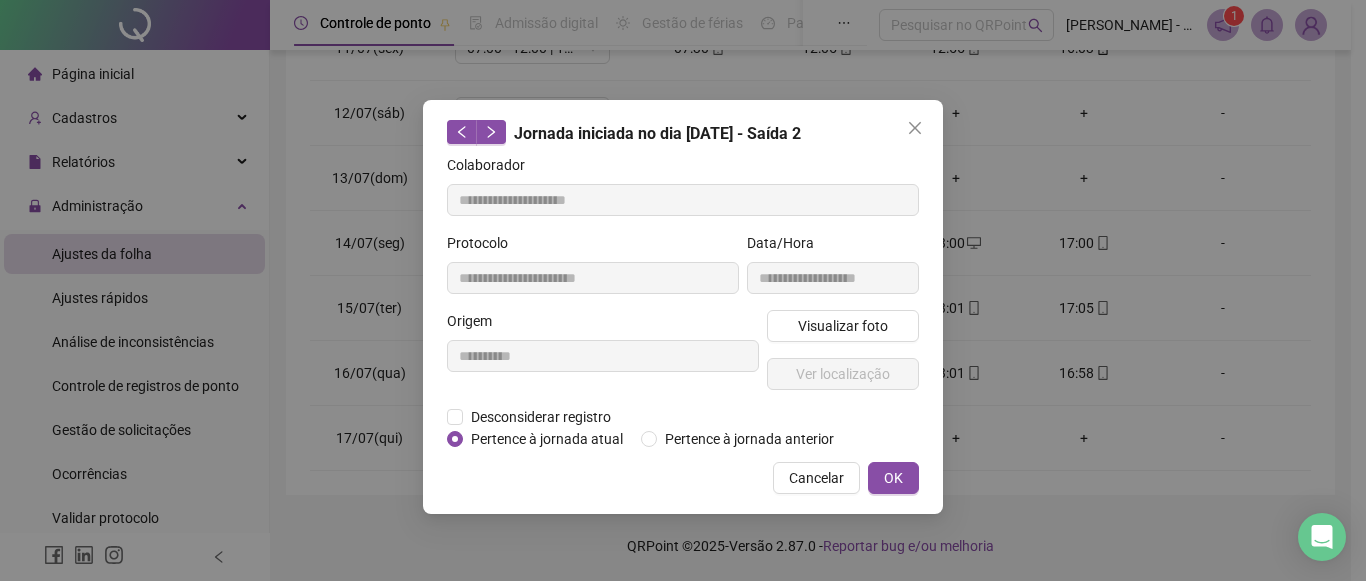 type on "**********" 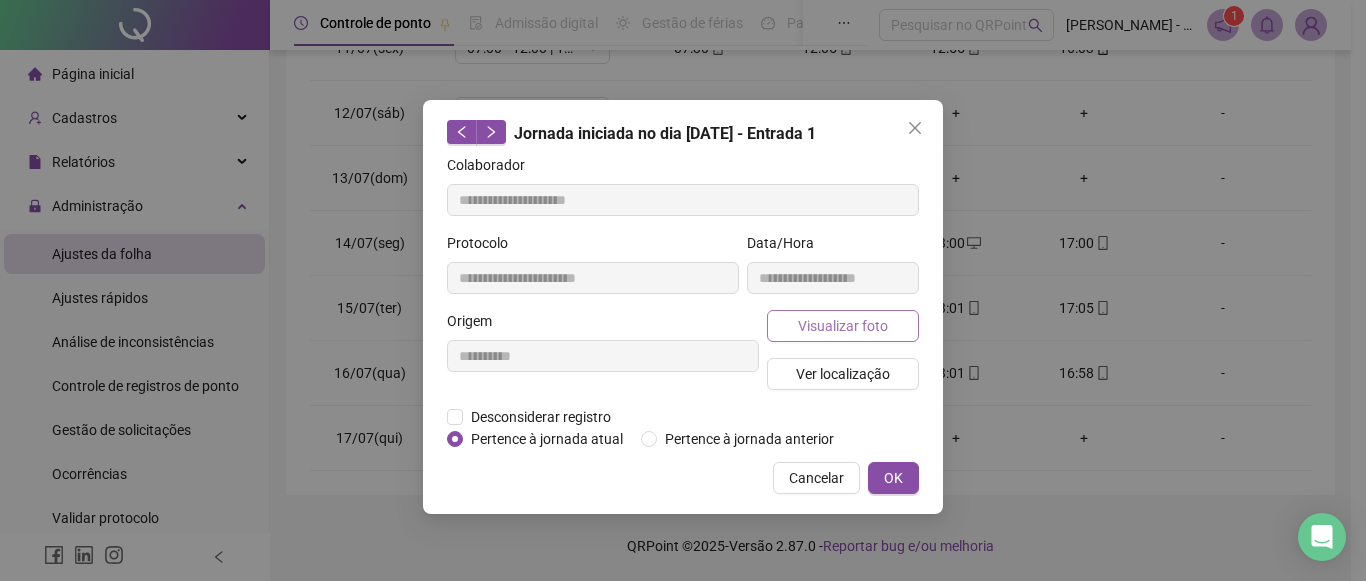click on "Visualizar foto" at bounding box center (843, 326) 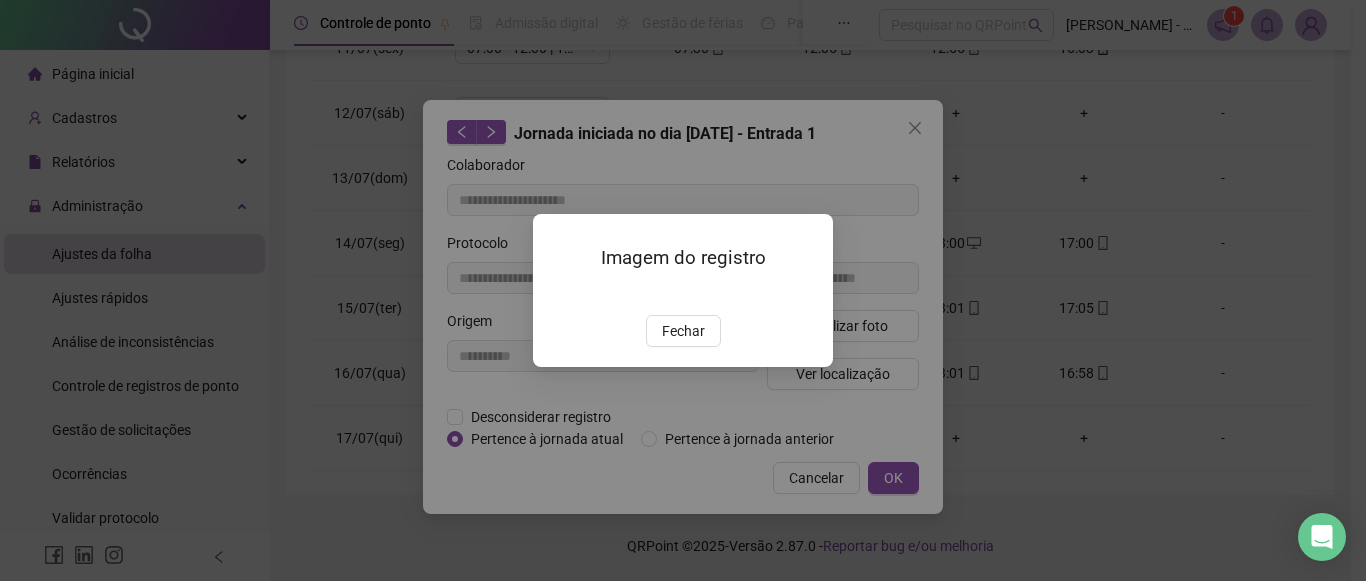 drag, startPoint x: 703, startPoint y: 448, endPoint x: 837, endPoint y: 448, distance: 134 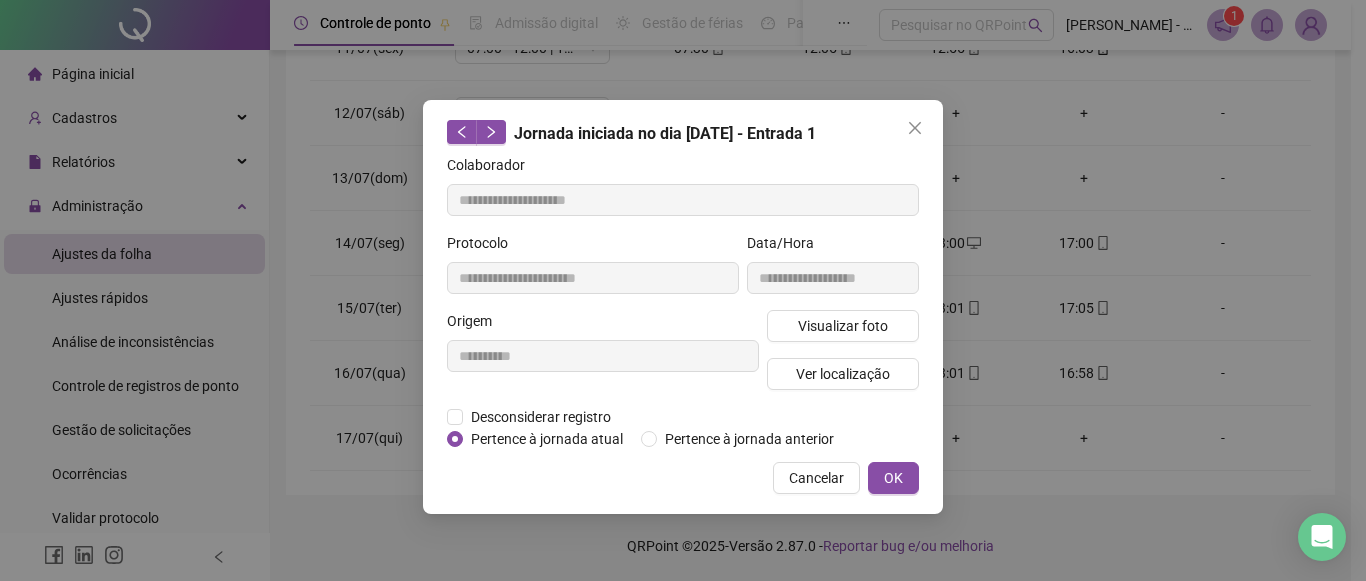click on "Ver localização" at bounding box center (843, 374) 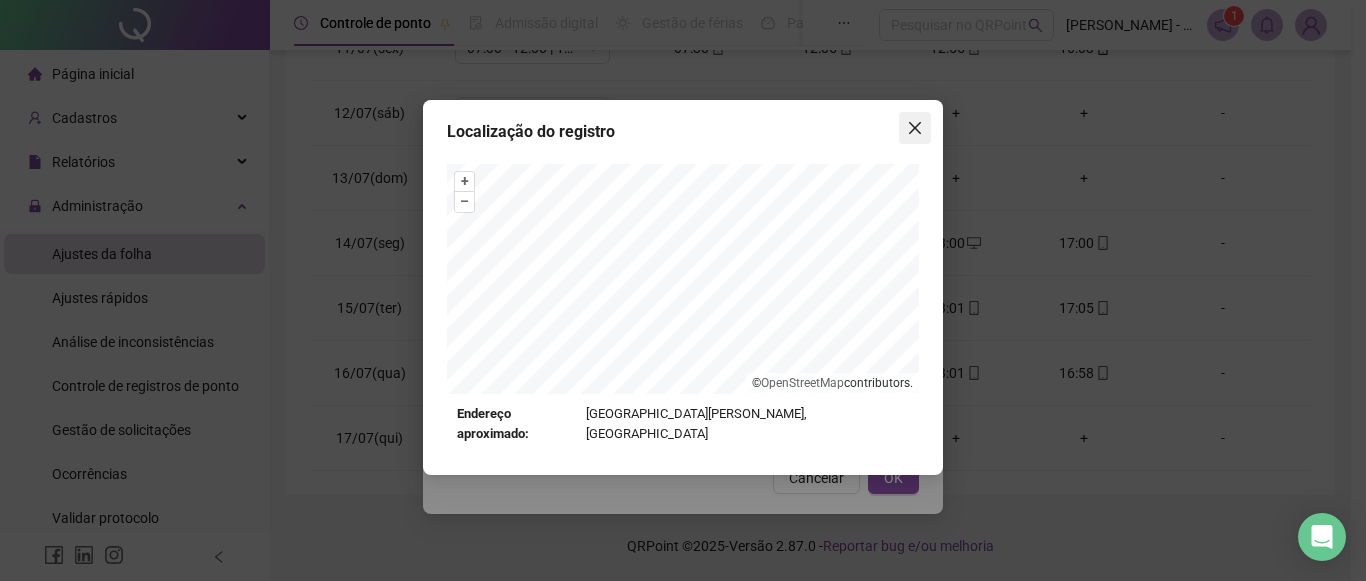 click 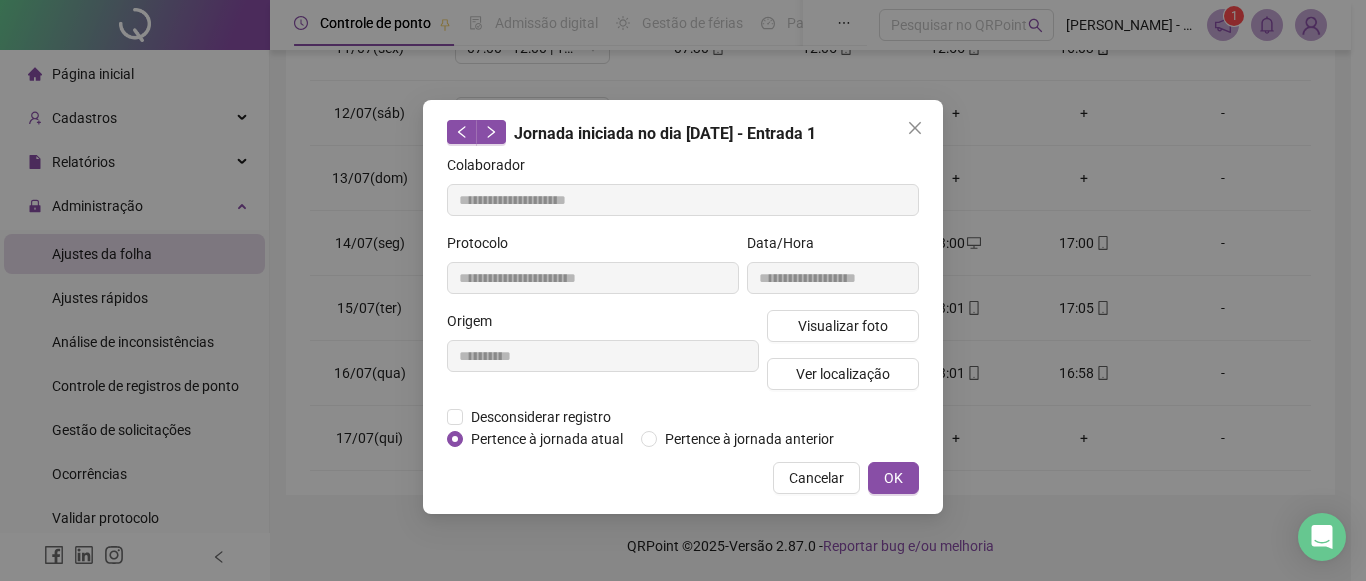 click on "**********" at bounding box center [683, 307] 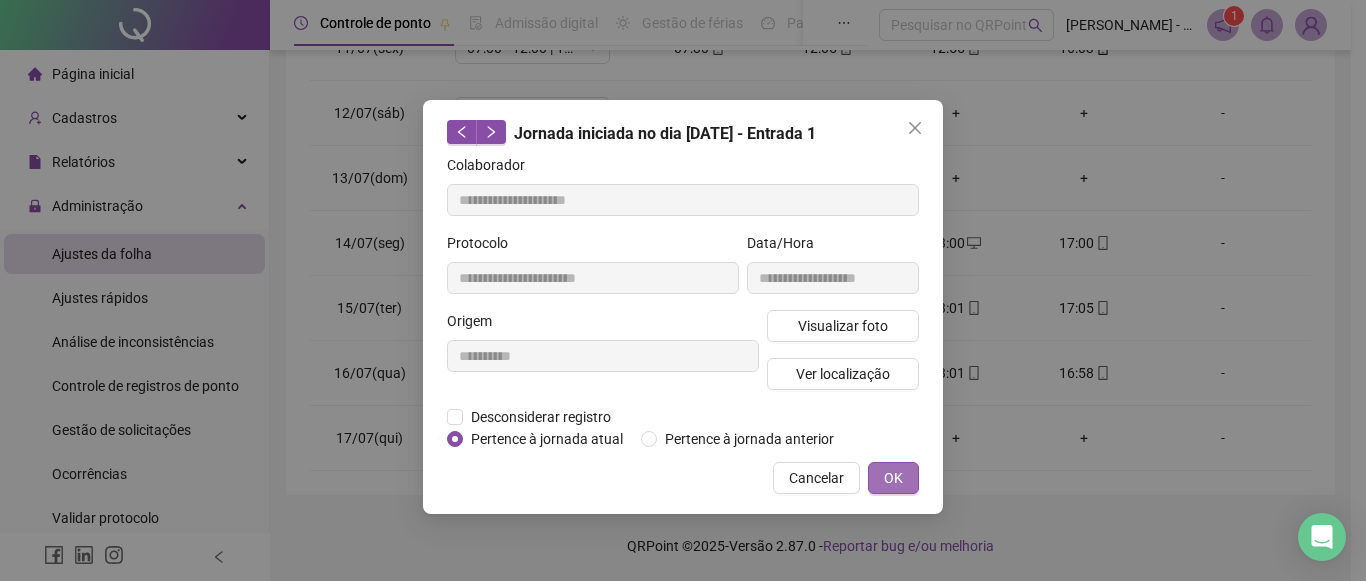 click on "OK" at bounding box center [893, 478] 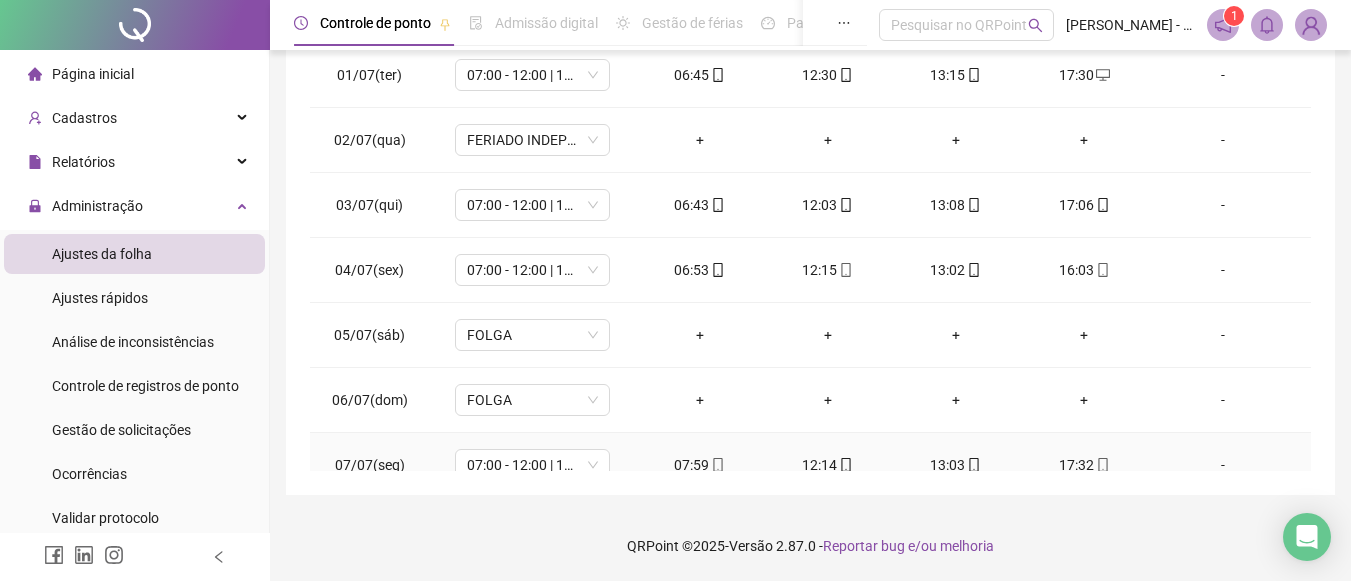scroll, scrollTop: 0, scrollLeft: 0, axis: both 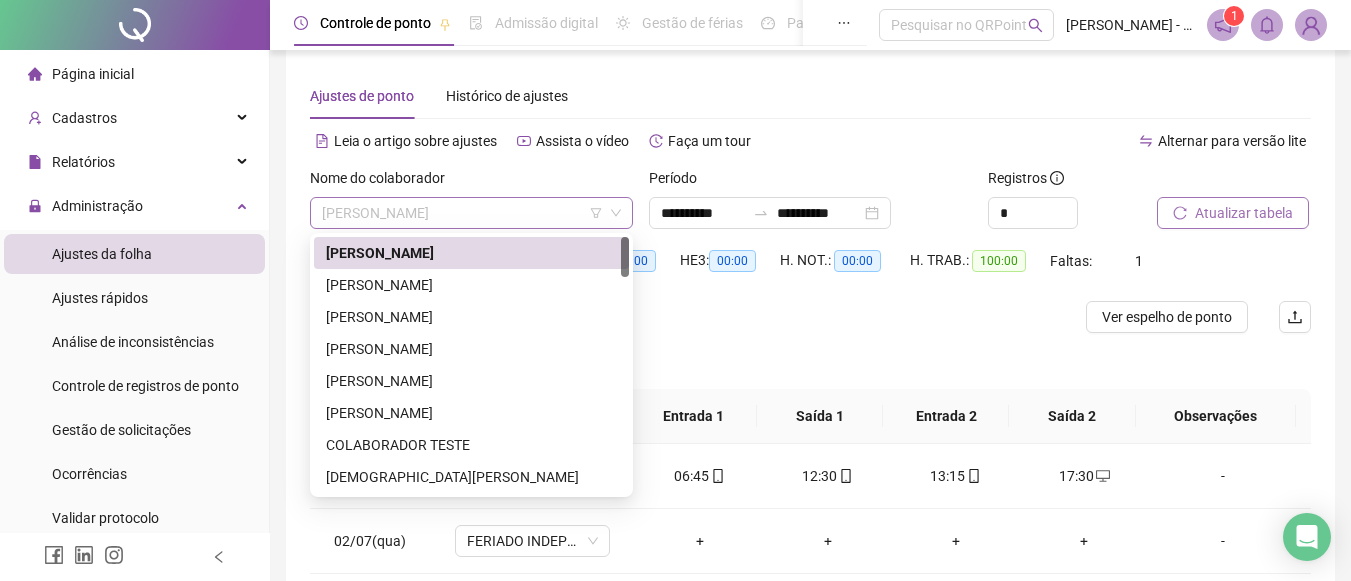 click on "[PERSON_NAME]" at bounding box center [471, 213] 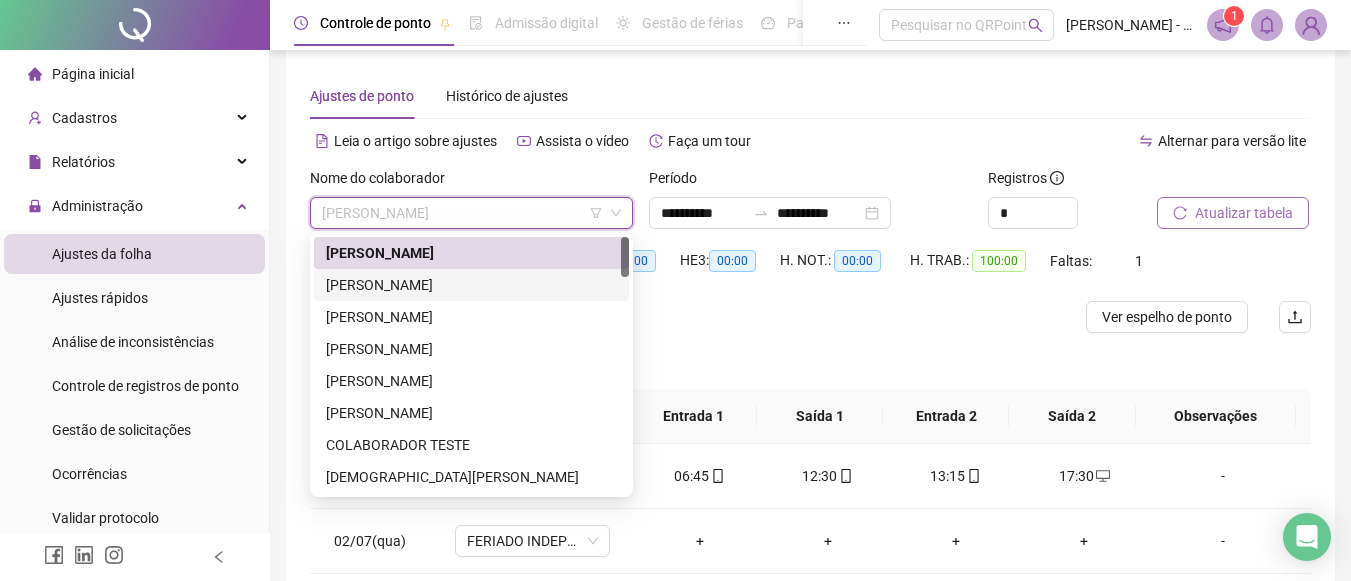 click on "[PERSON_NAME]" at bounding box center [471, 285] 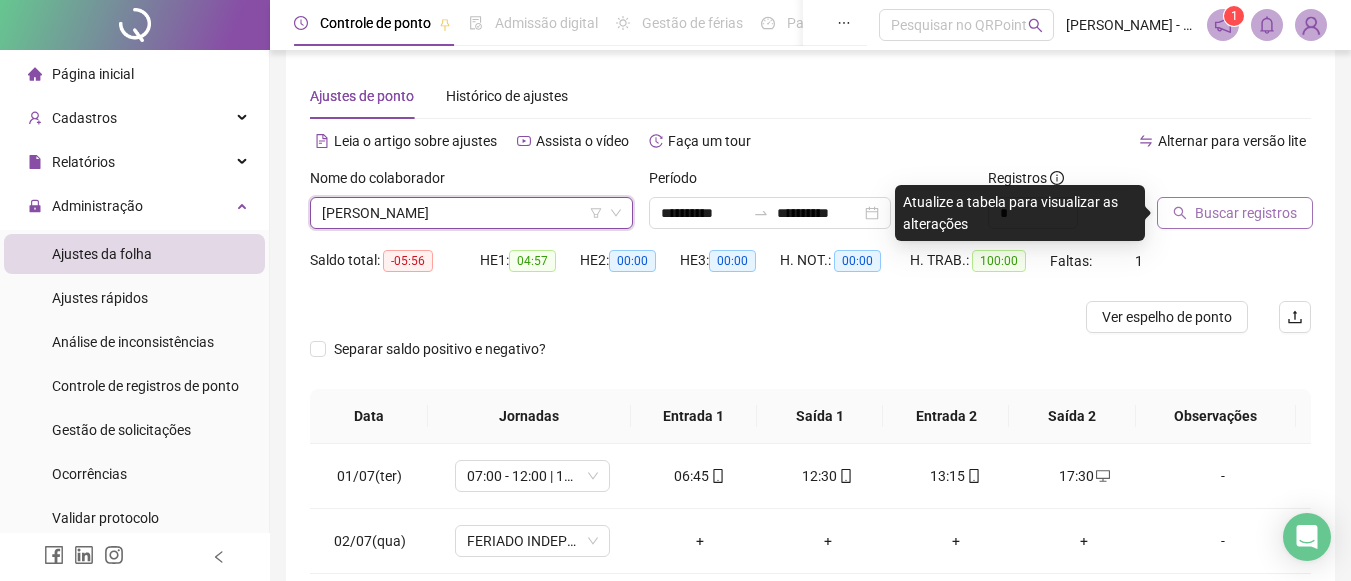 click on "Buscar registros" at bounding box center (1235, 213) 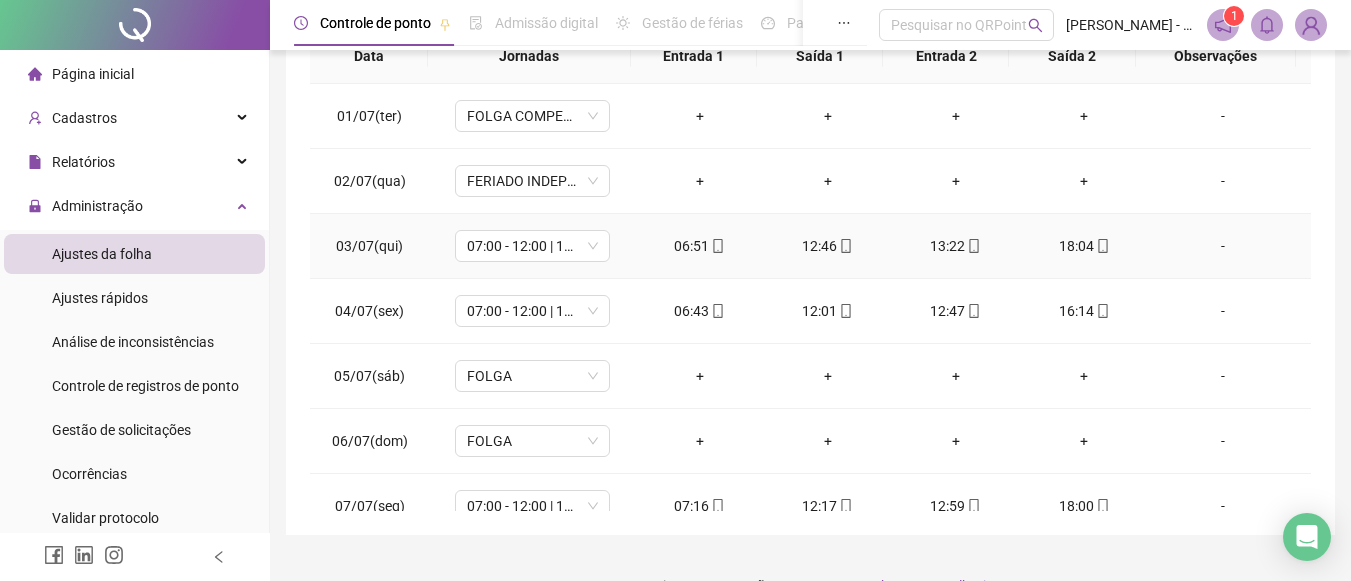 scroll, scrollTop: 417, scrollLeft: 0, axis: vertical 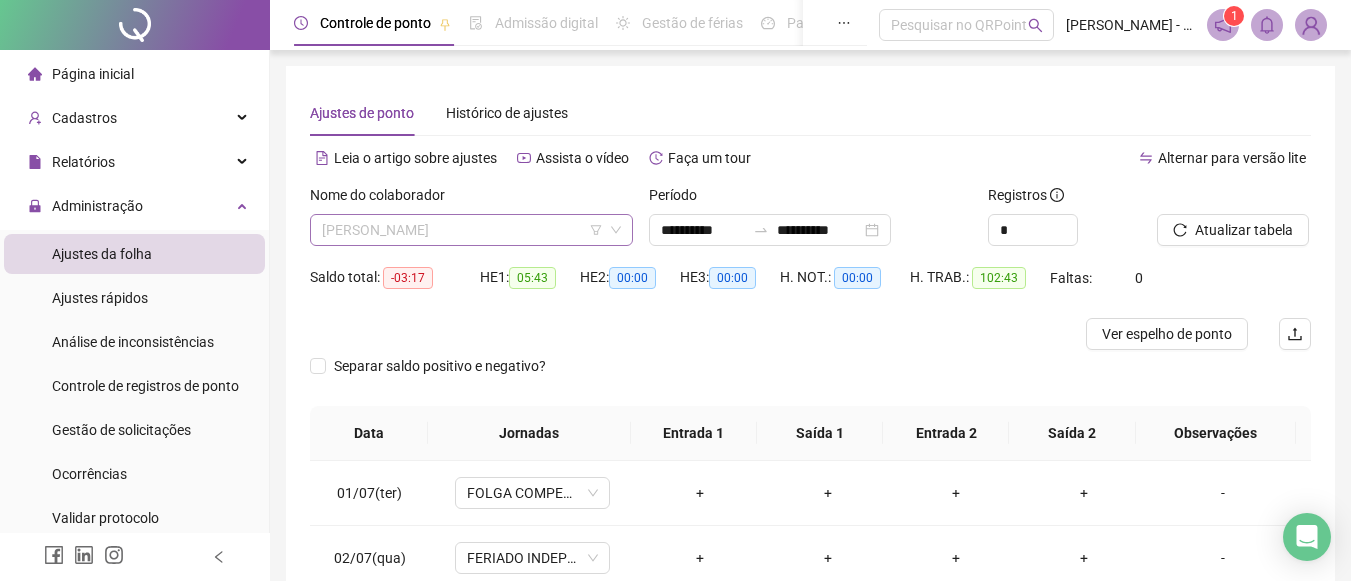click on "[PERSON_NAME]" at bounding box center [471, 230] 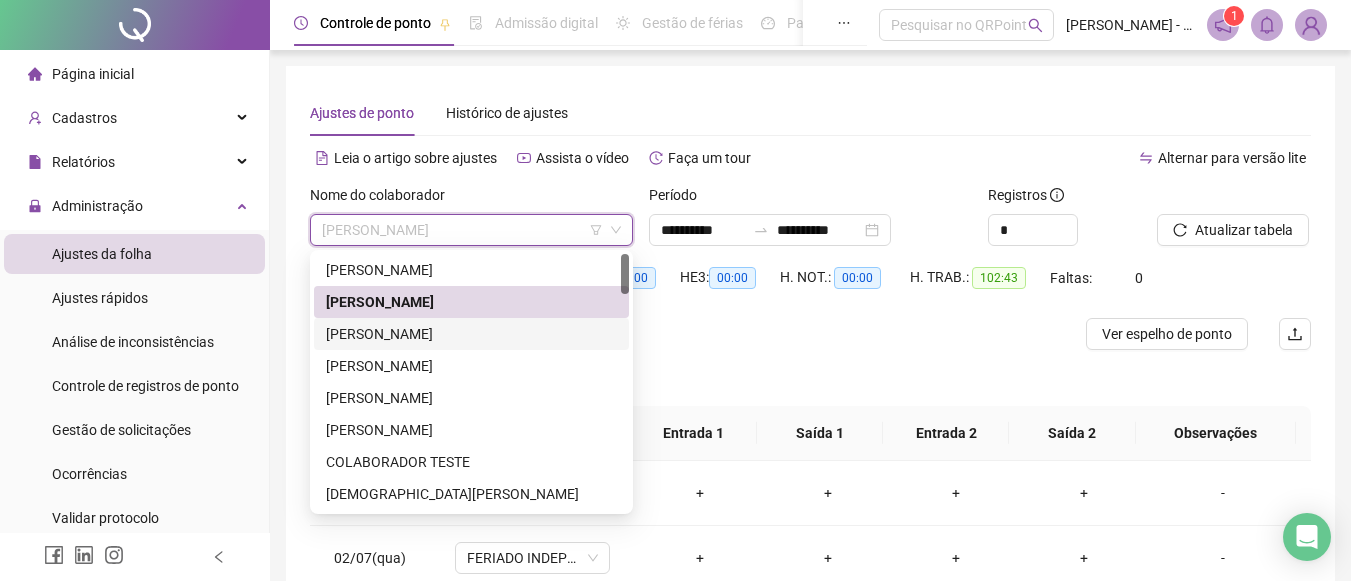 click on "[PERSON_NAME]" at bounding box center [471, 334] 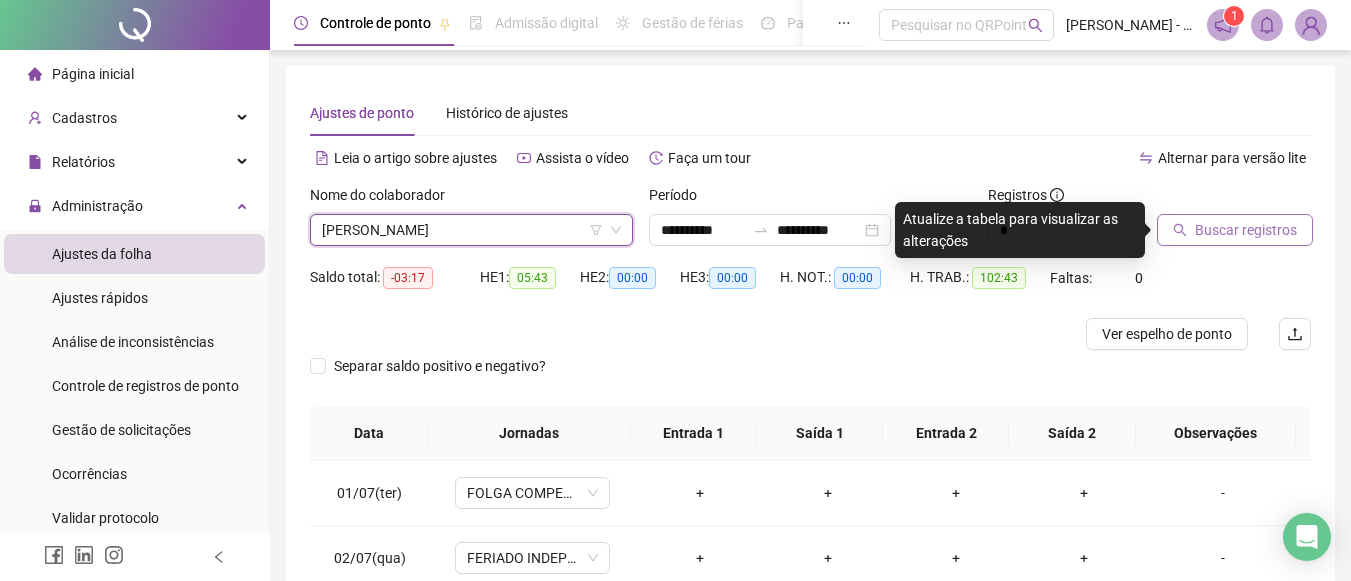 click on "Buscar registros" at bounding box center [1246, 230] 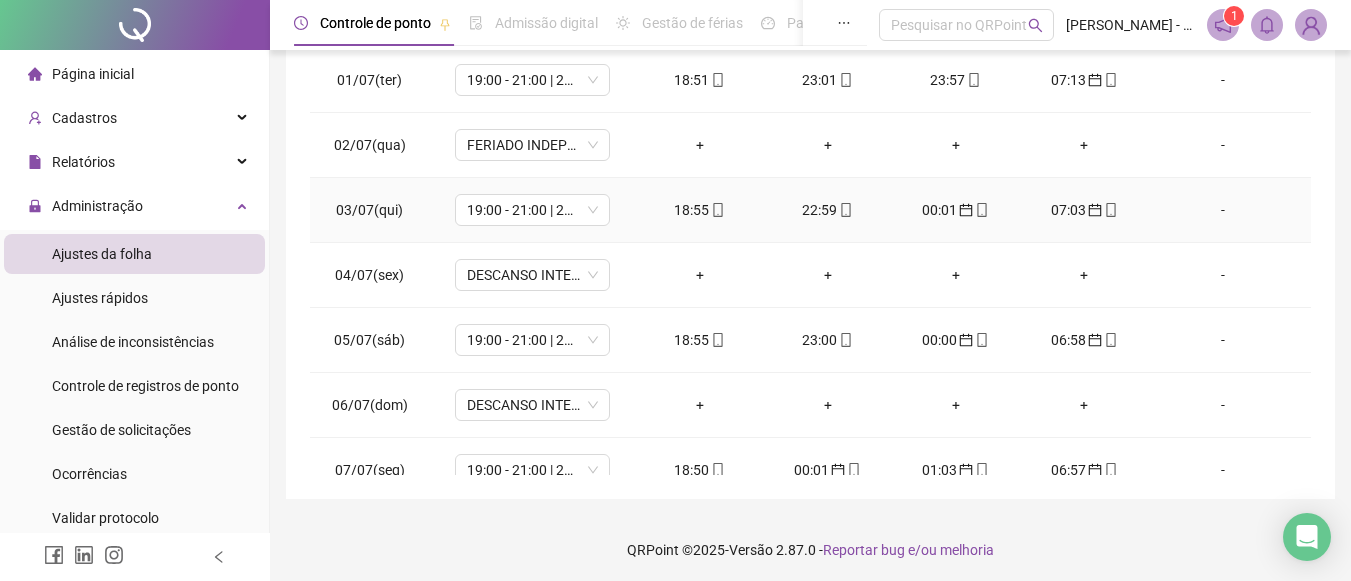 scroll, scrollTop: 441, scrollLeft: 0, axis: vertical 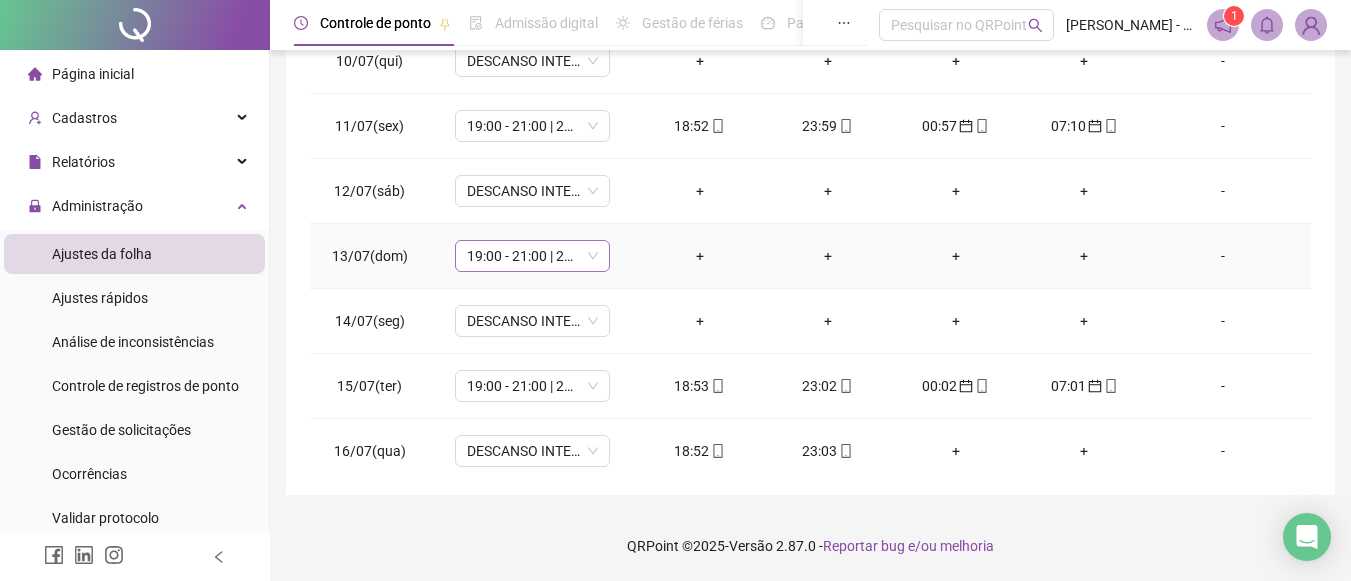 click on "19:00 - 21:00 | 22:00 - 07:00" at bounding box center [532, 256] 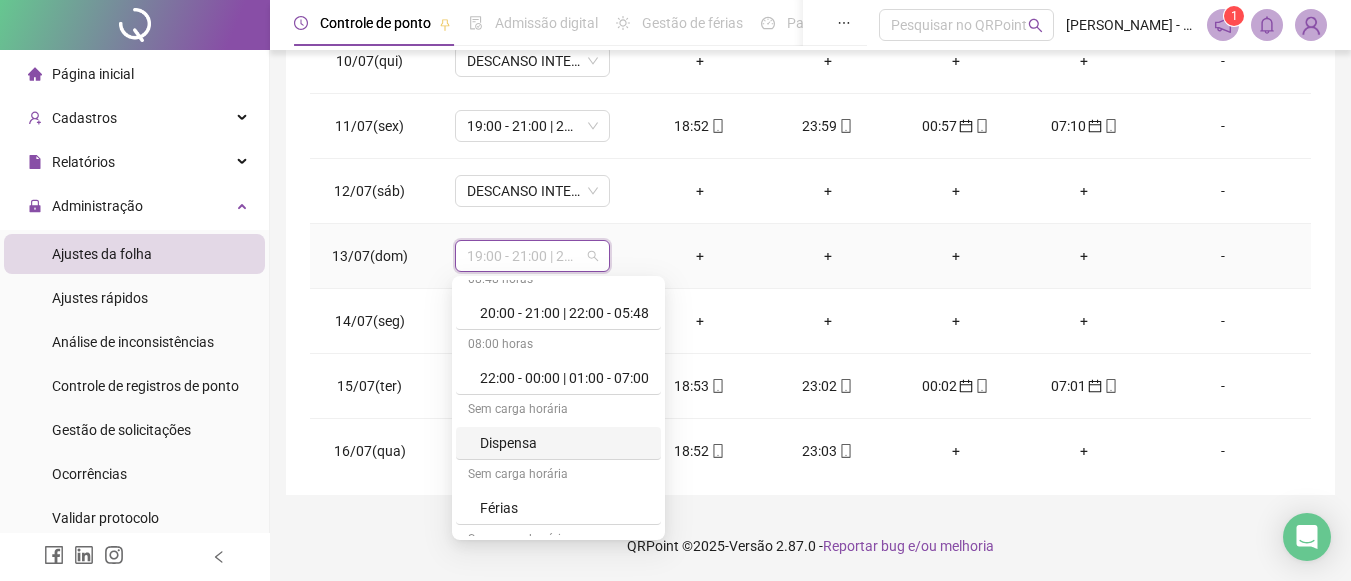 scroll, scrollTop: 700, scrollLeft: 0, axis: vertical 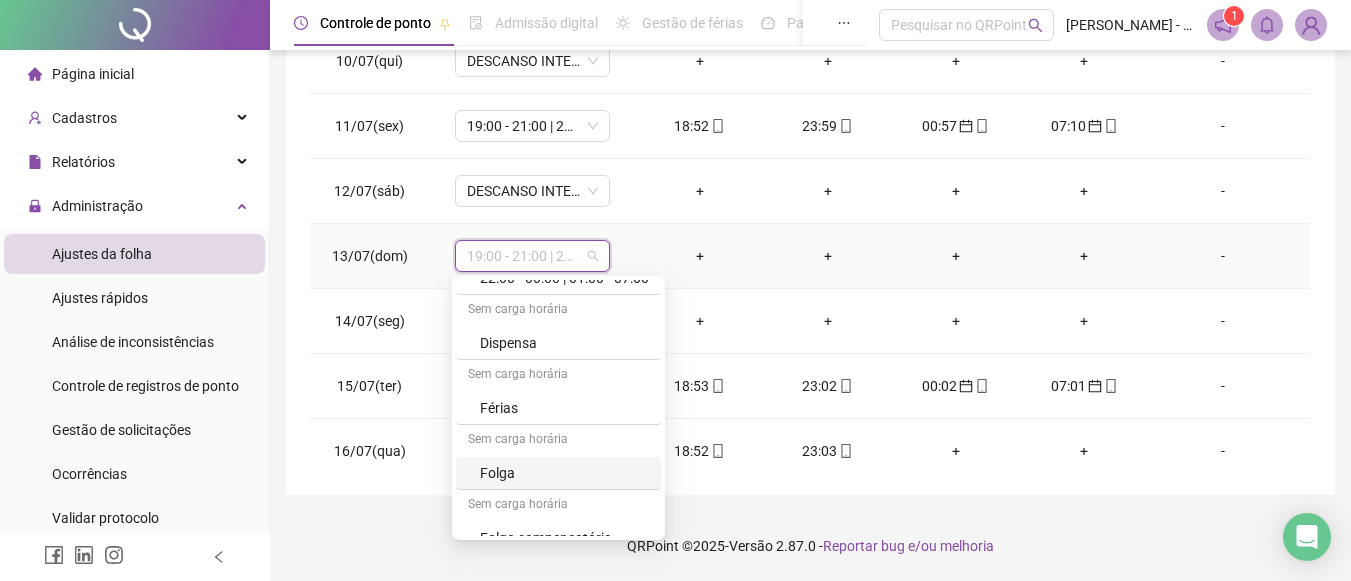 click on "Folga" at bounding box center [564, 473] 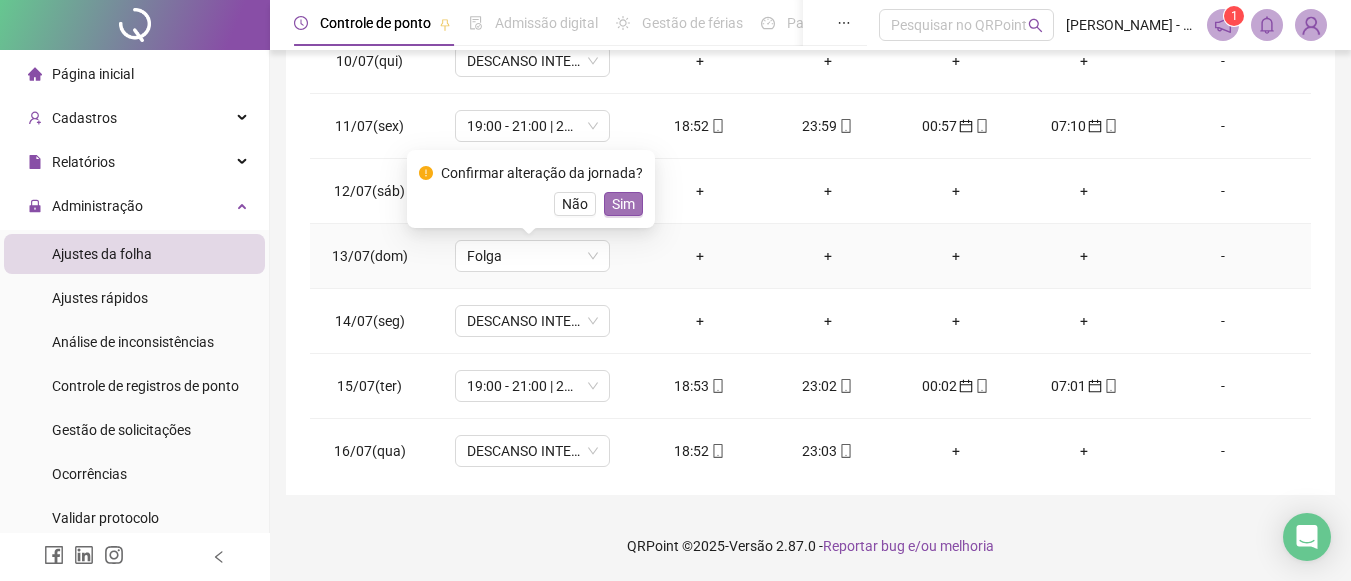 click on "Sim" at bounding box center (623, 204) 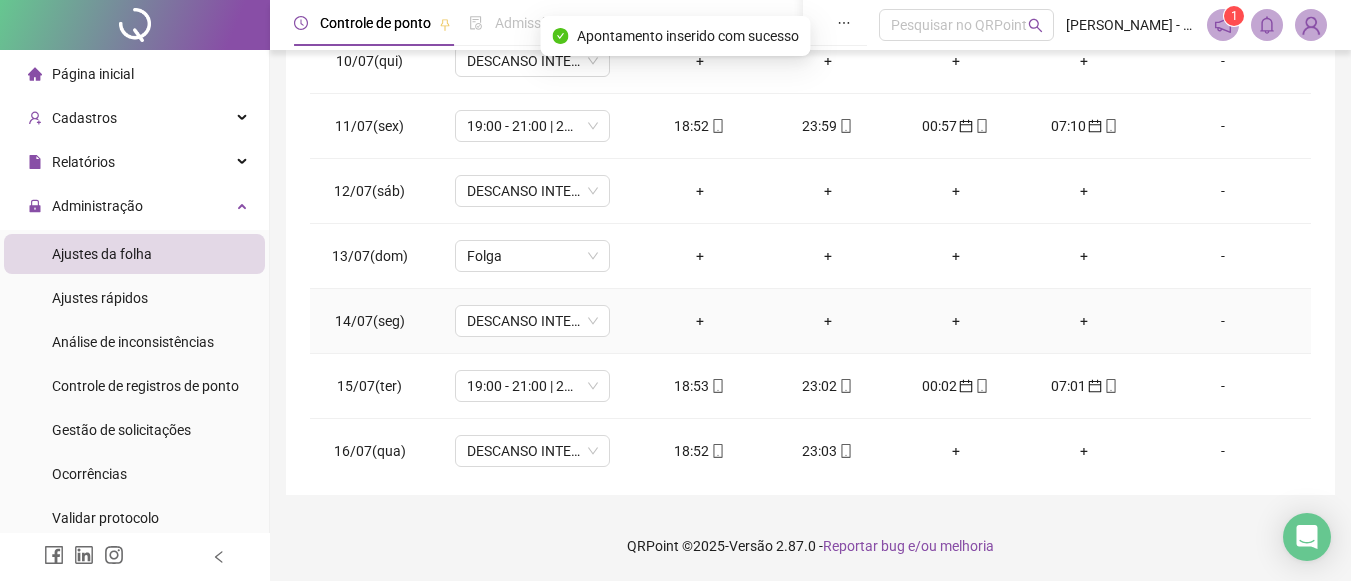 scroll, scrollTop: 678, scrollLeft: 0, axis: vertical 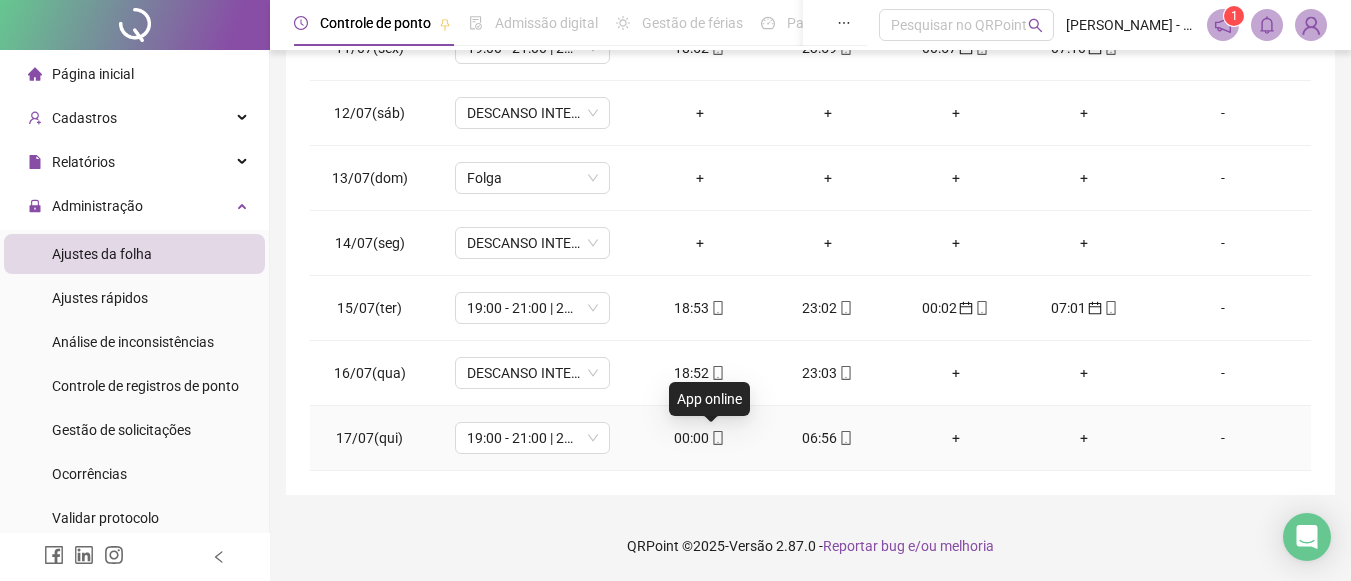 click 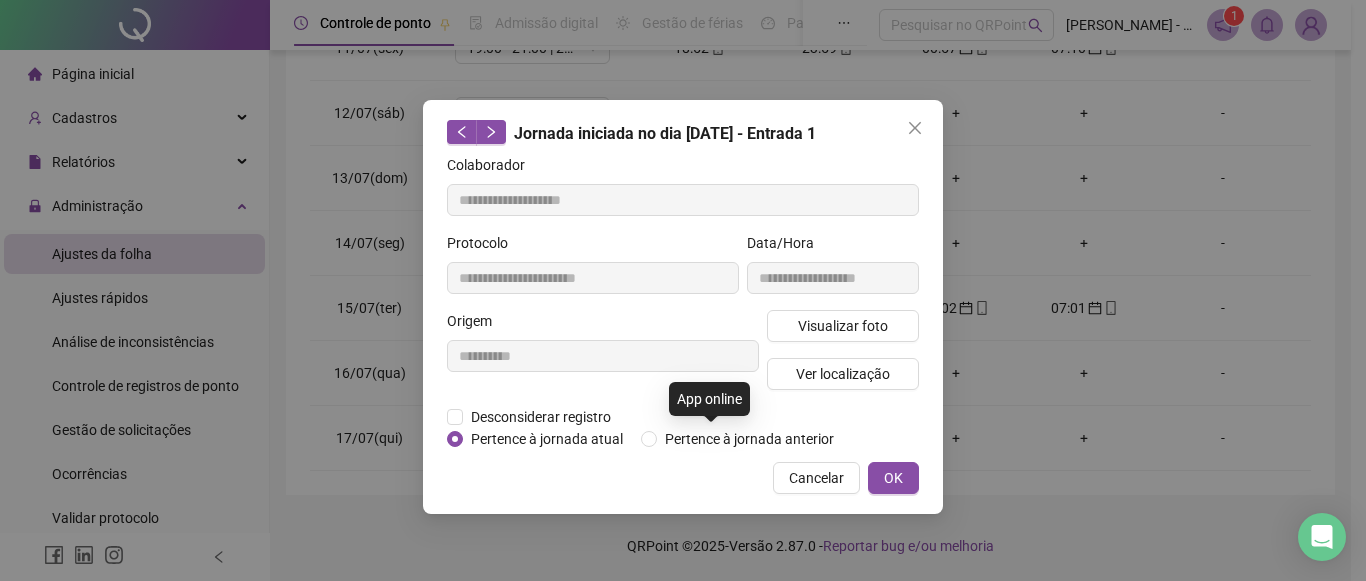 type on "**********" 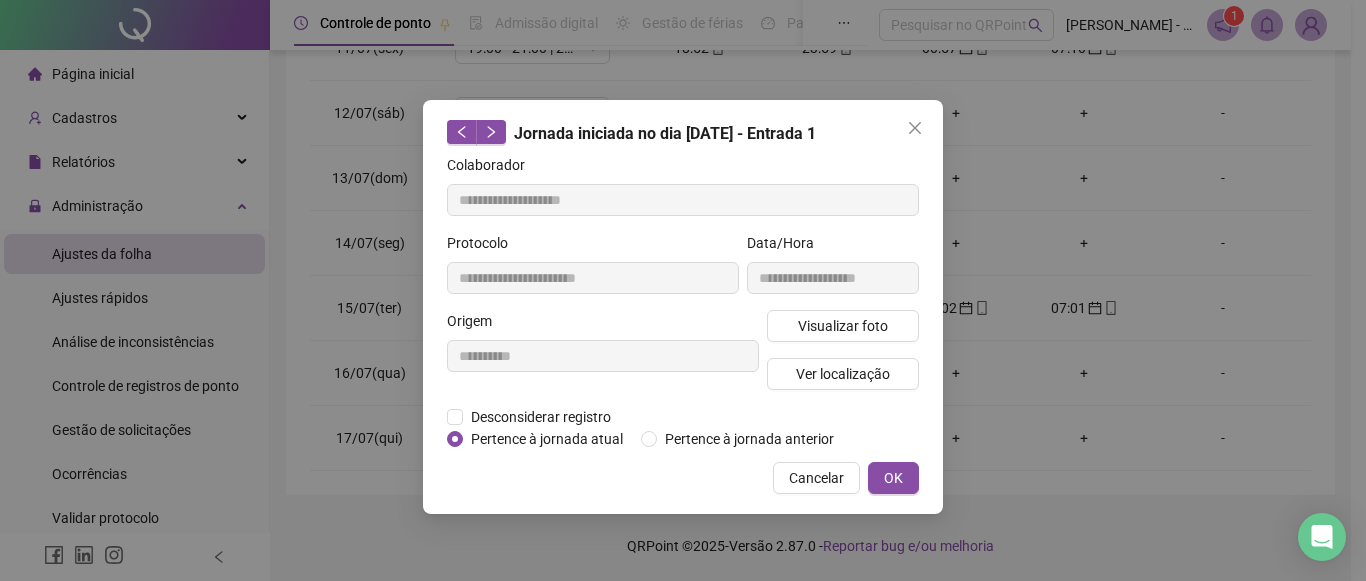 click on "**********" at bounding box center [683, 290] 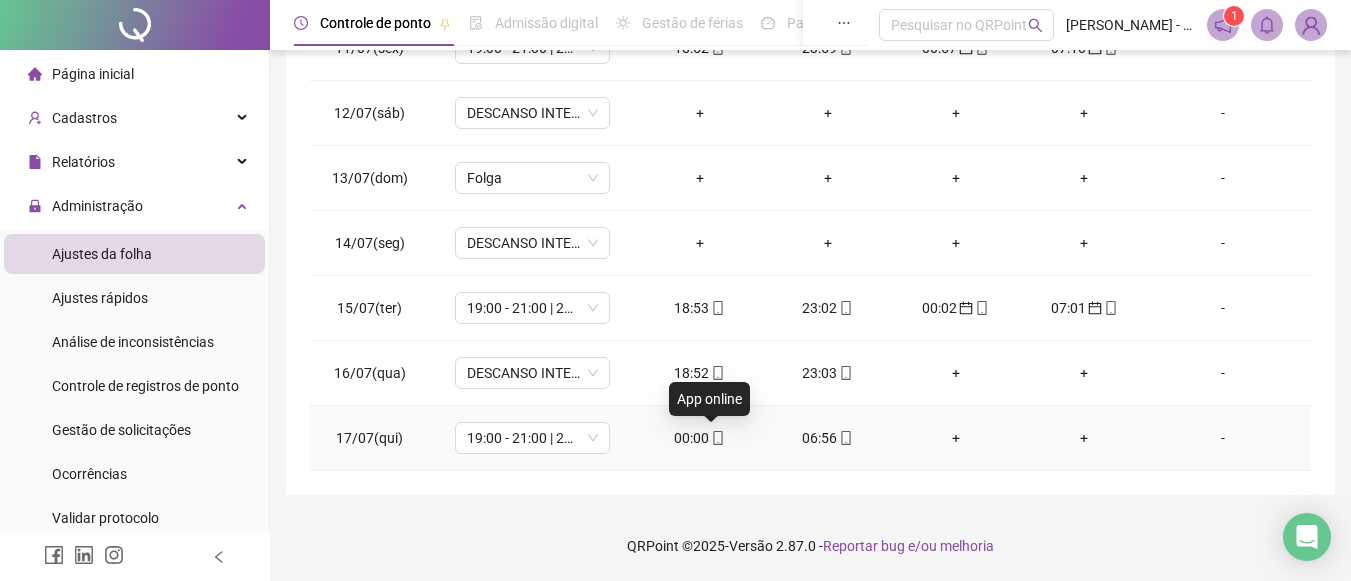 click at bounding box center (717, 438) 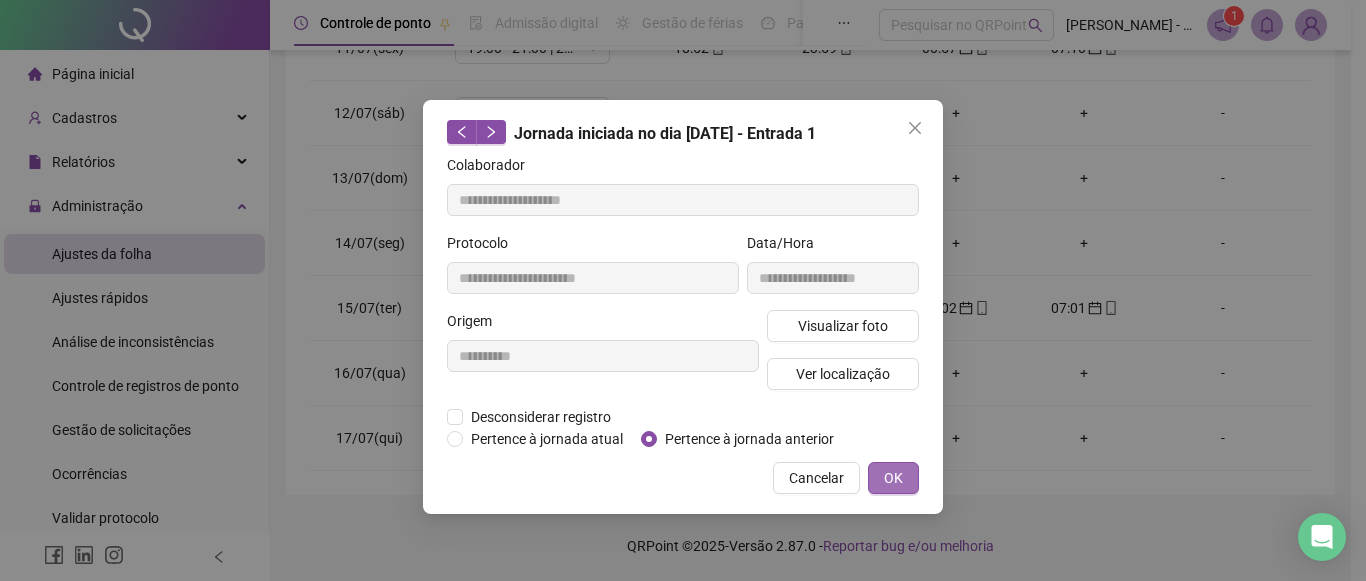 click on "OK" at bounding box center (893, 478) 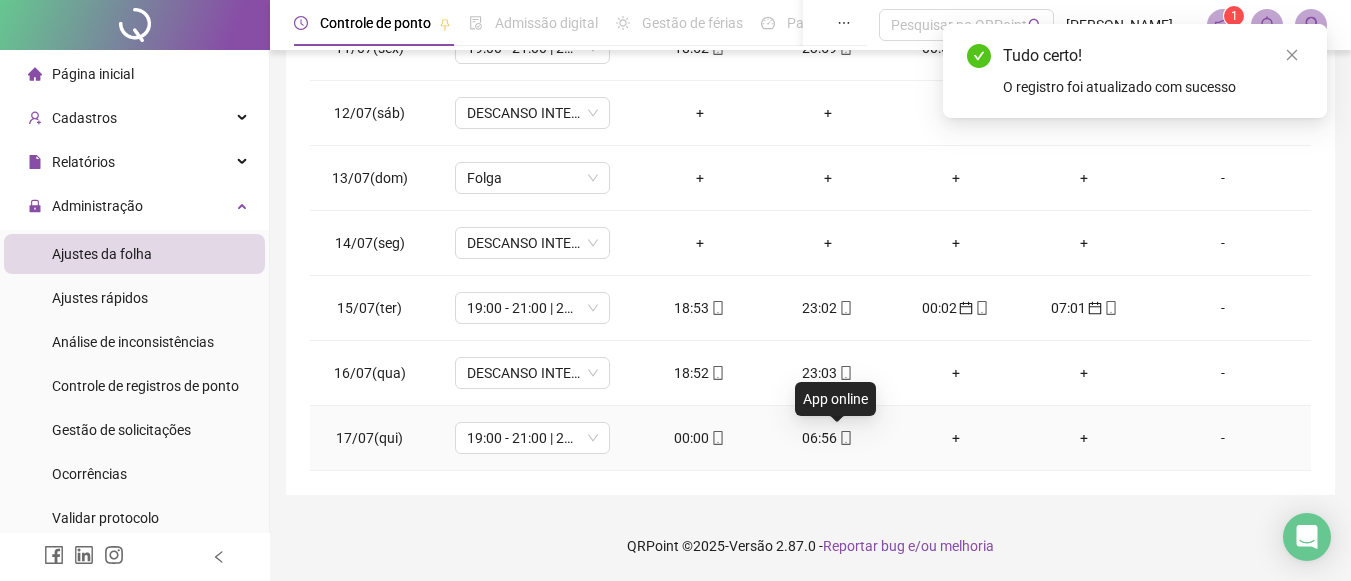 click 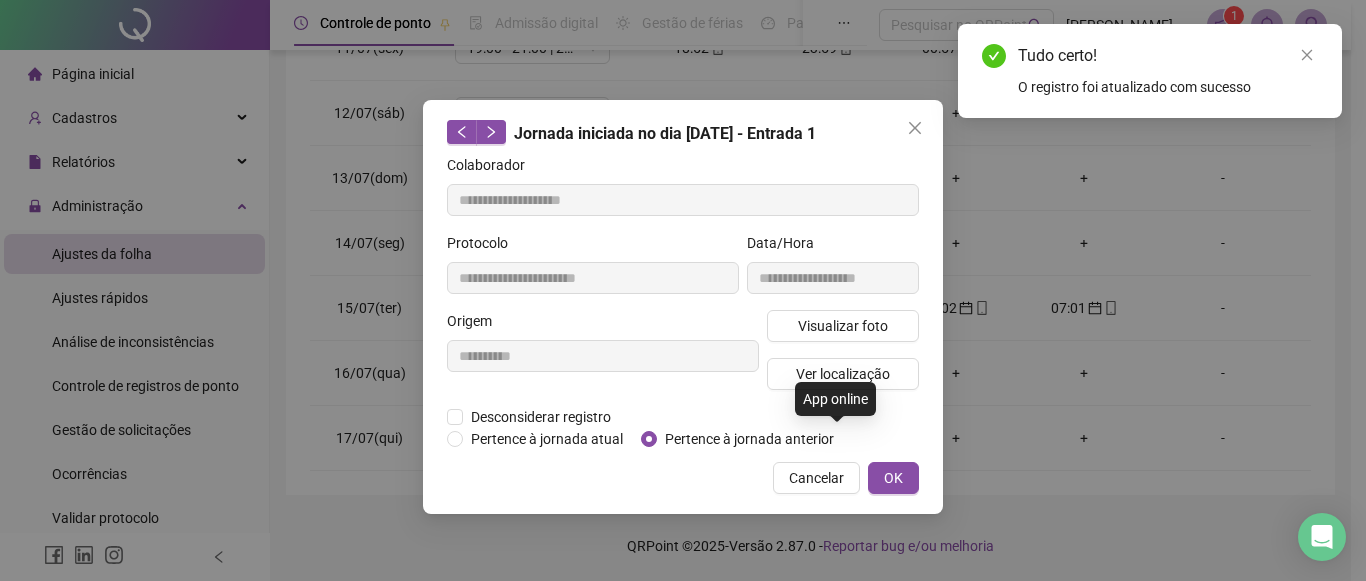 type on "**********" 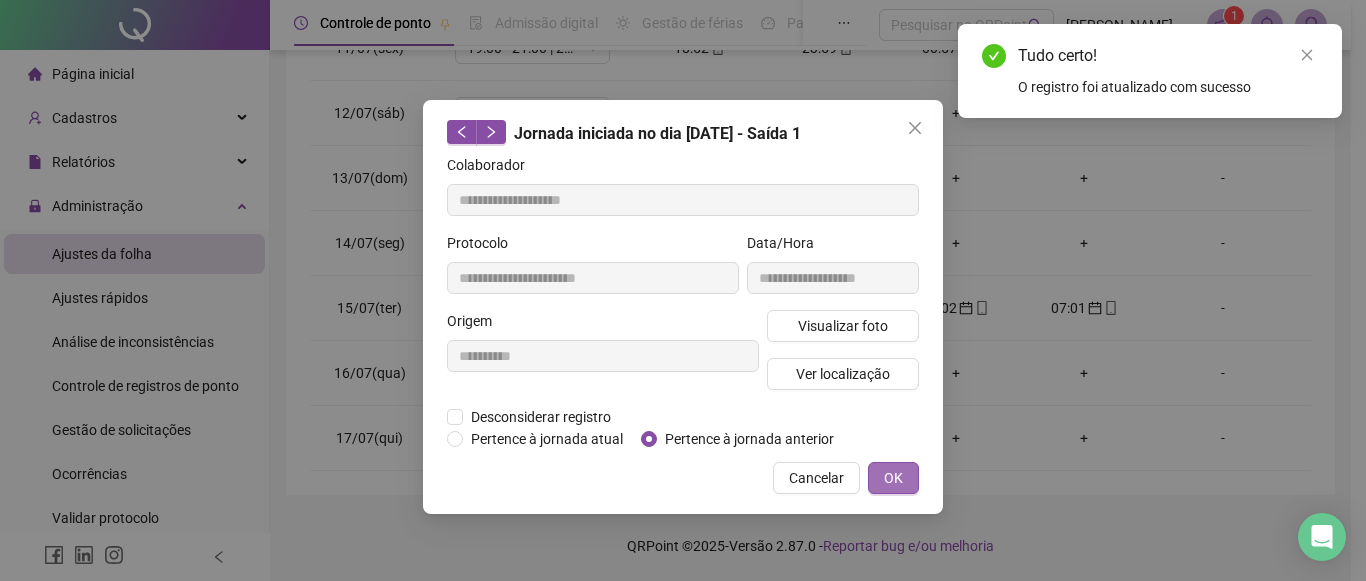 click on "OK" at bounding box center [893, 478] 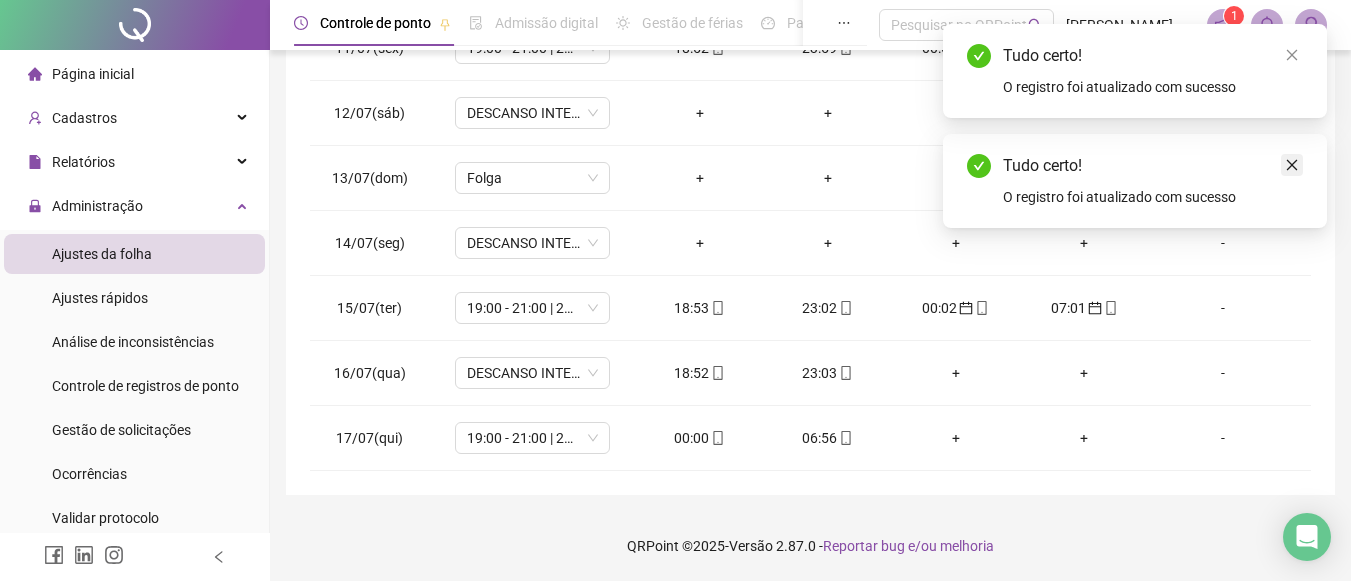 click at bounding box center [1292, 165] 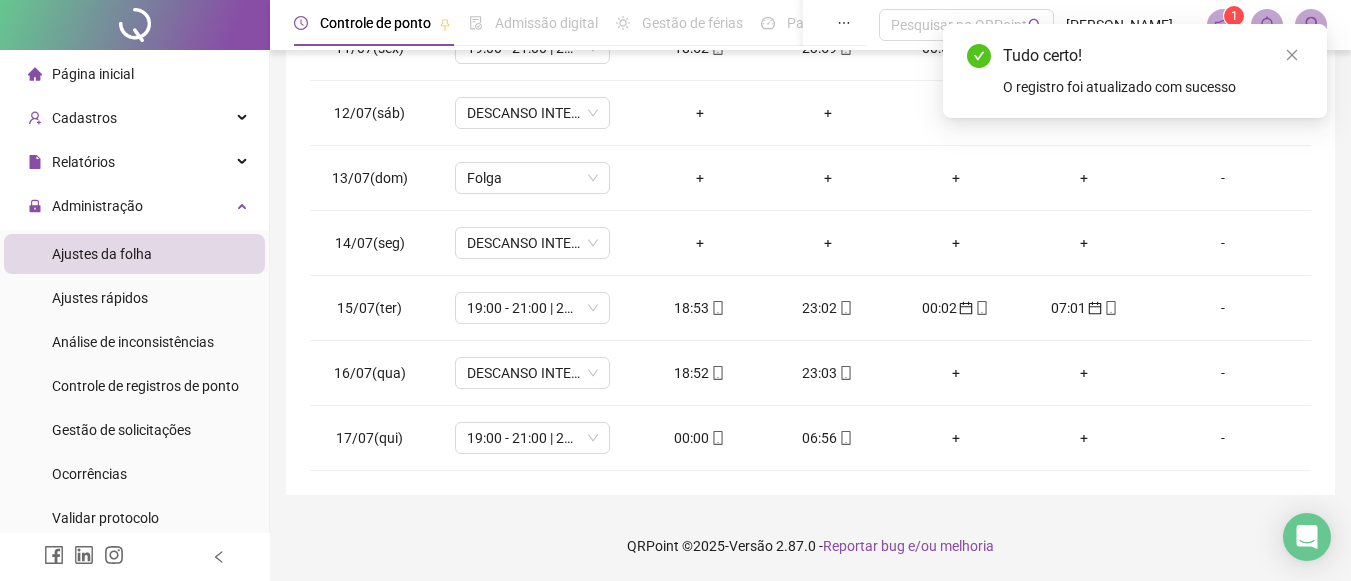 drag, startPoint x: 1303, startPoint y: 63, endPoint x: 1299, endPoint y: 86, distance: 23.345236 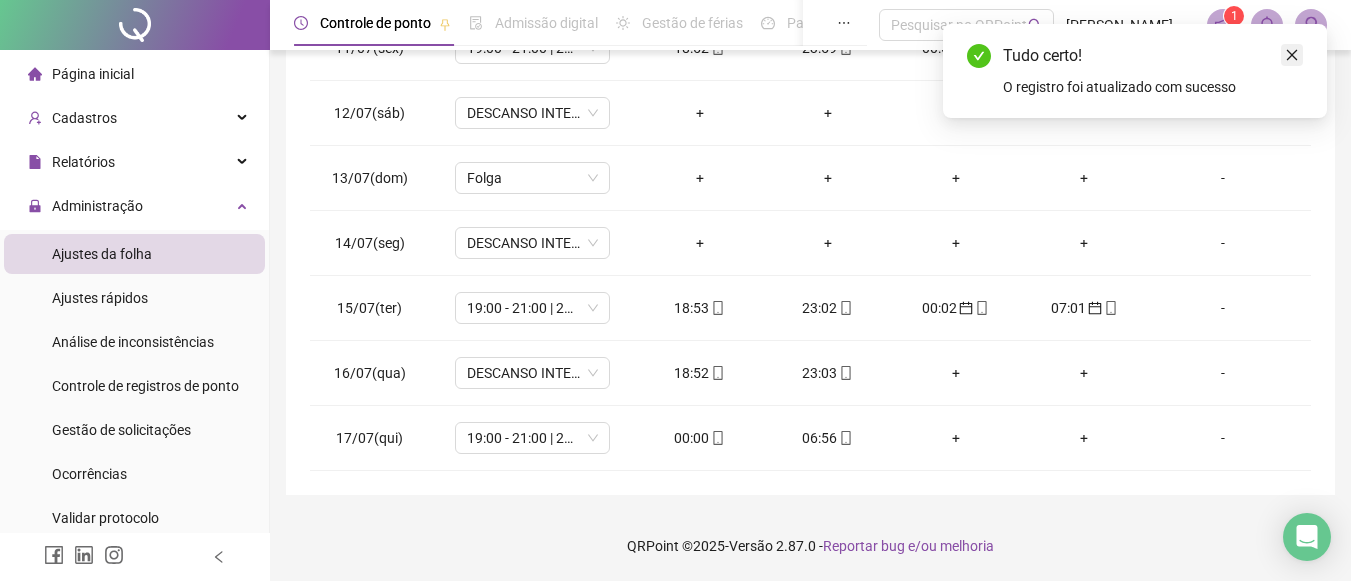 click at bounding box center (1292, 55) 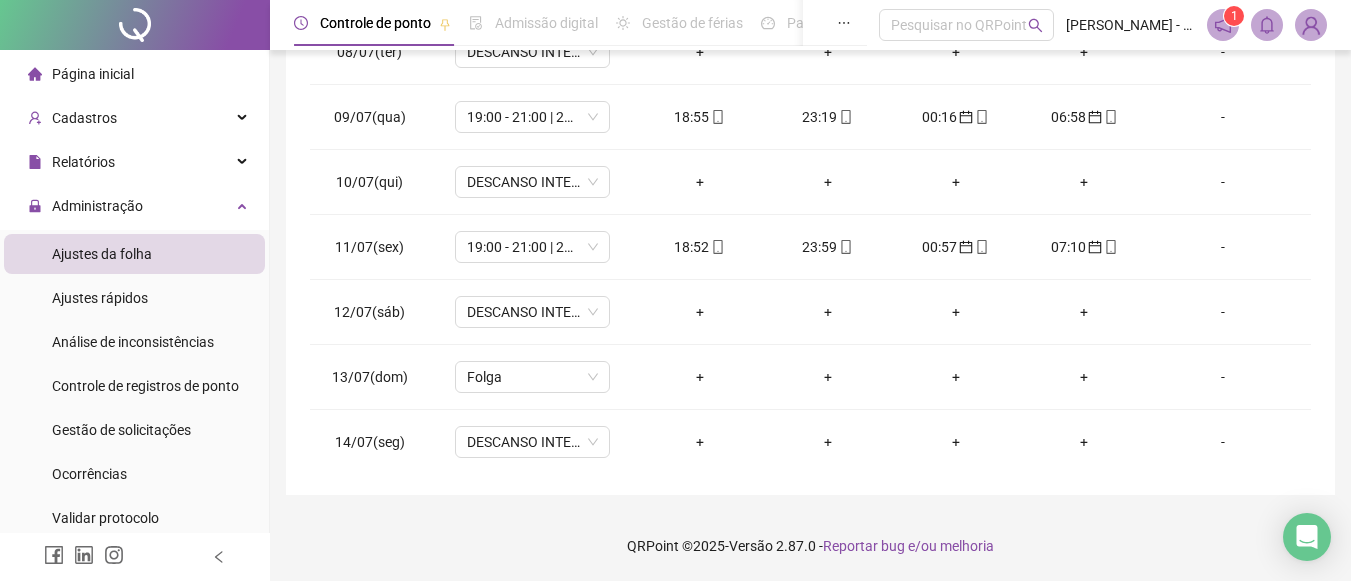 scroll, scrollTop: 478, scrollLeft: 0, axis: vertical 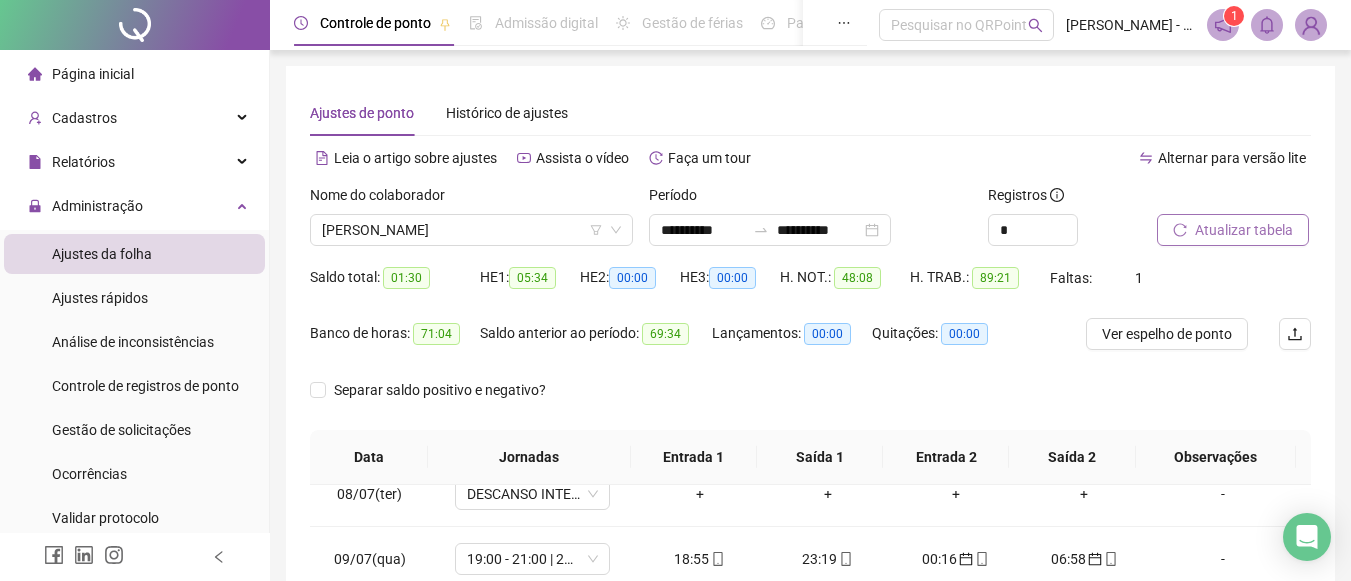 click on "Atualizar tabela" at bounding box center [1244, 230] 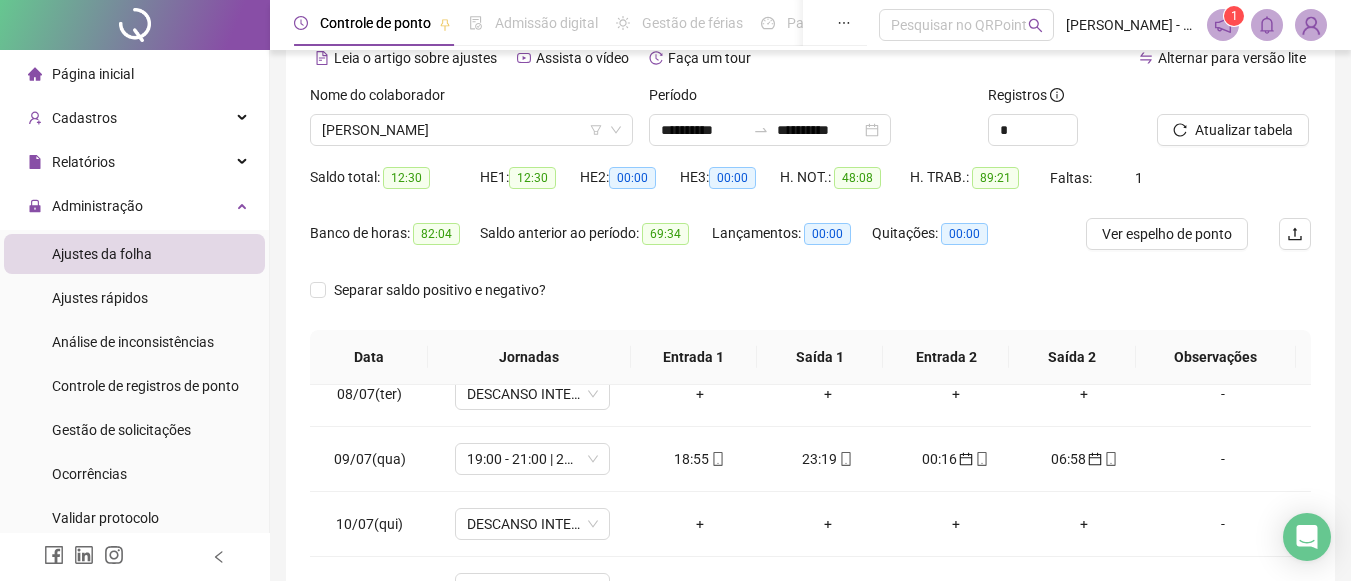 scroll, scrollTop: 441, scrollLeft: 0, axis: vertical 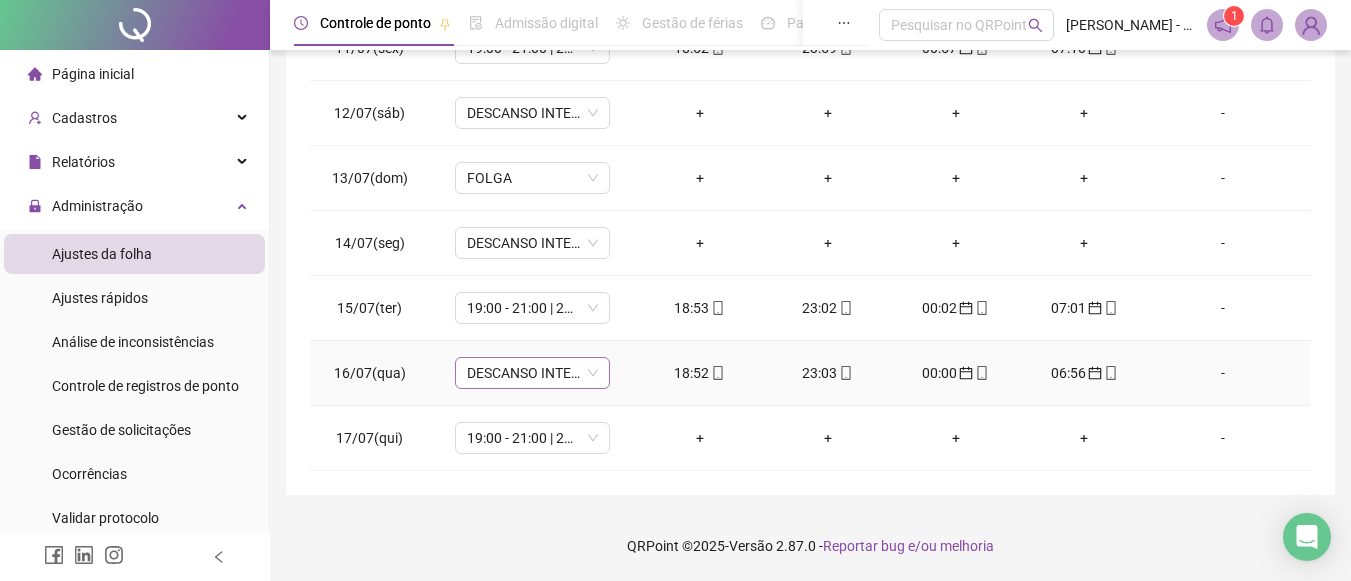 click on "DESCANSO INTER-JORNADA" at bounding box center (532, 373) 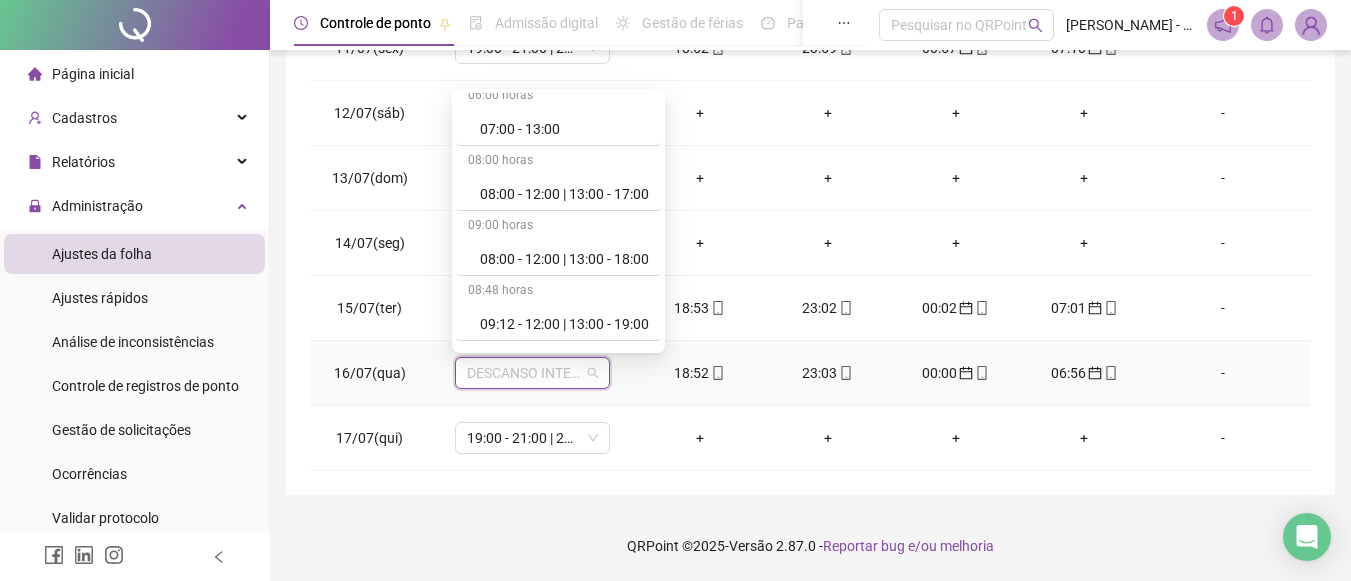 scroll, scrollTop: 300, scrollLeft: 0, axis: vertical 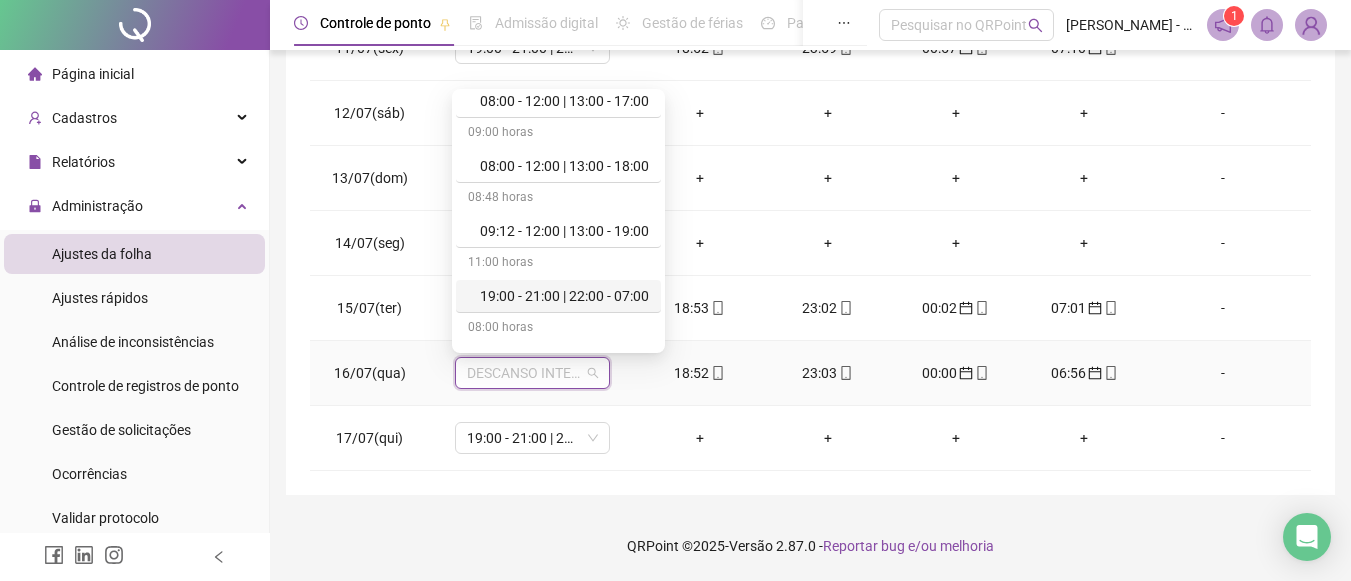 click on "19:00 - 21:00 | 22:00 - 07:00" at bounding box center [564, 296] 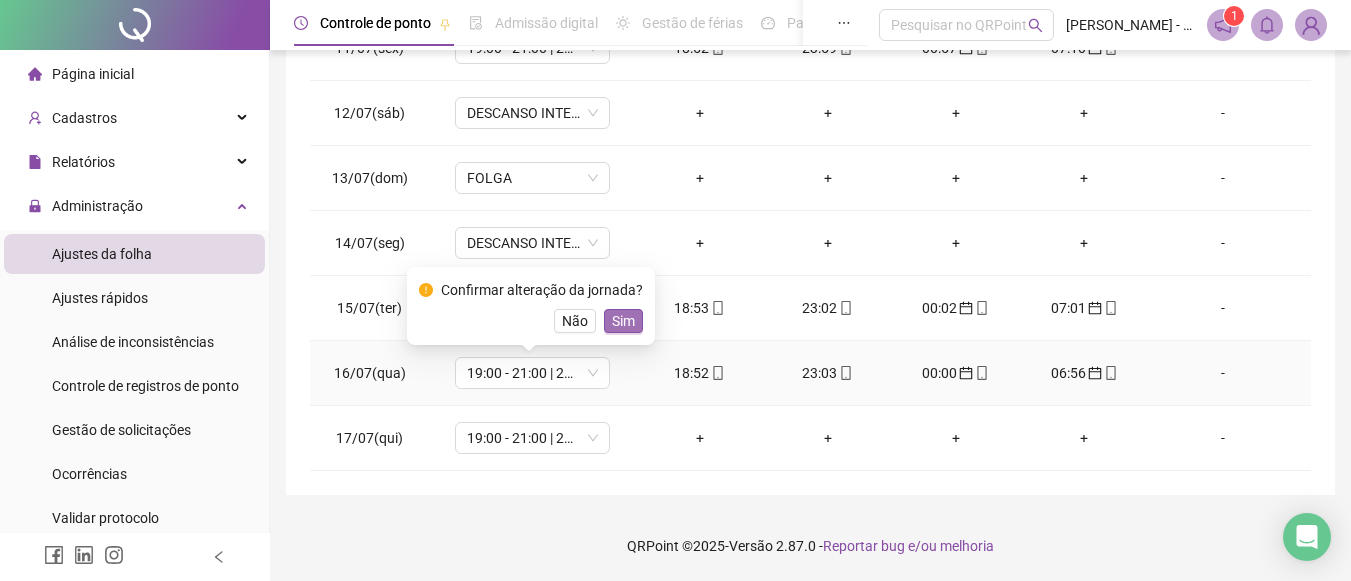 click on "Sim" at bounding box center (623, 321) 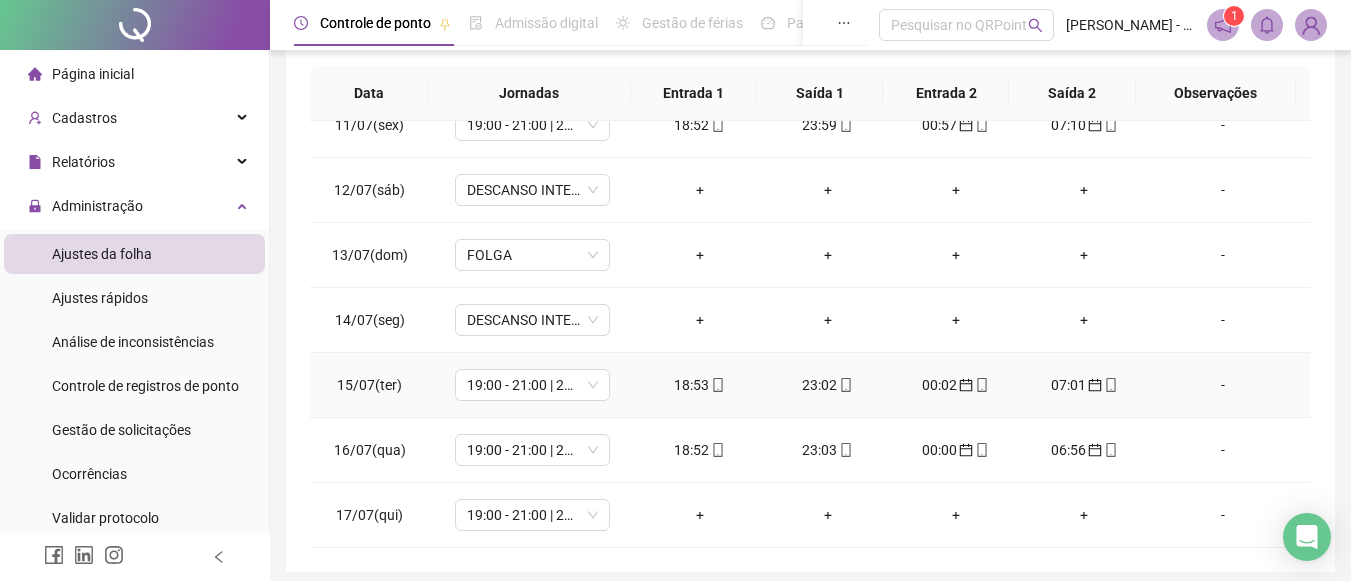 scroll, scrollTop: 441, scrollLeft: 0, axis: vertical 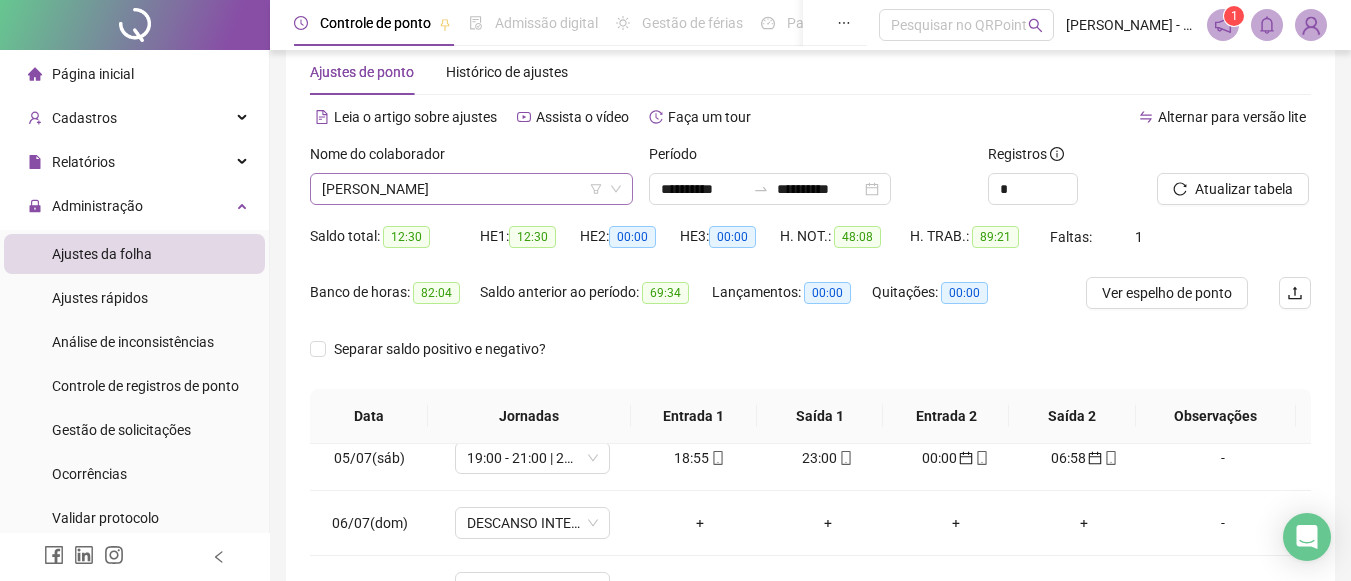 click on "[PERSON_NAME]" at bounding box center (471, 189) 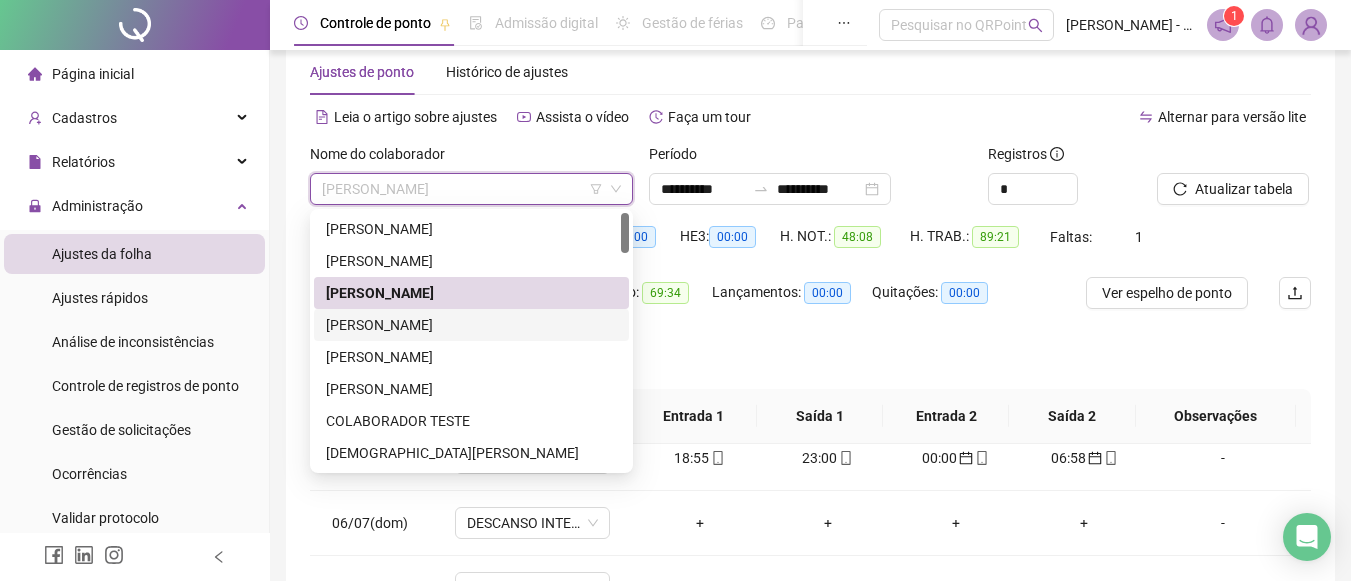click on "[PERSON_NAME]" at bounding box center (471, 325) 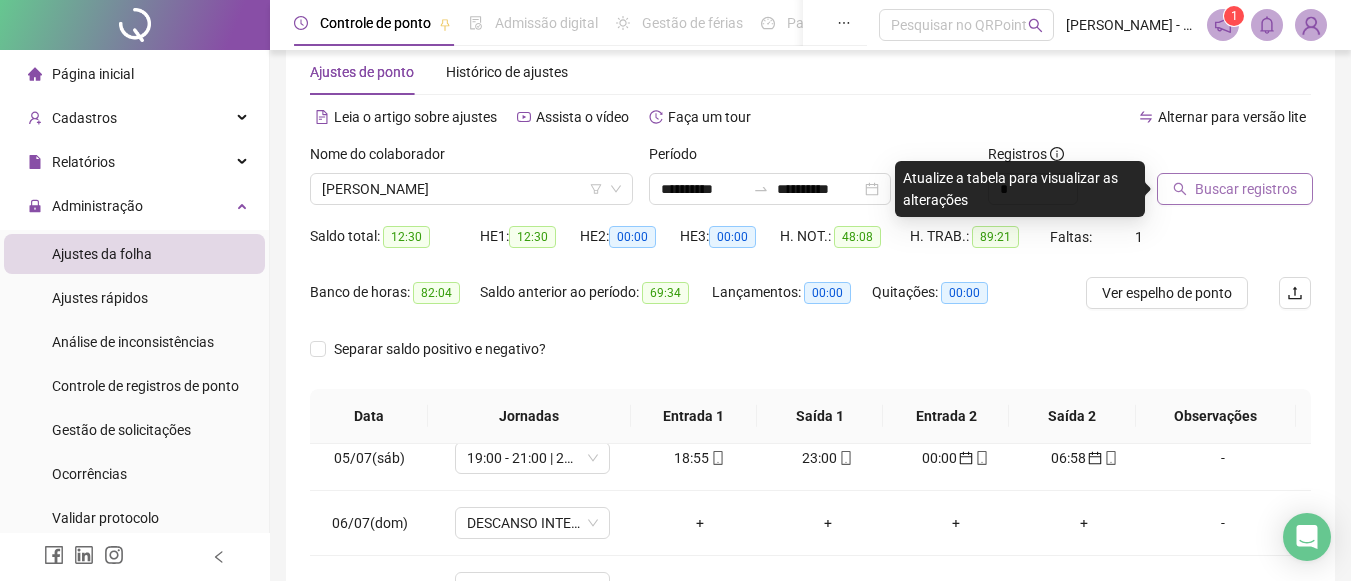 click on "Buscar registros" at bounding box center [1246, 189] 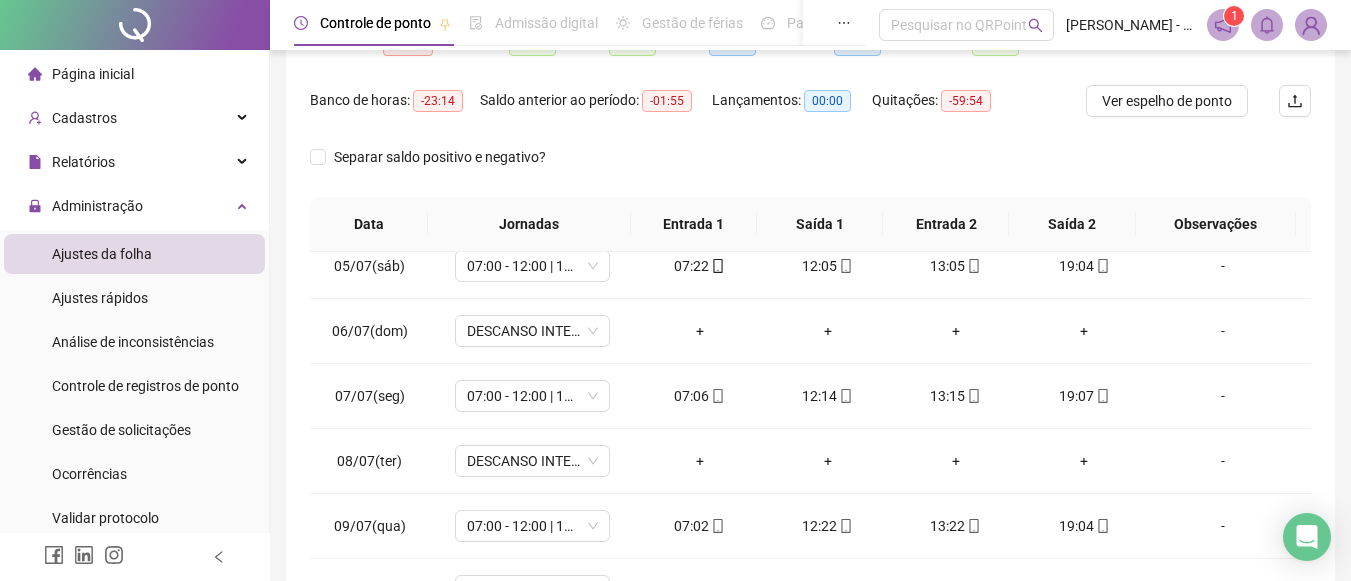 scroll, scrollTop: 241, scrollLeft: 0, axis: vertical 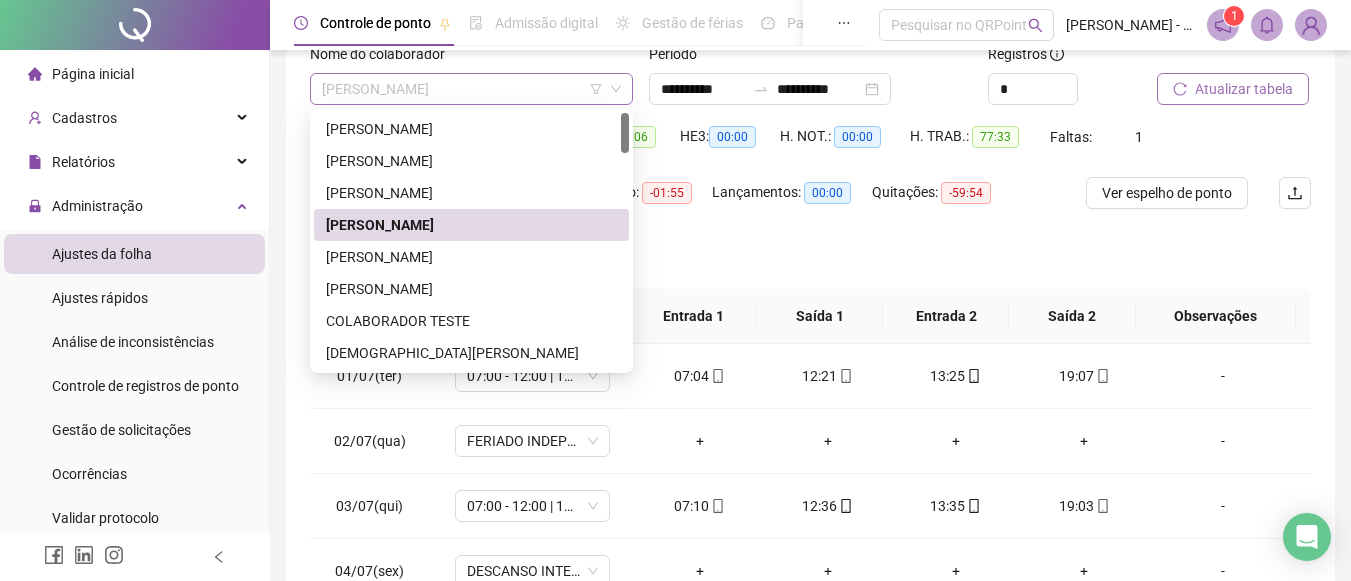 click on "[PERSON_NAME]" at bounding box center [471, 89] 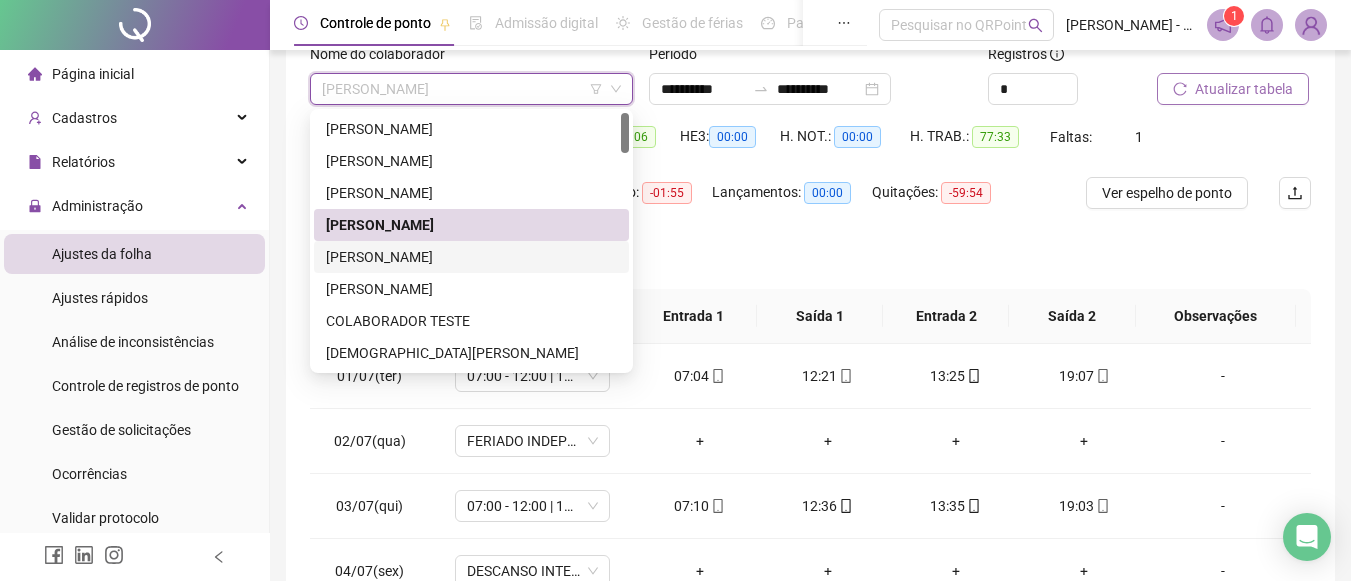click on "[PERSON_NAME]" at bounding box center [471, 257] 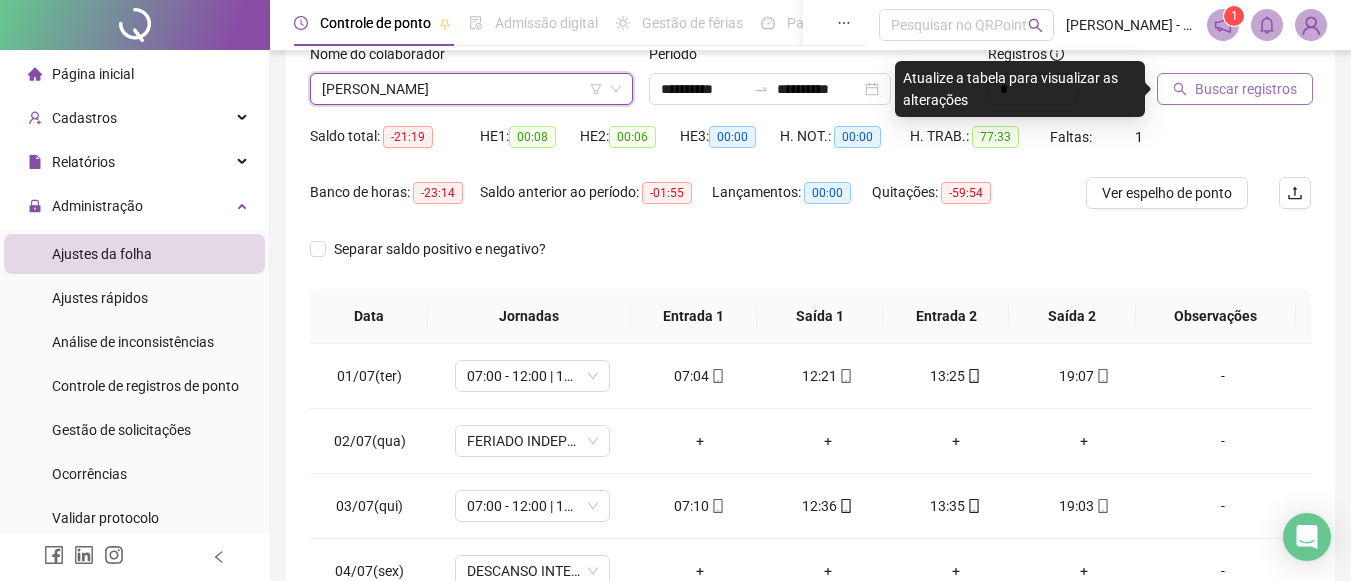 click on "Buscar registros" at bounding box center [1246, 89] 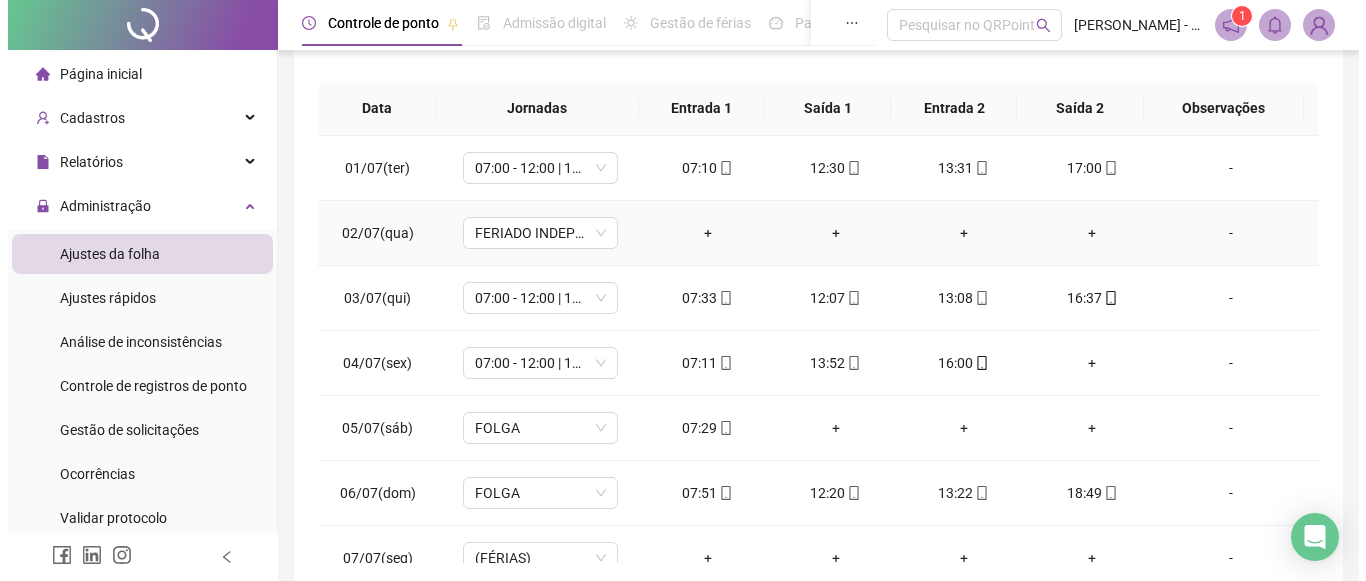 scroll, scrollTop: 341, scrollLeft: 0, axis: vertical 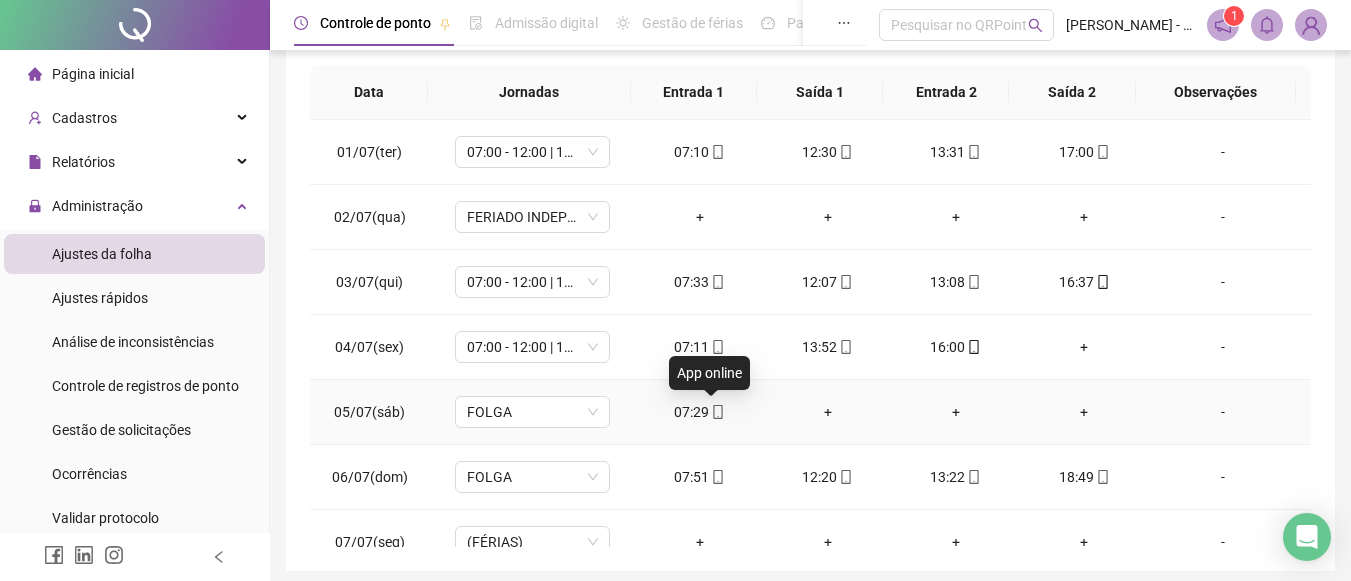 click 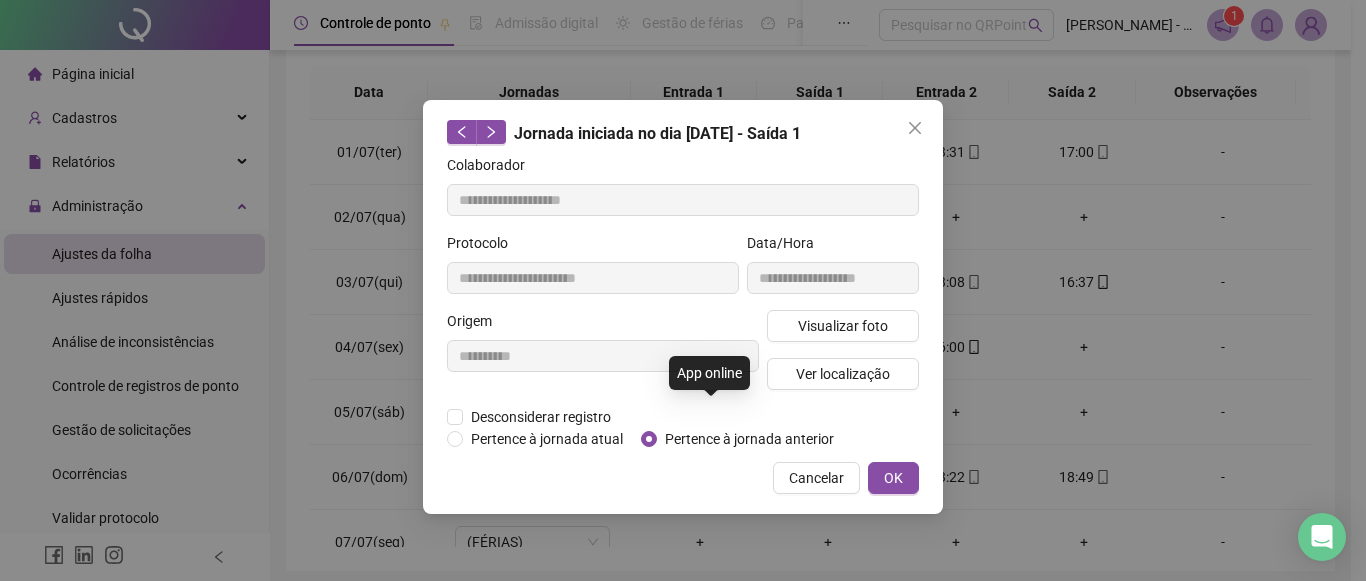 type on "**********" 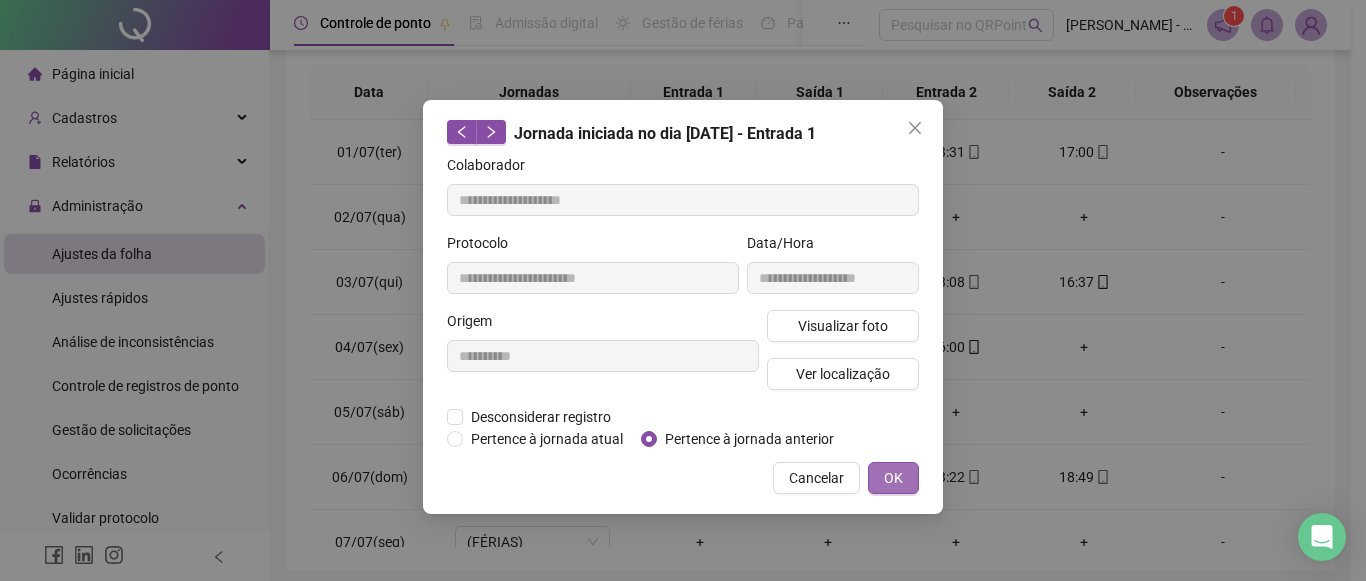 click on "OK" at bounding box center (893, 478) 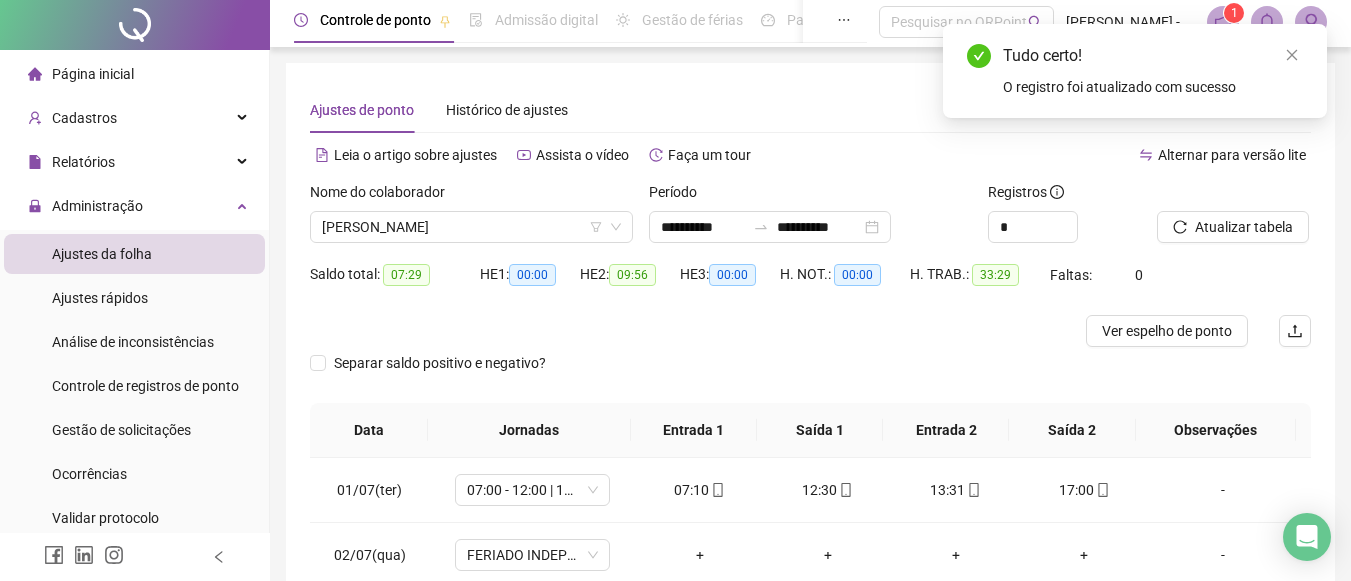 scroll, scrollTop: 0, scrollLeft: 0, axis: both 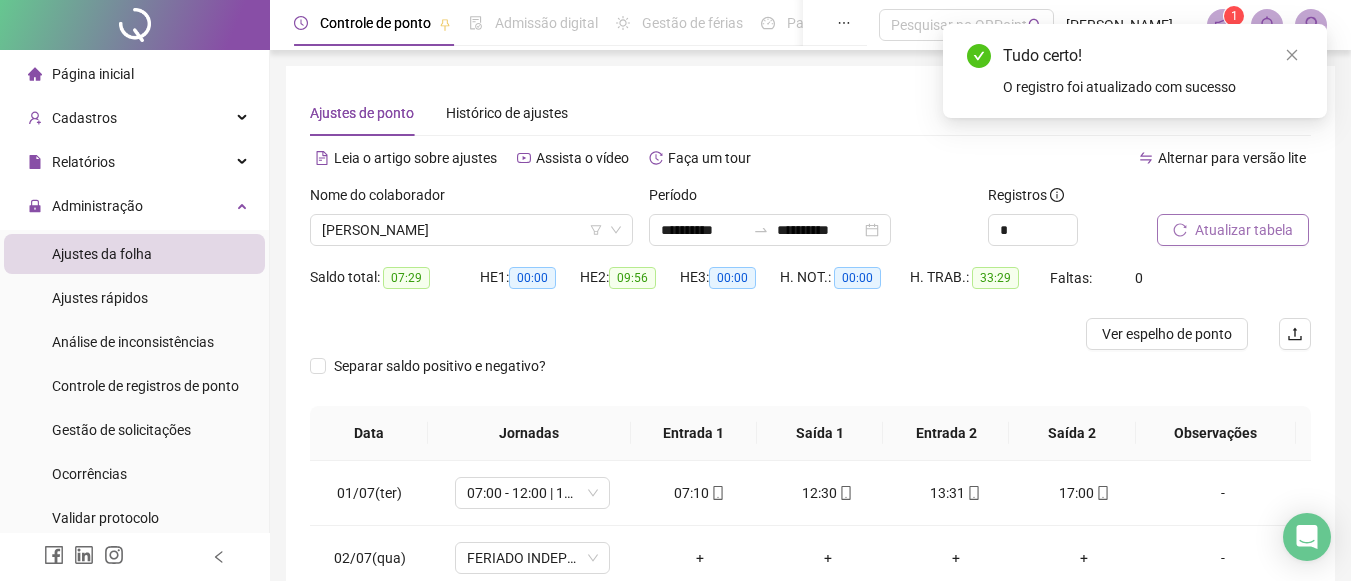 click on "Atualizar tabela" at bounding box center [1244, 230] 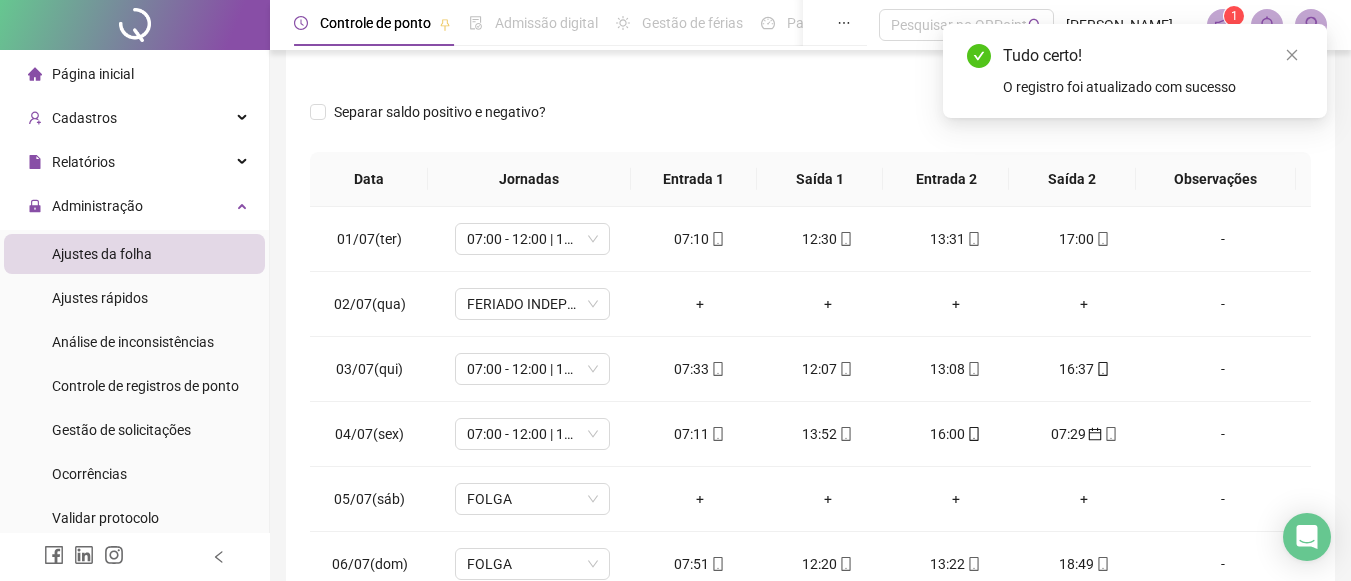scroll, scrollTop: 300, scrollLeft: 0, axis: vertical 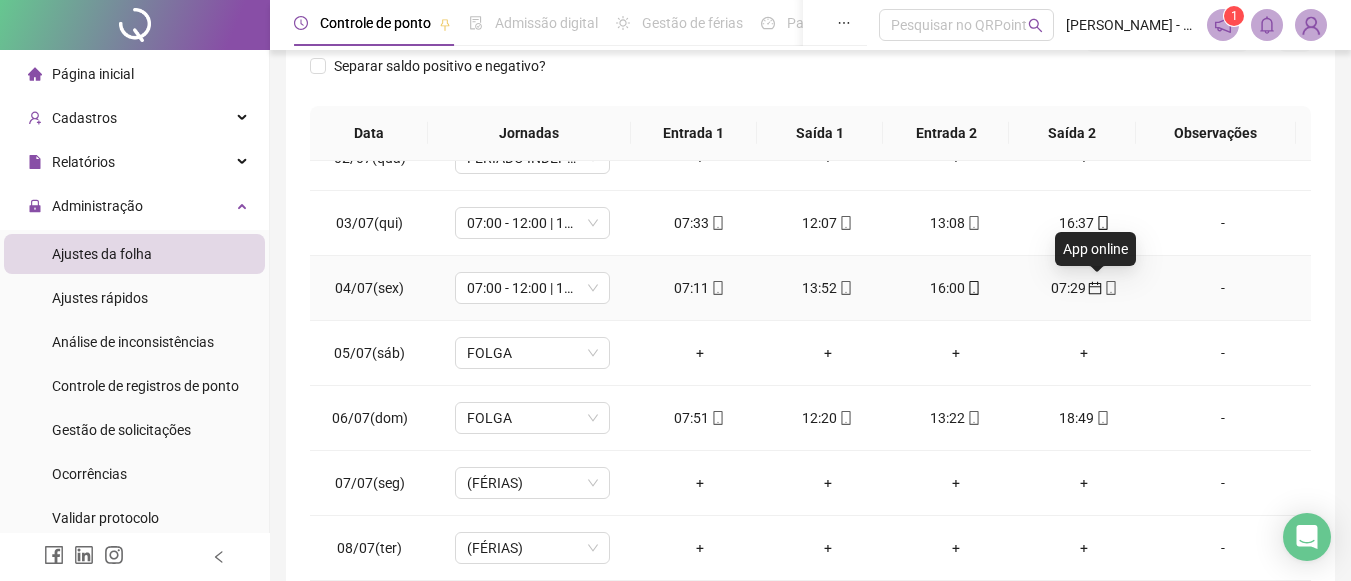 click 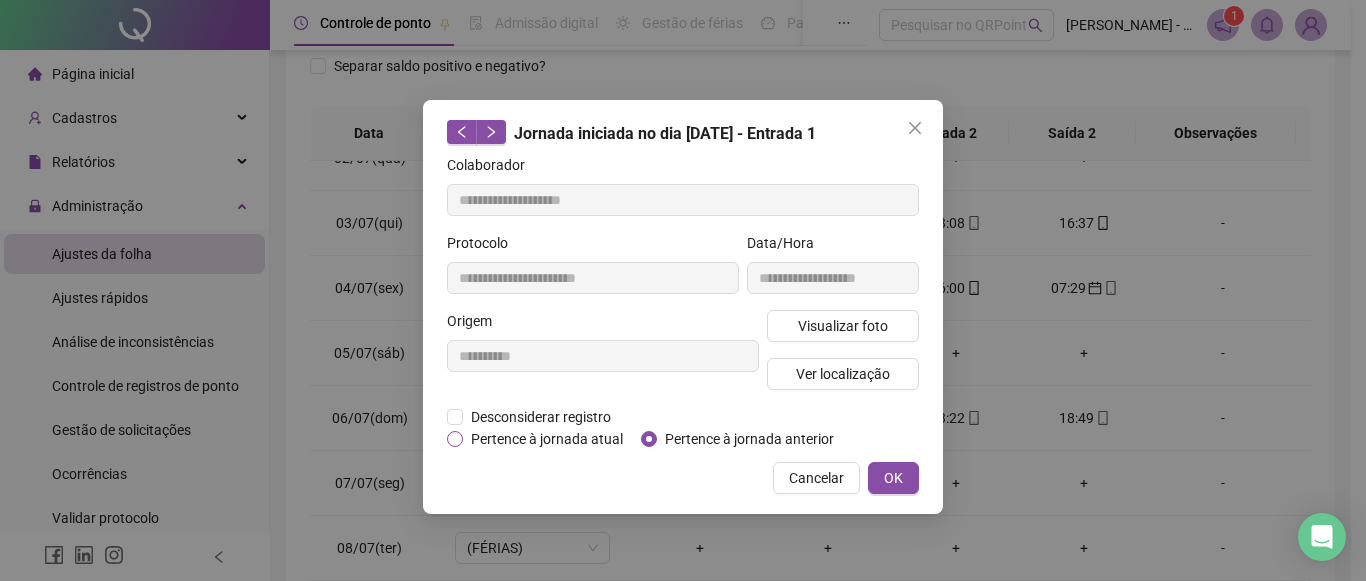 click on "Pertence à jornada atual" at bounding box center [540, 439] 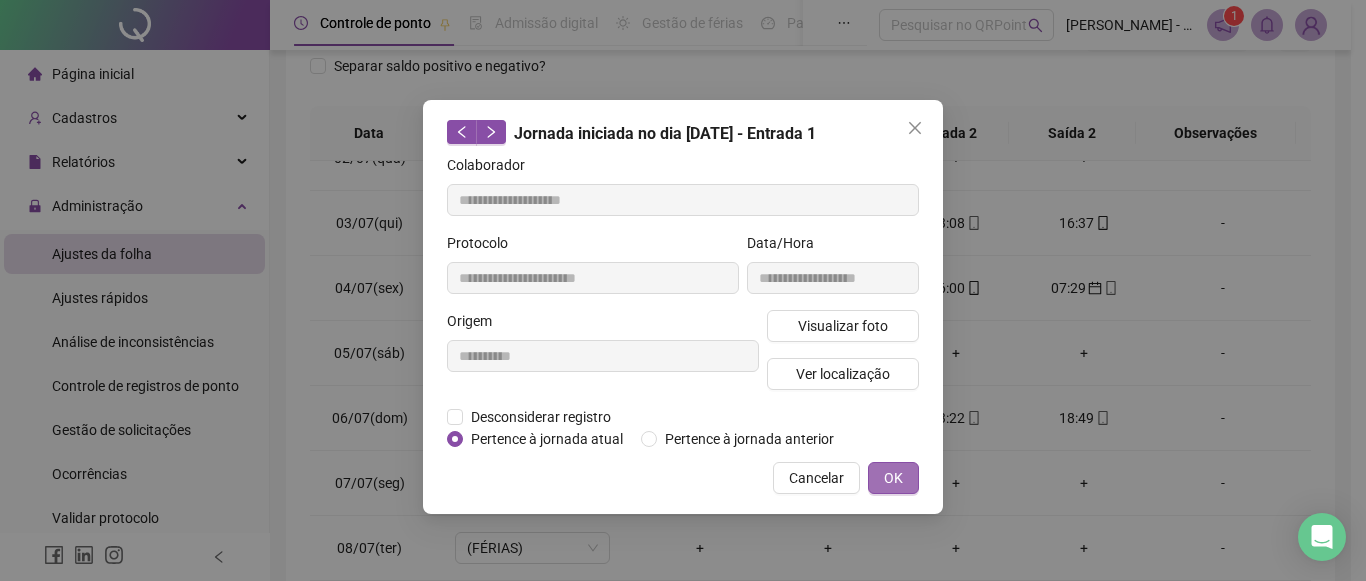 drag, startPoint x: 903, startPoint y: 484, endPoint x: 916, endPoint y: 483, distance: 13.038404 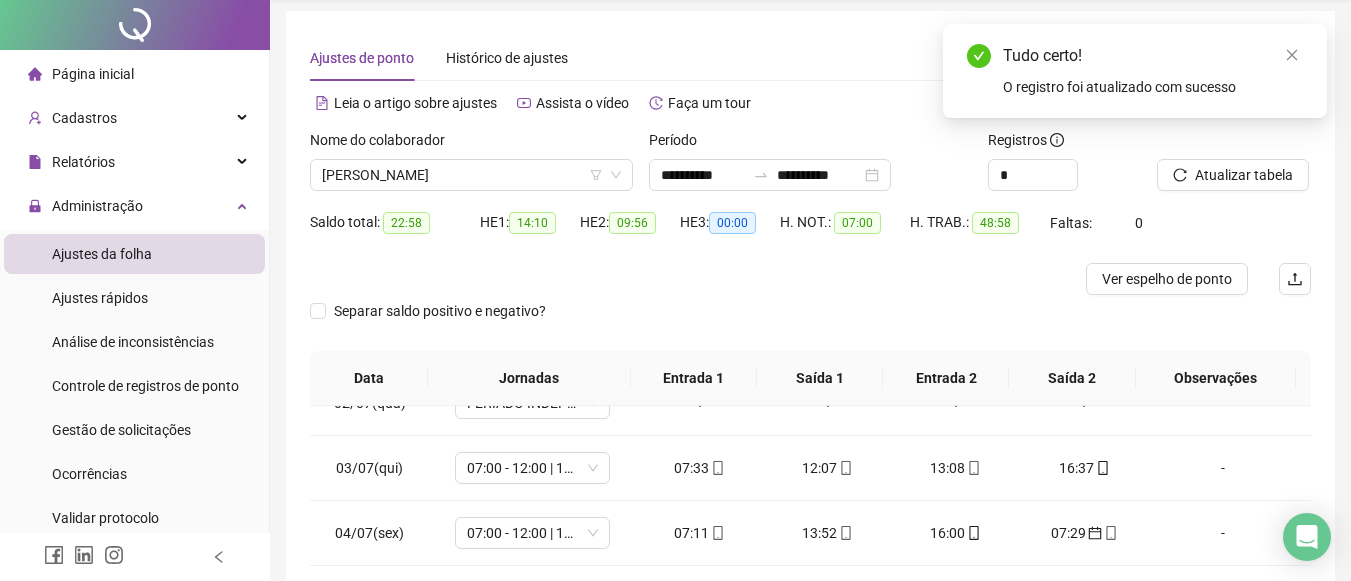 scroll, scrollTop: 0, scrollLeft: 0, axis: both 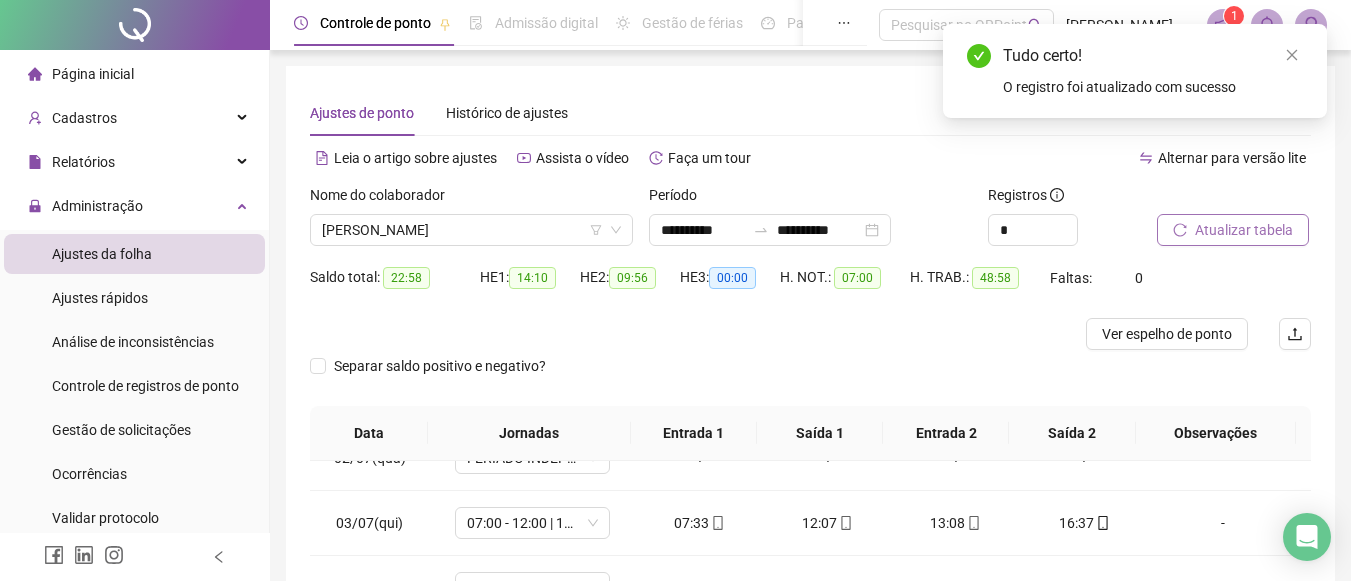 click on "Atualizar tabela" at bounding box center (1244, 230) 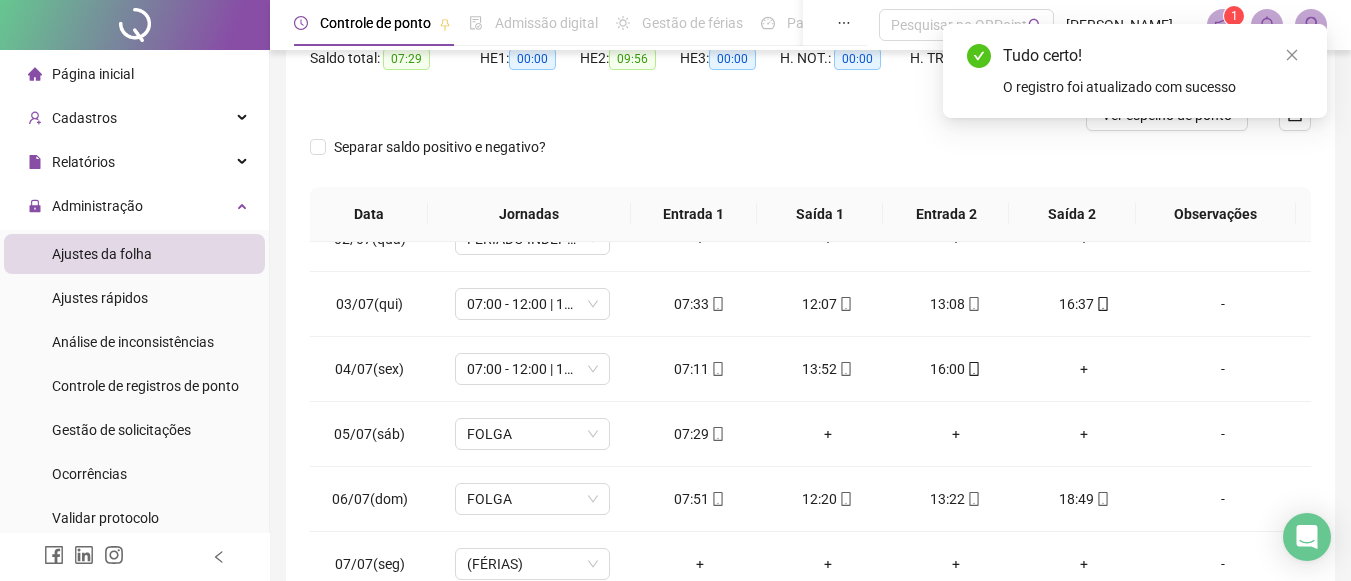 scroll, scrollTop: 400, scrollLeft: 0, axis: vertical 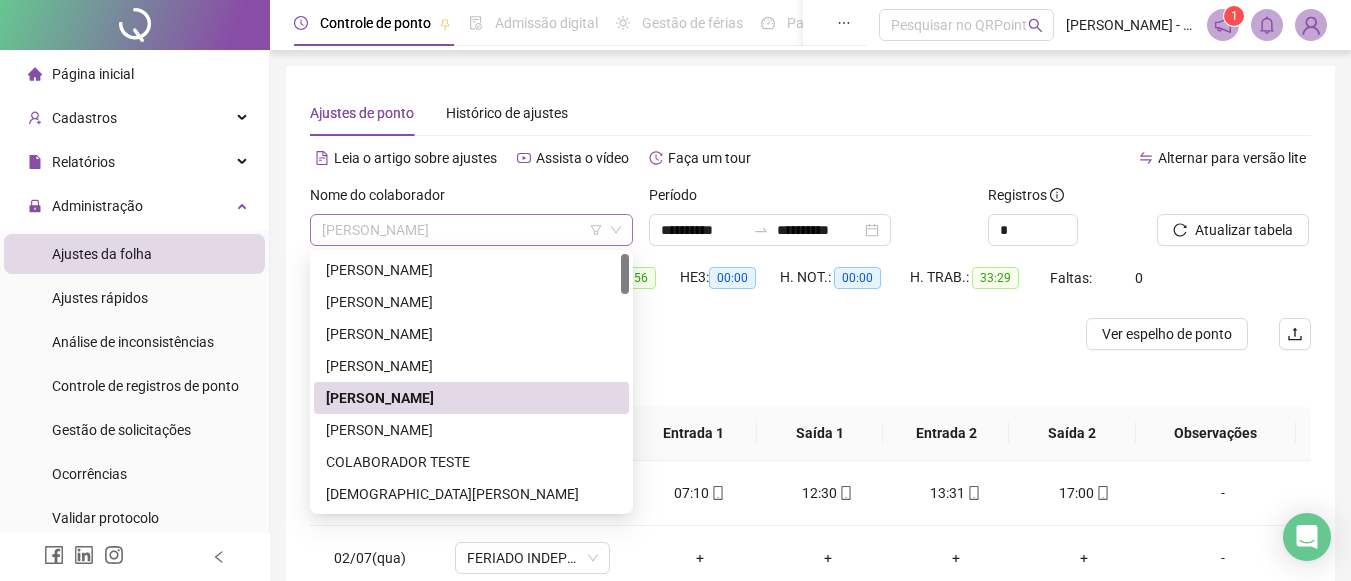 click on "[PERSON_NAME]" at bounding box center (471, 230) 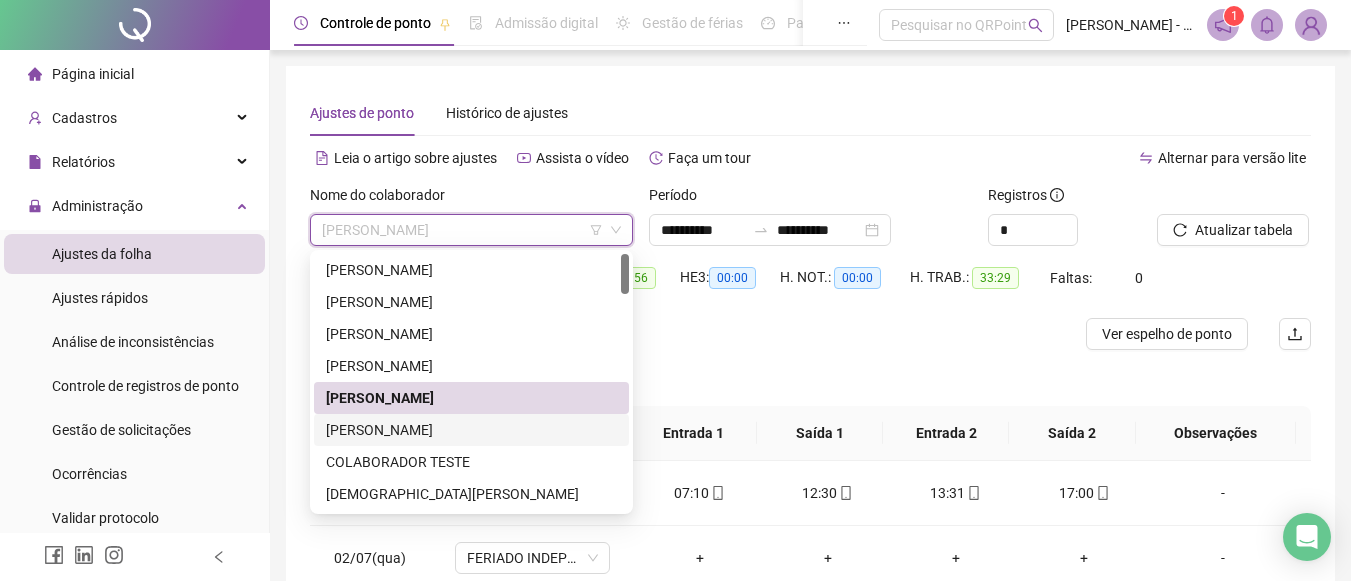 click on "[PERSON_NAME]" at bounding box center (471, 430) 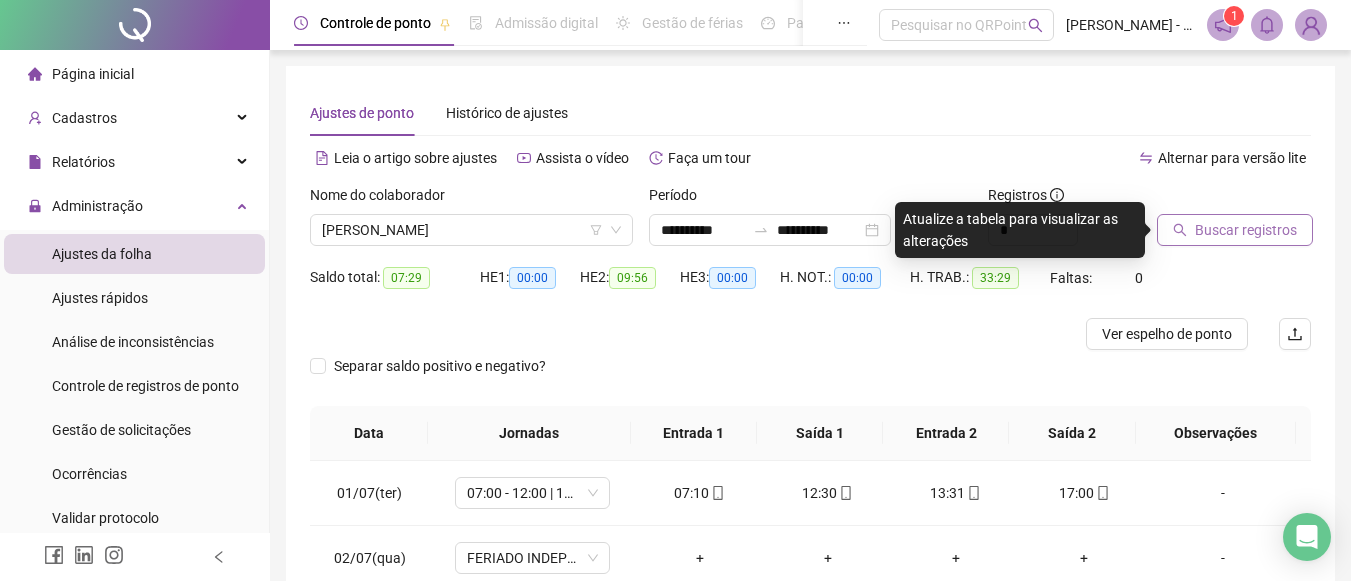 click on "Buscar registros" at bounding box center (1246, 230) 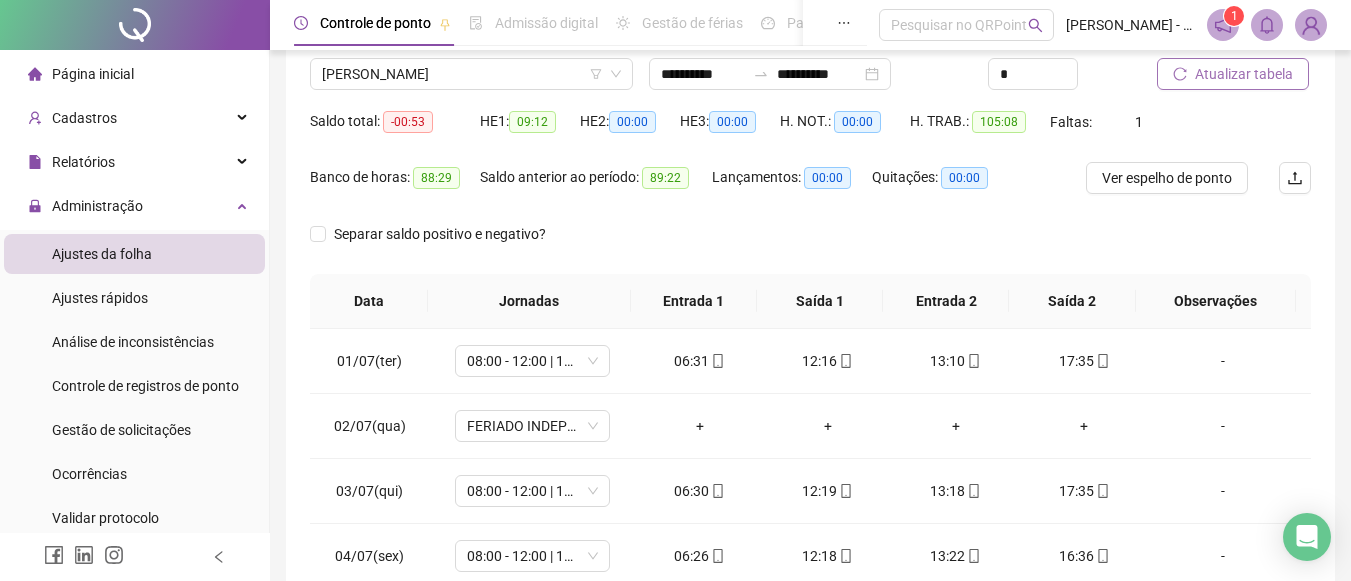 scroll, scrollTop: 200, scrollLeft: 0, axis: vertical 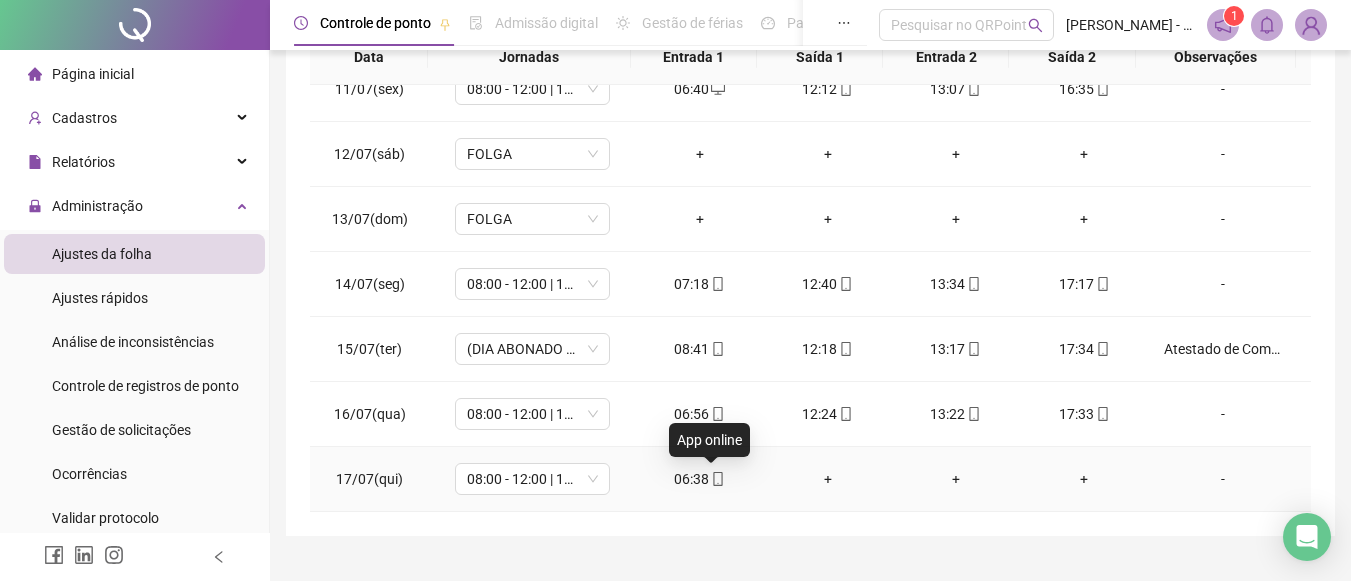 click 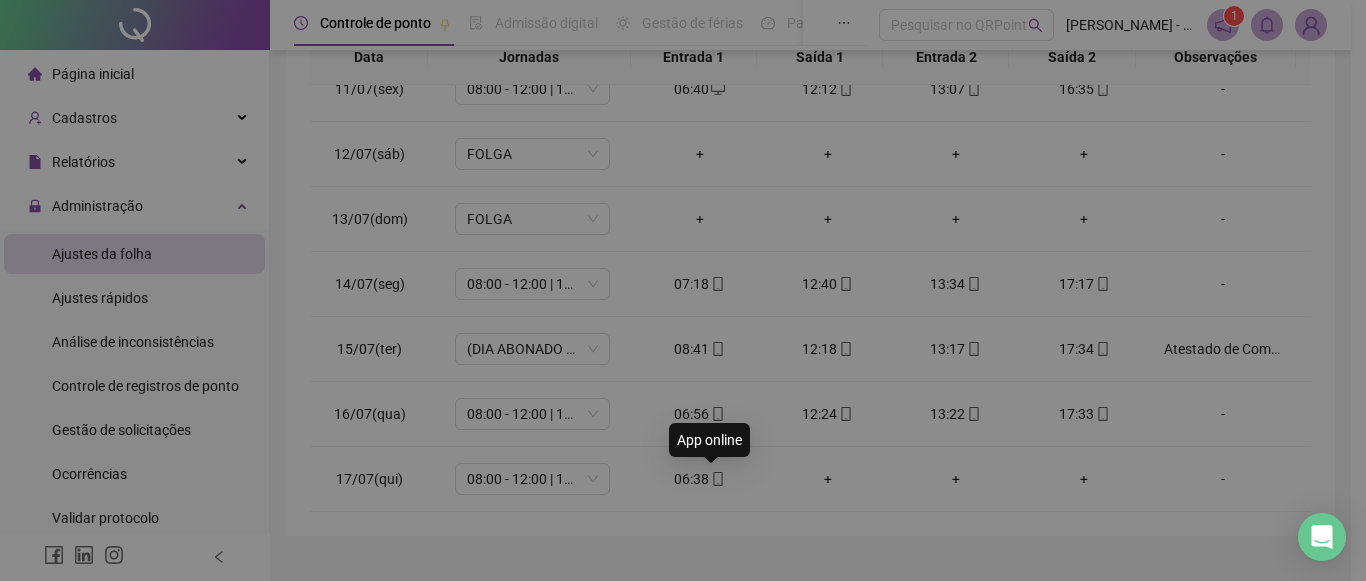 type on "**********" 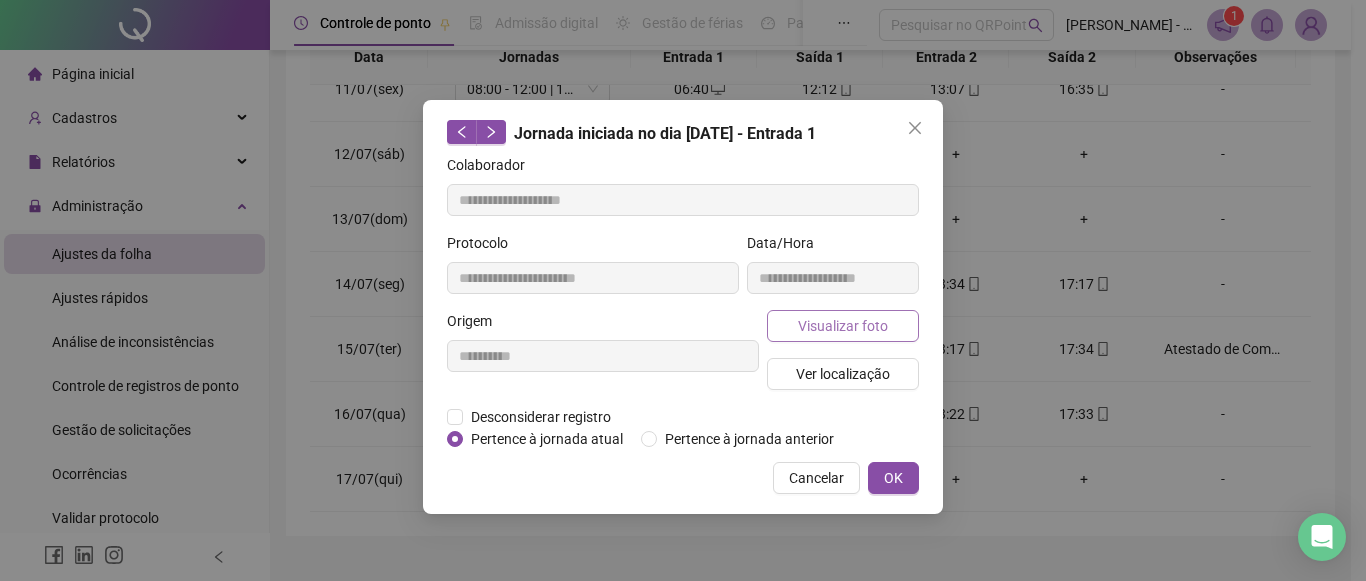 click on "Visualizar foto" at bounding box center (843, 326) 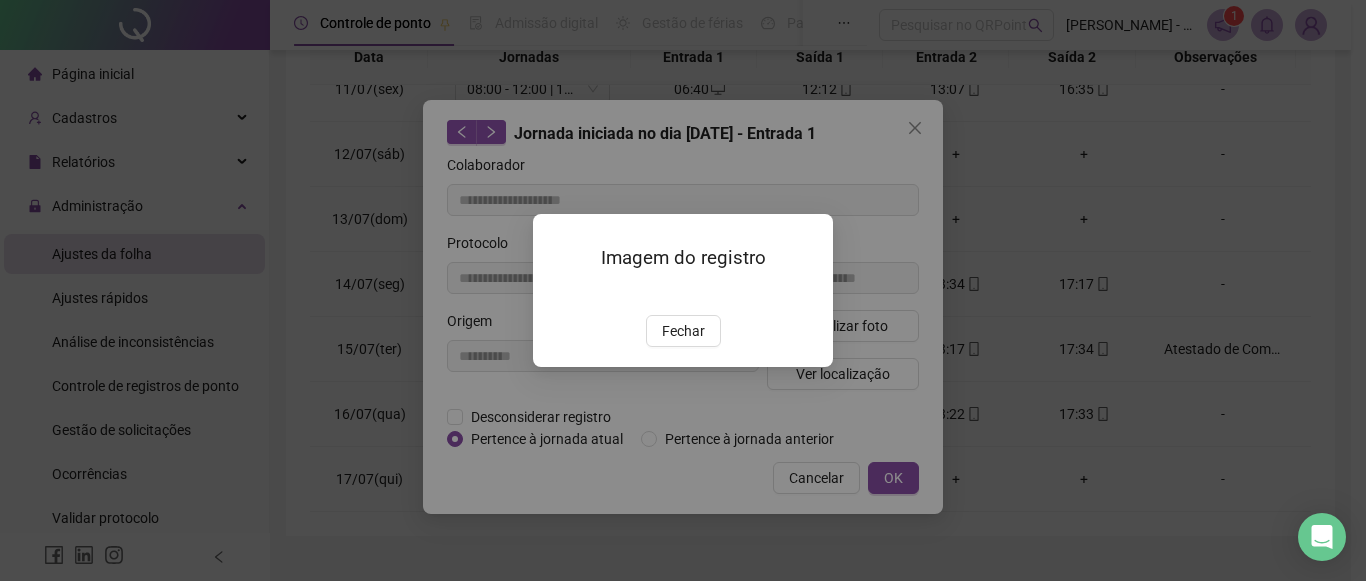 click at bounding box center [557, 294] 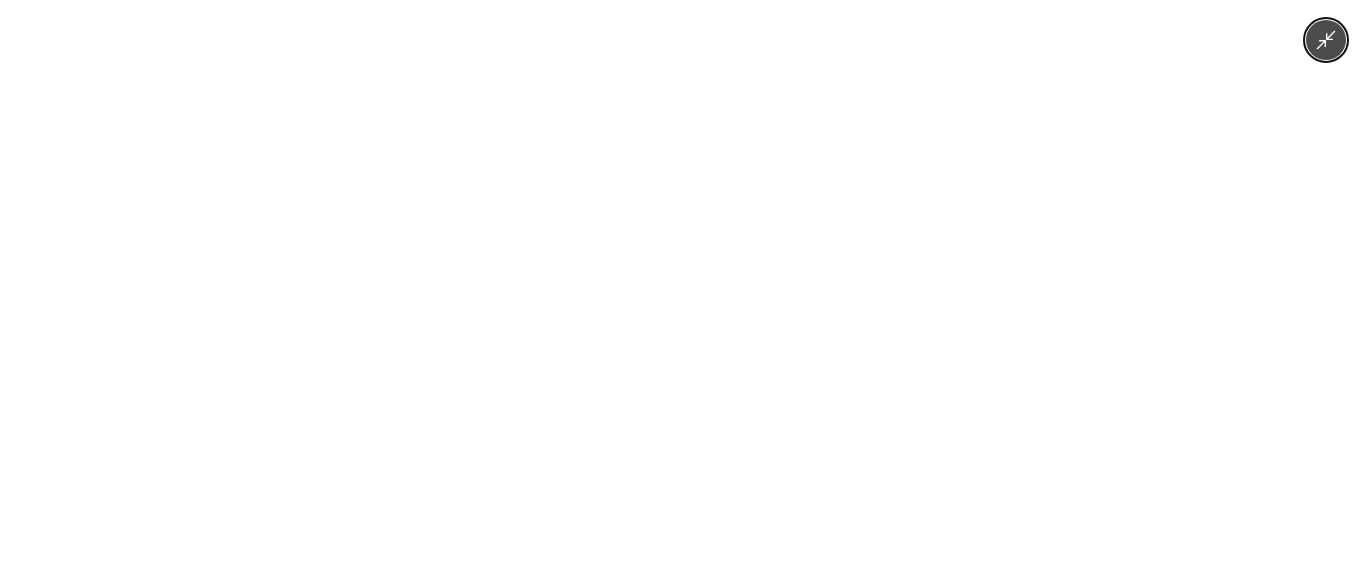 drag, startPoint x: 784, startPoint y: 245, endPoint x: 844, endPoint y: 190, distance: 81.394104 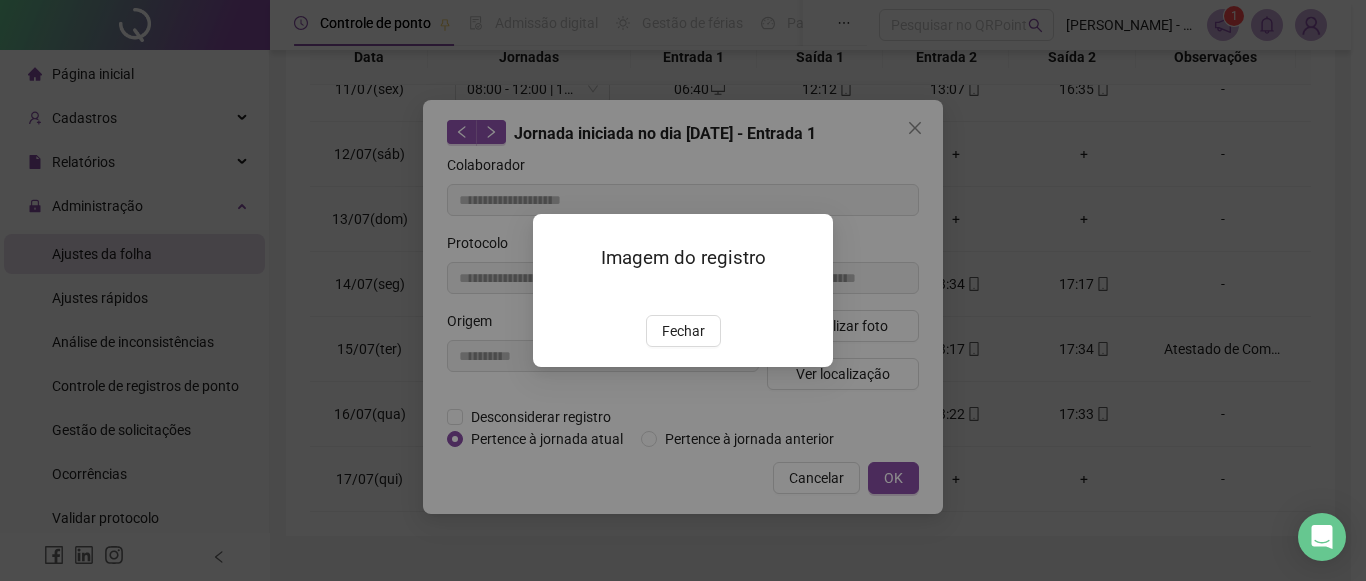 click at bounding box center (557, 294) 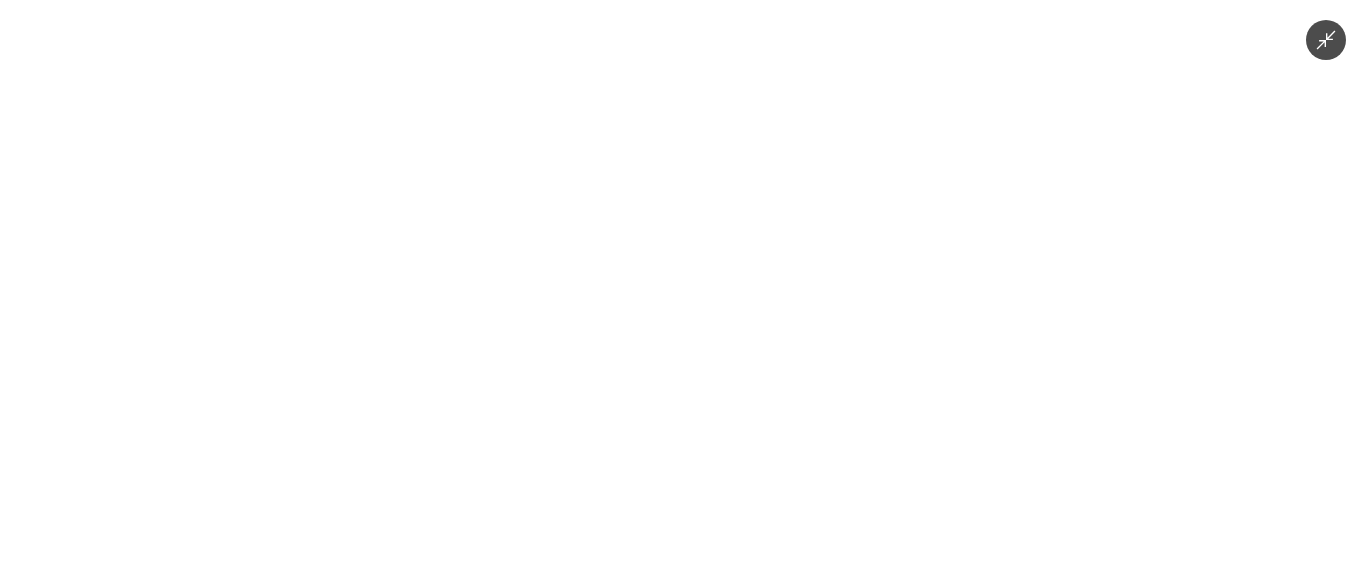 click at bounding box center (683, 290) 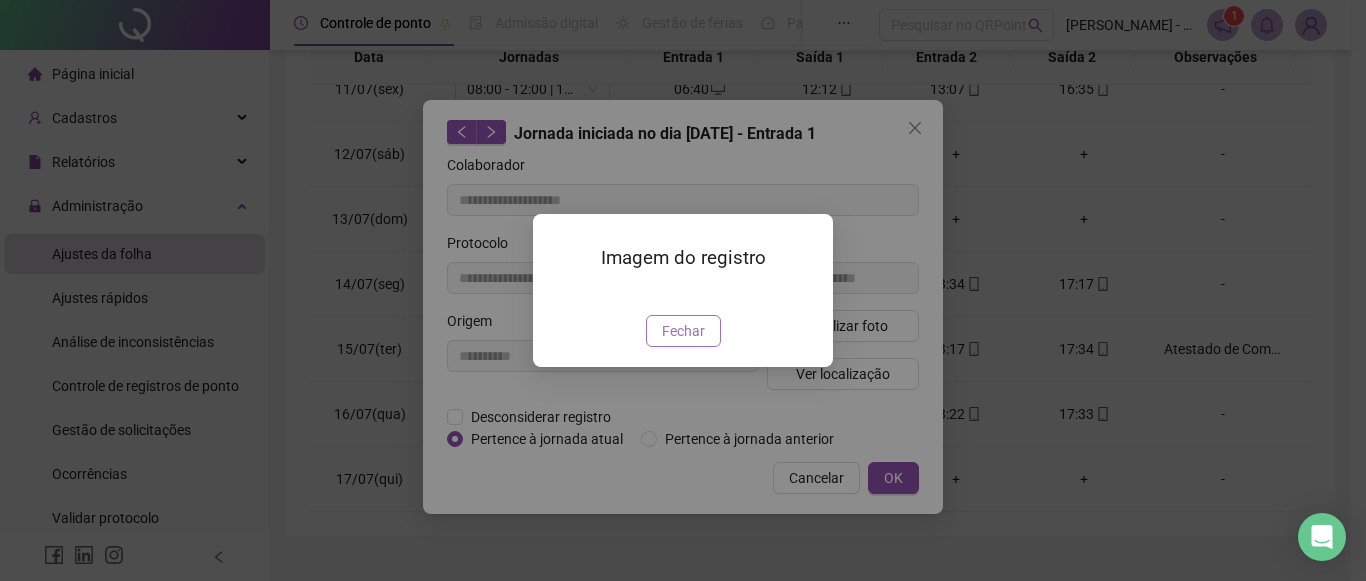 click on "Fechar" at bounding box center (683, 331) 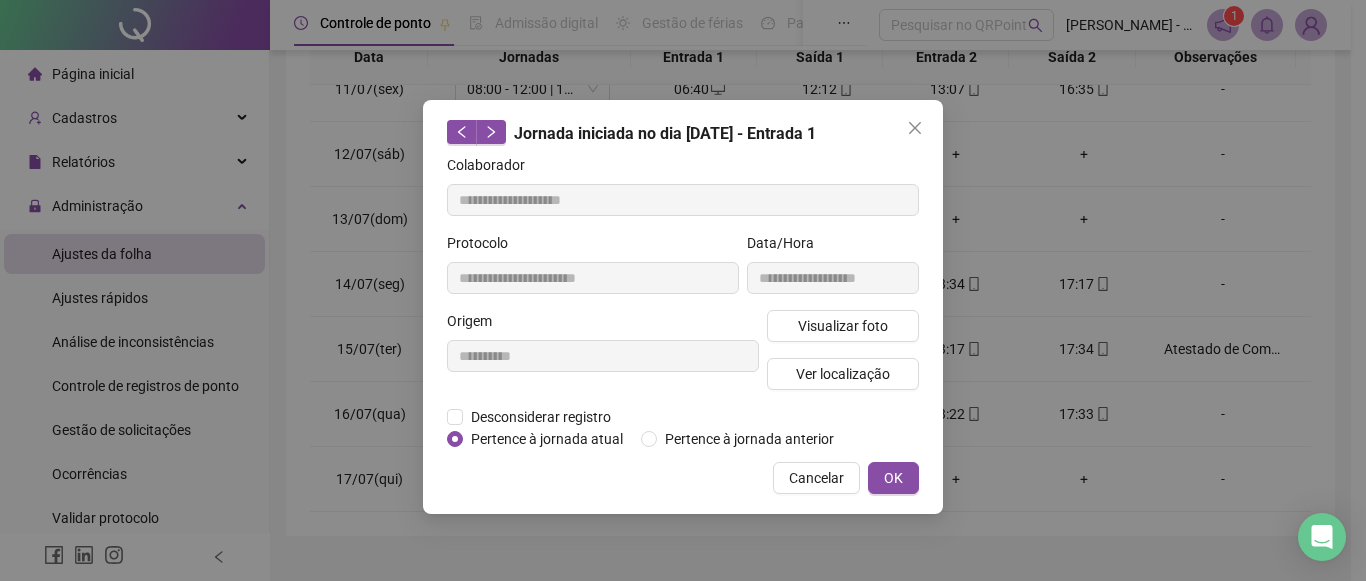 click on "OK" at bounding box center (893, 478) 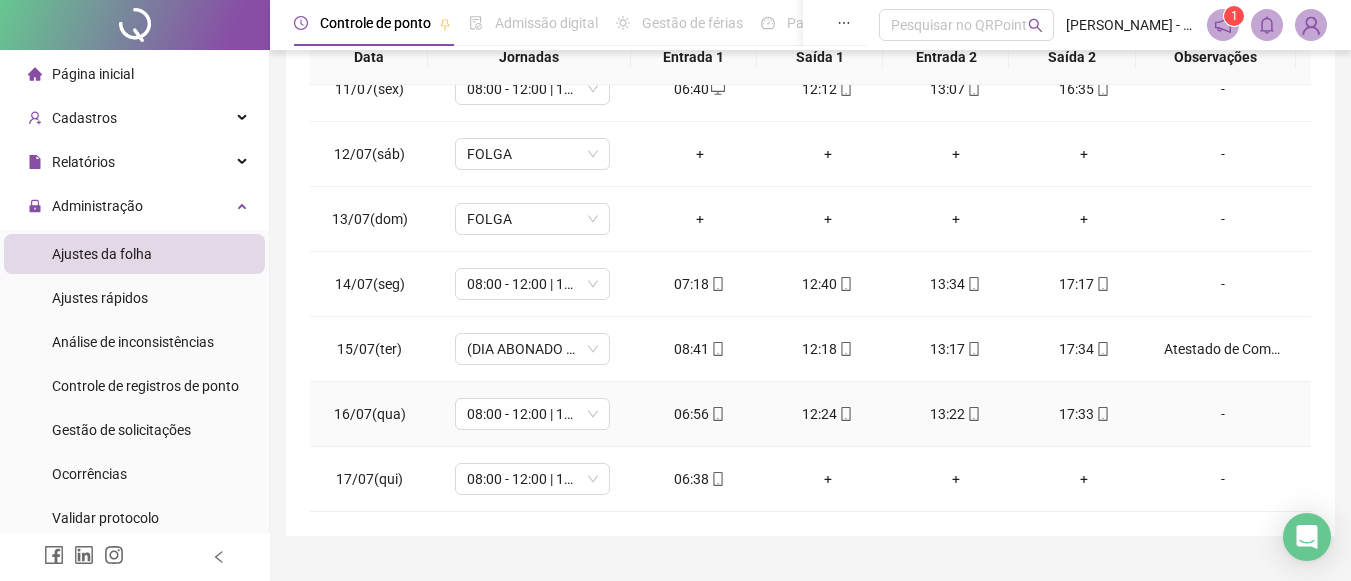 click 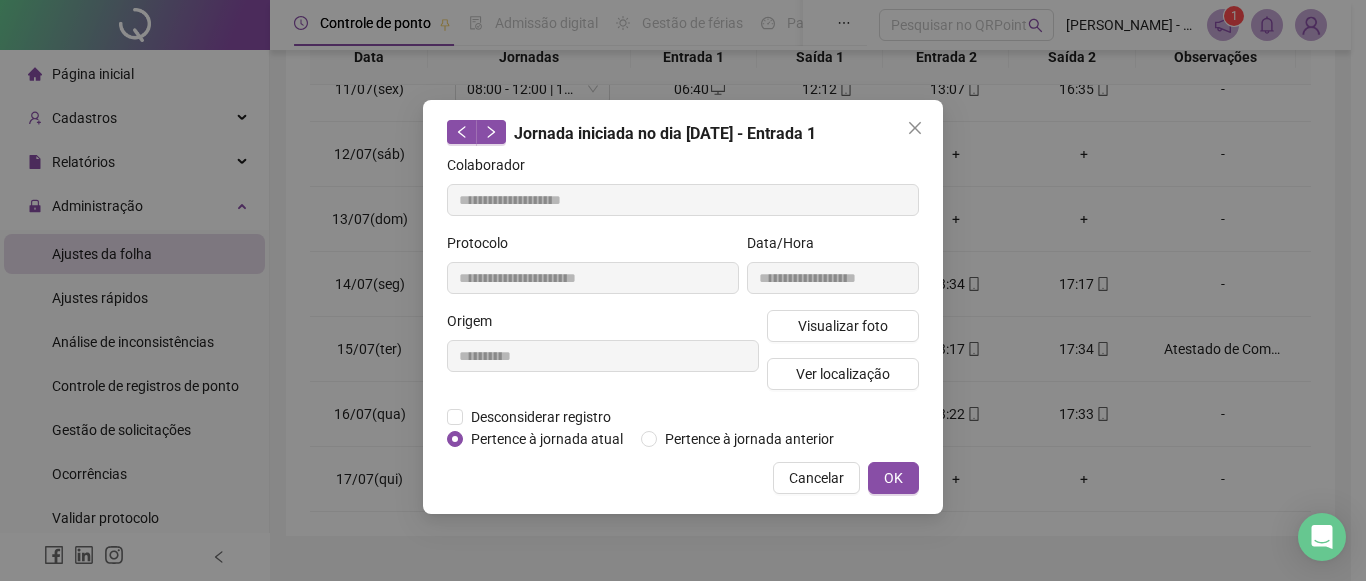 type on "**********" 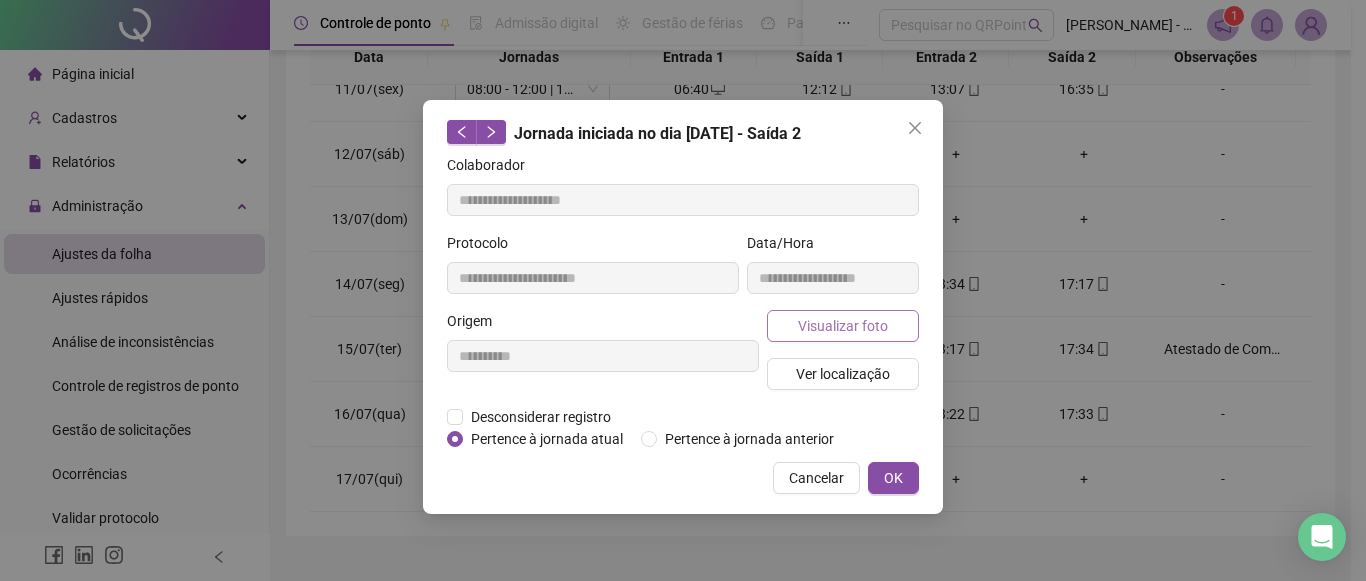 click on "Visualizar foto" at bounding box center (843, 326) 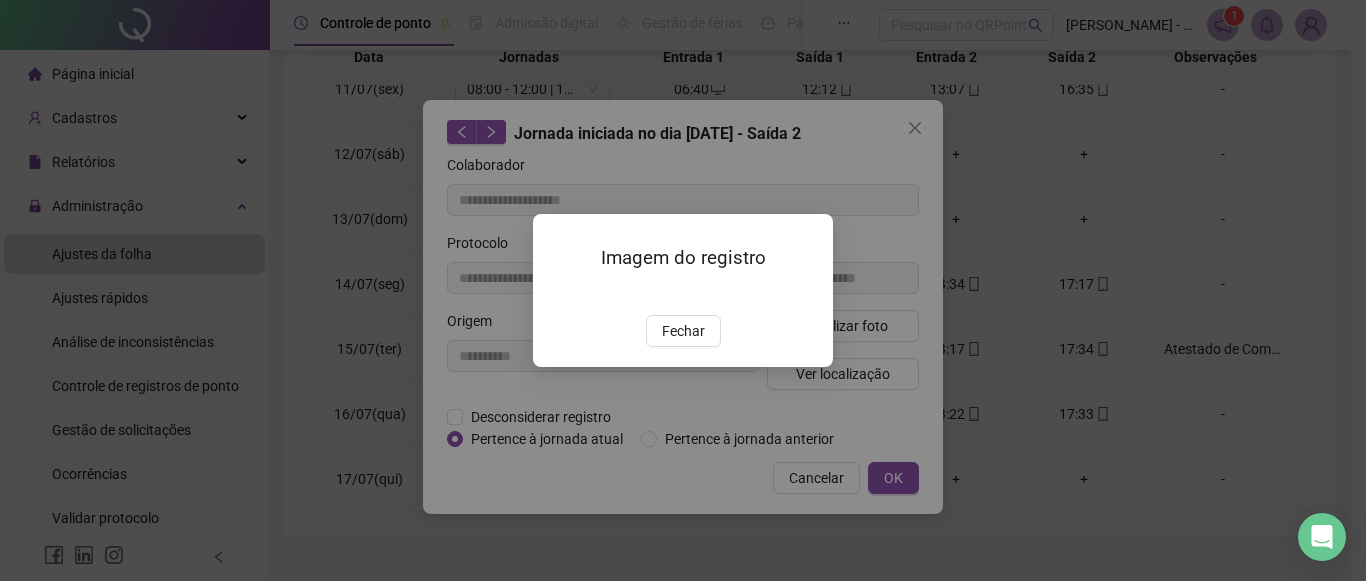 click at bounding box center (557, 294) 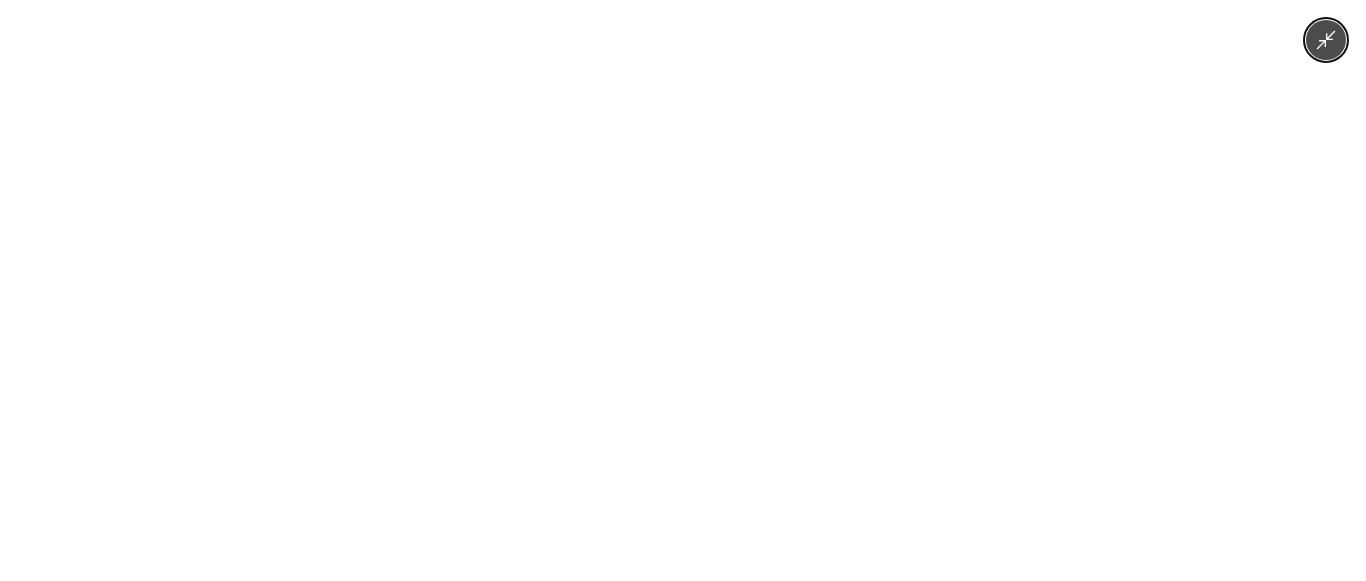 click at bounding box center [683, 290] 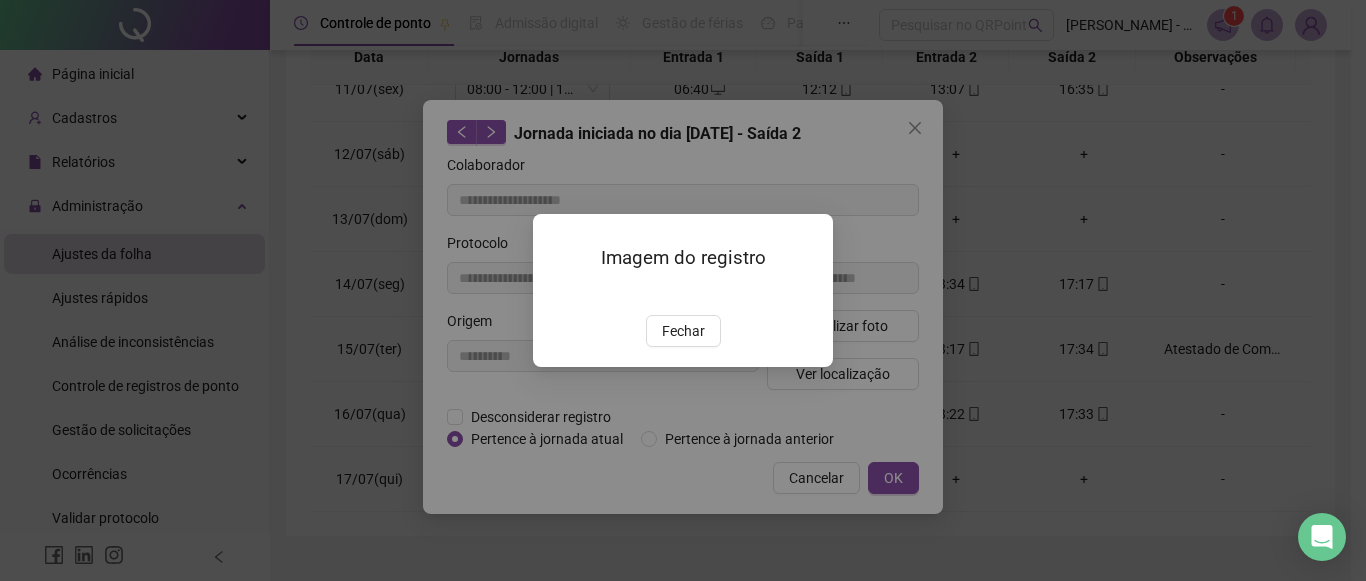 drag, startPoint x: 711, startPoint y: 436, endPoint x: 779, endPoint y: 450, distance: 69.426216 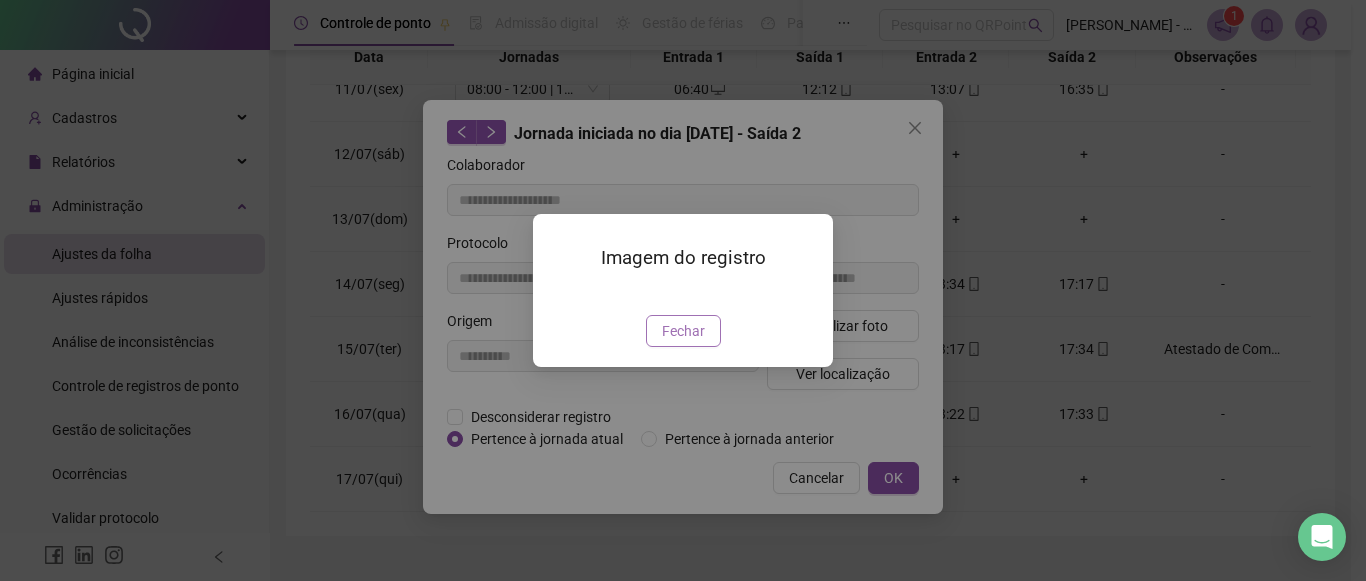 drag, startPoint x: 892, startPoint y: 473, endPoint x: 693, endPoint y: 443, distance: 201.2486 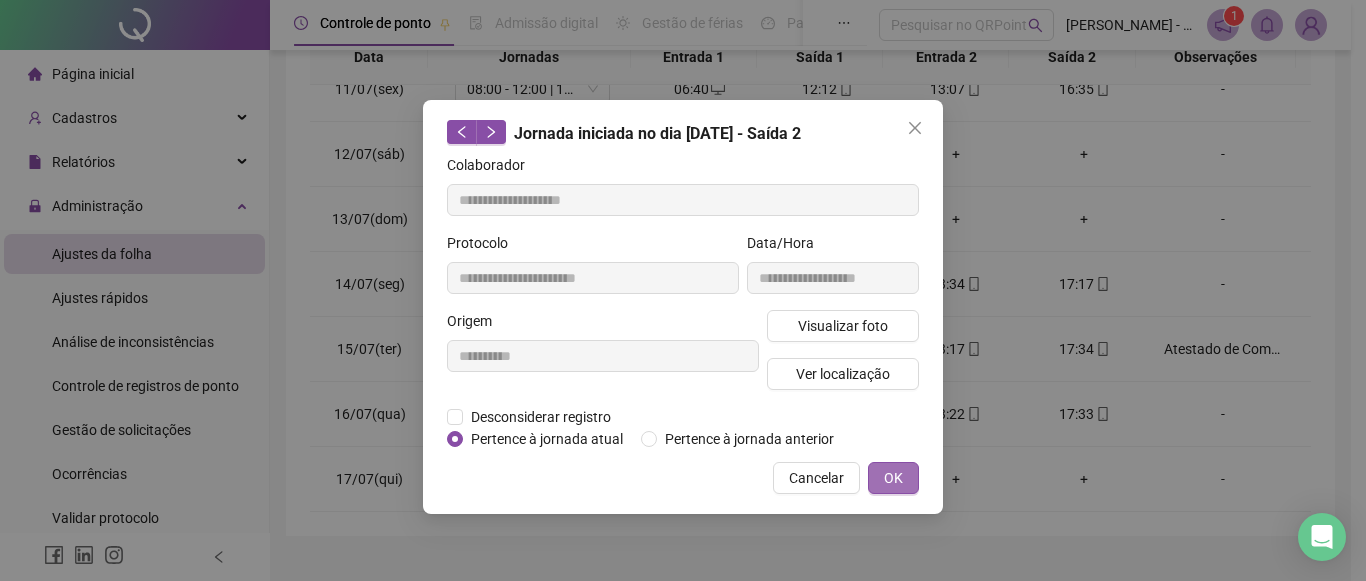 click on "OK" at bounding box center (893, 478) 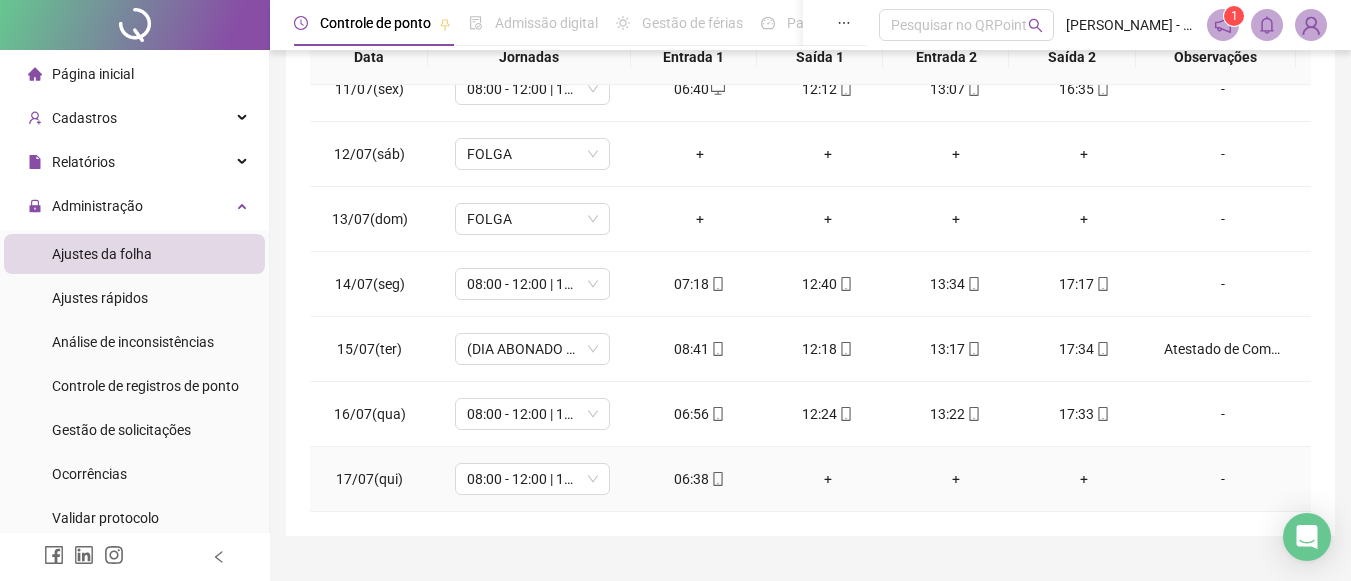 click 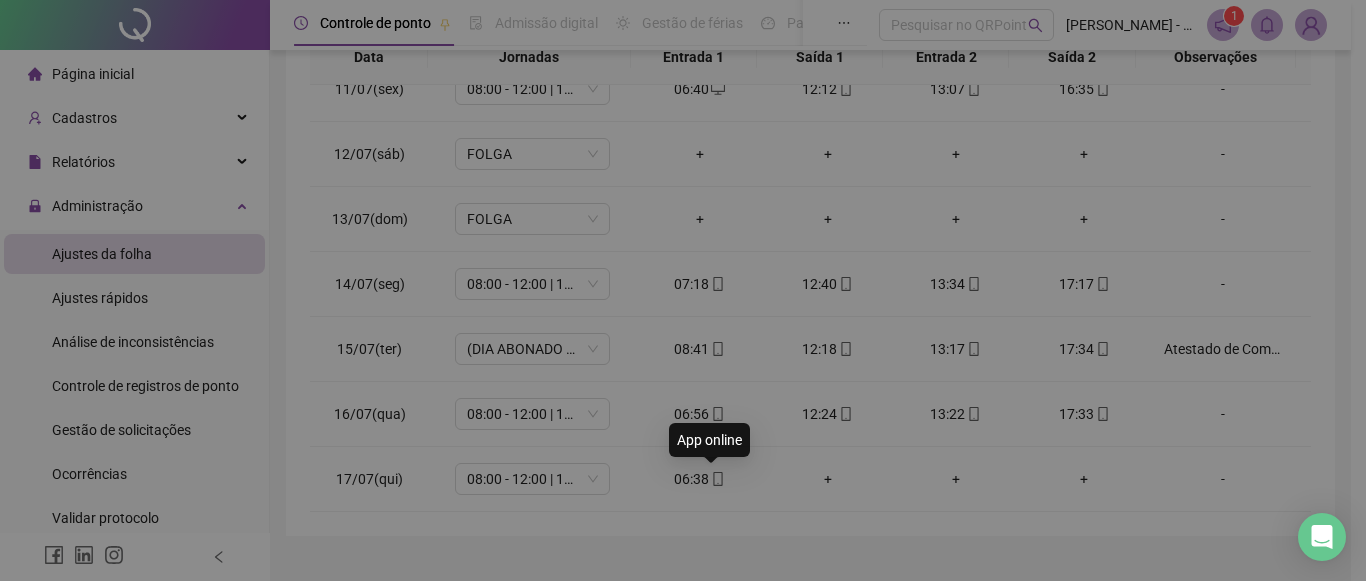 type on "**********" 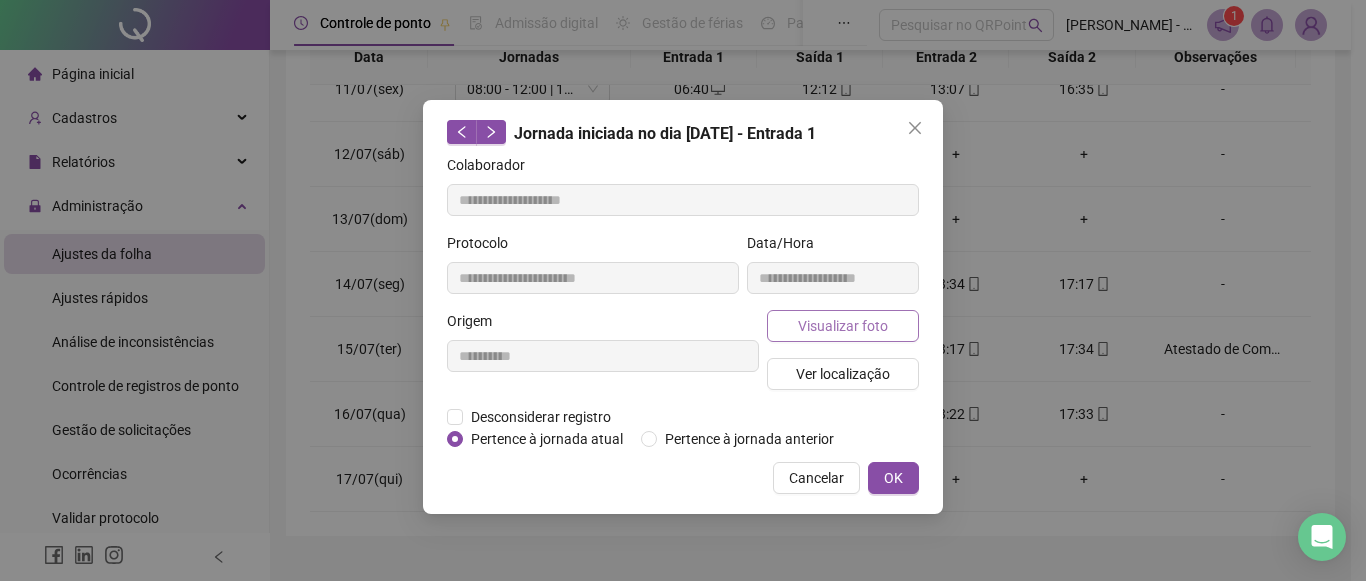 click on "Visualizar foto" at bounding box center [843, 326] 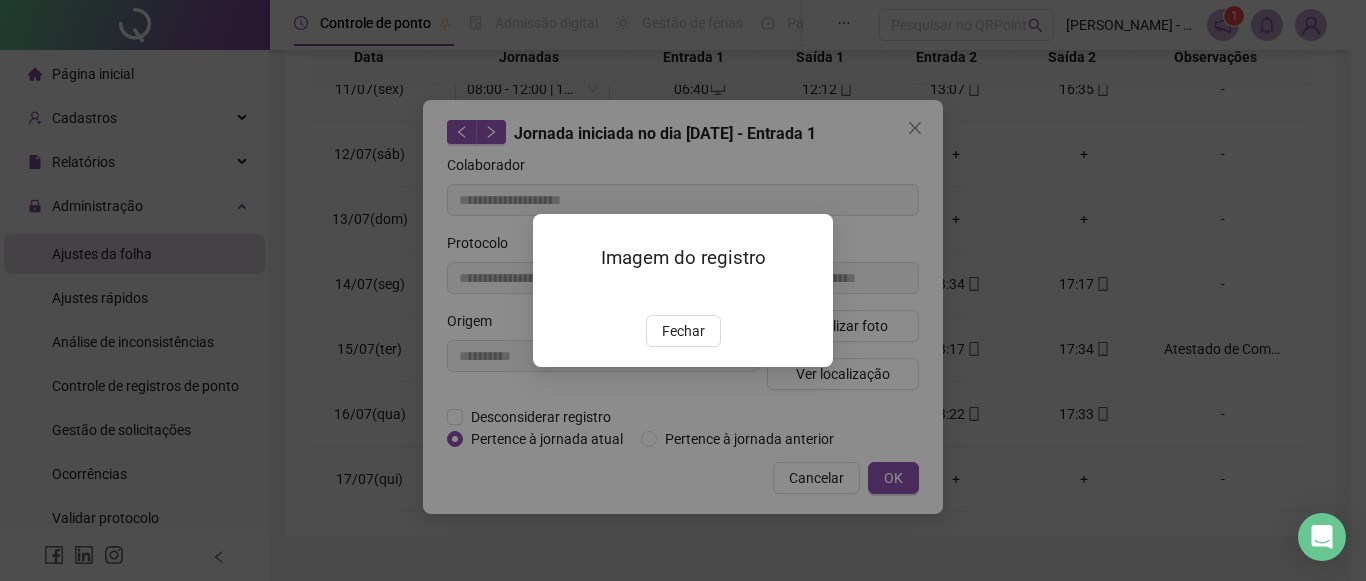 click at bounding box center [557, 294] 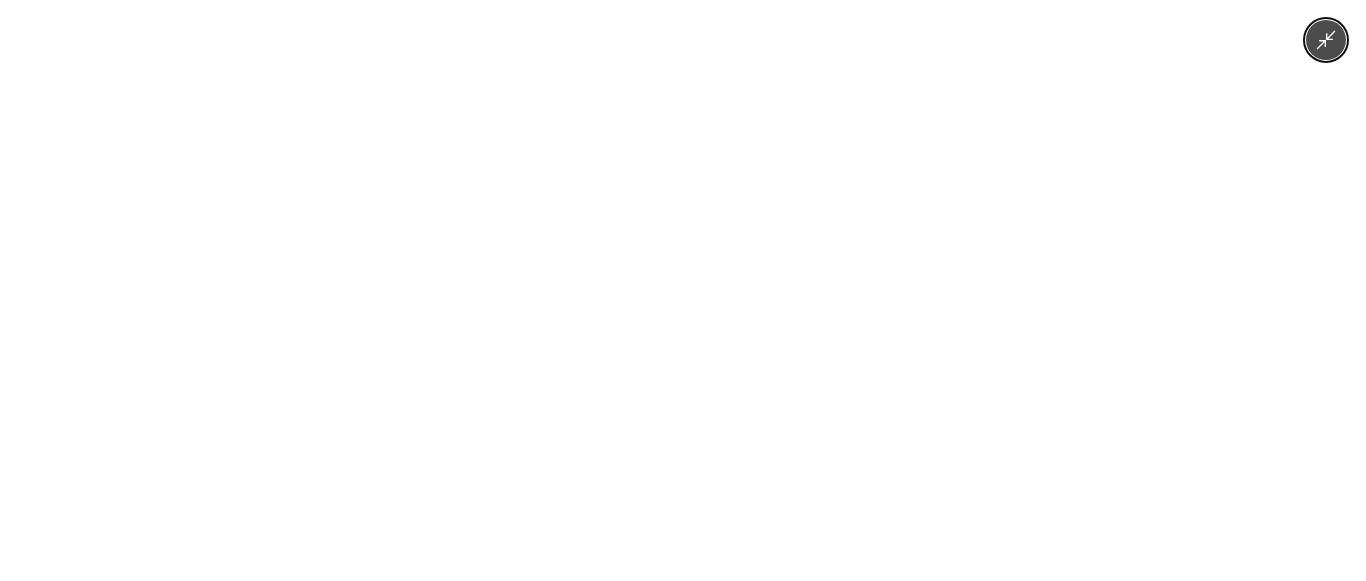 click at bounding box center (683, 290) 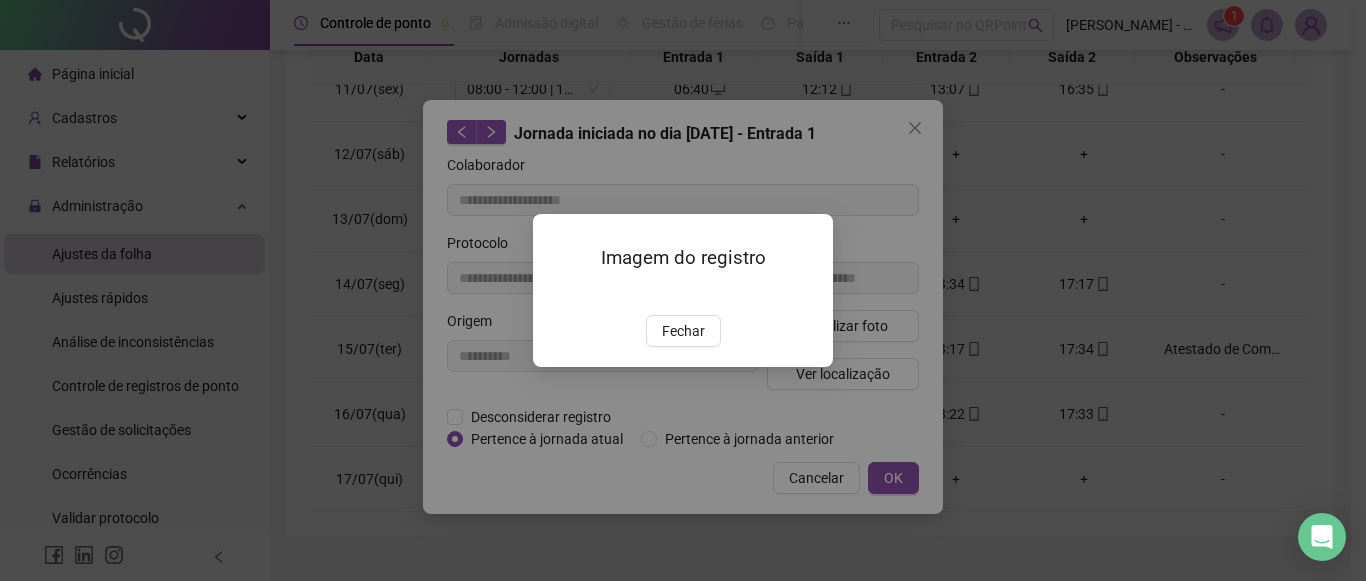 click at bounding box center [557, 294] 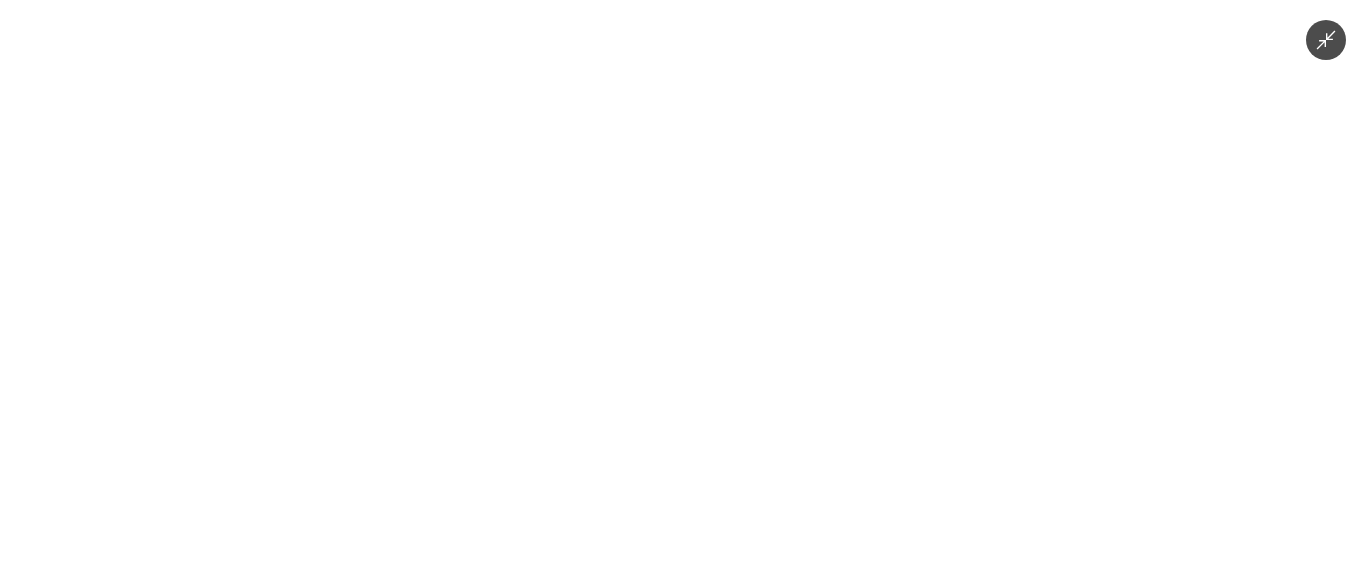 click at bounding box center (683, 290) 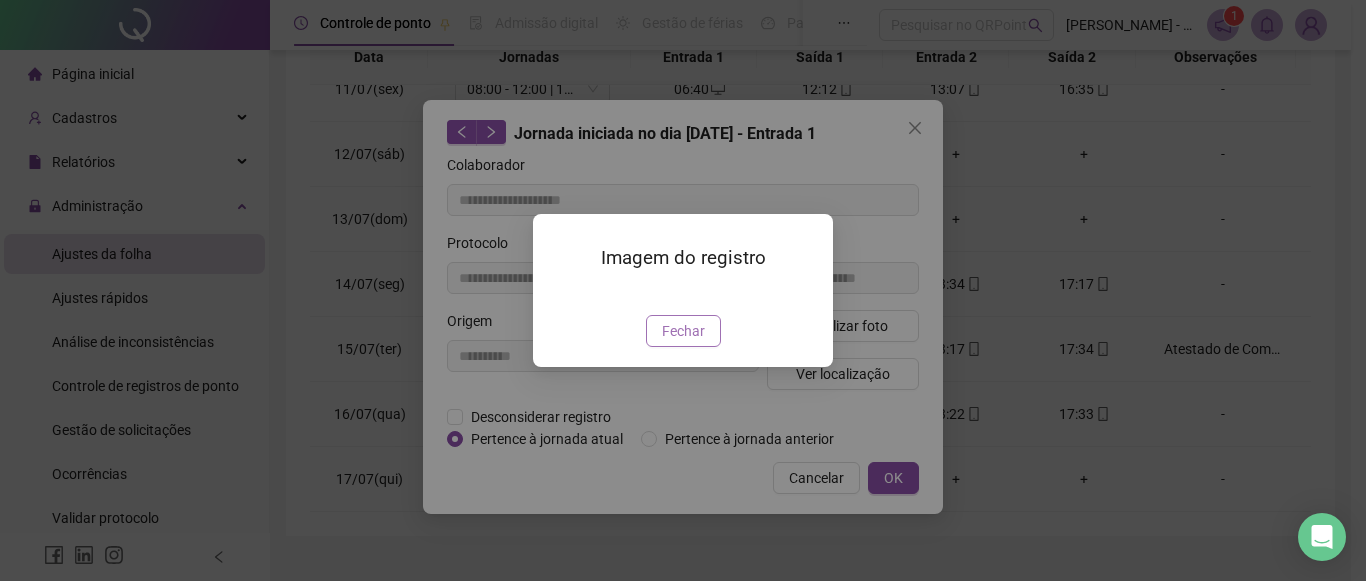 click on "Fechar" at bounding box center (683, 331) 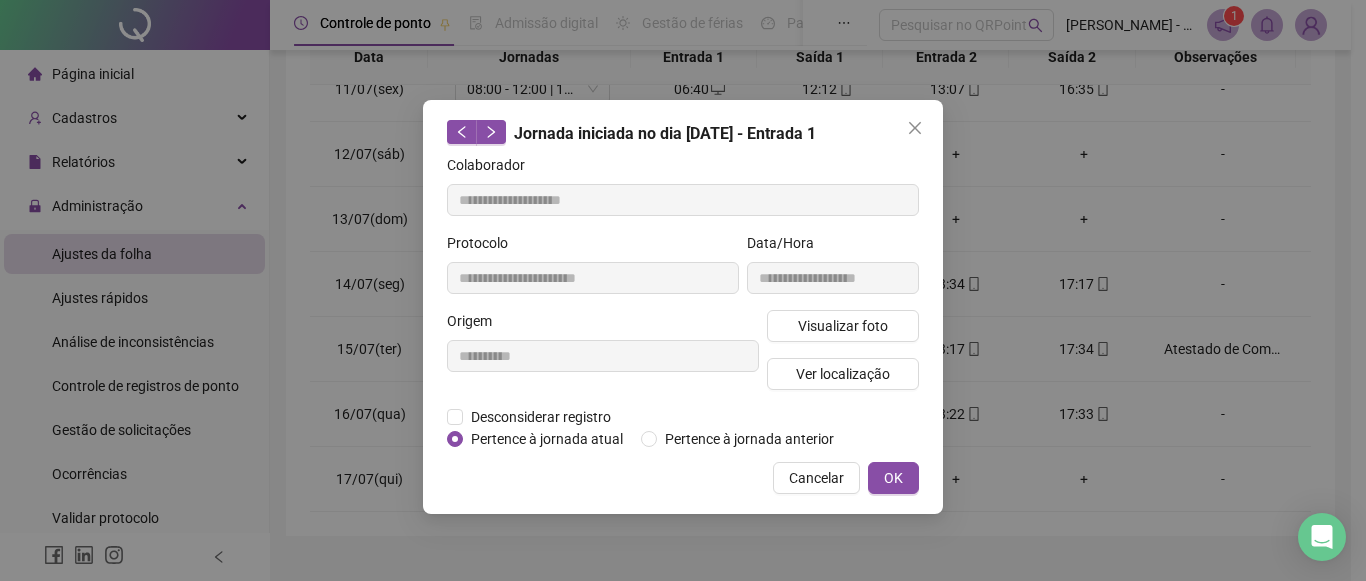 click on "OK" at bounding box center [893, 478] 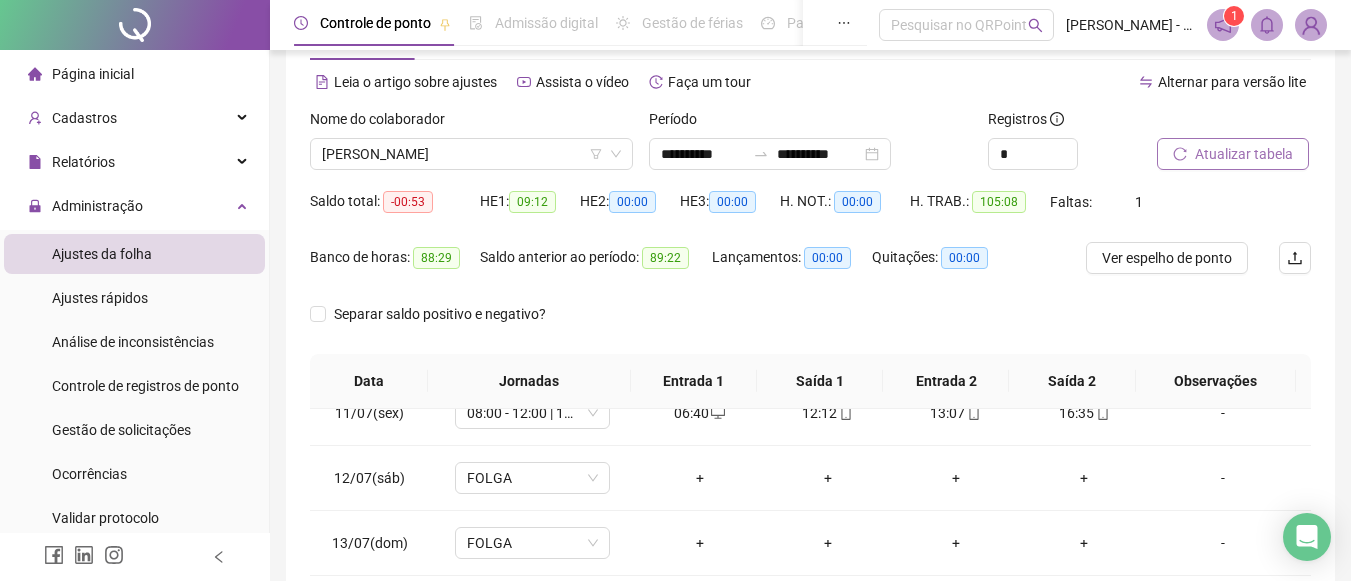 scroll, scrollTop: 41, scrollLeft: 0, axis: vertical 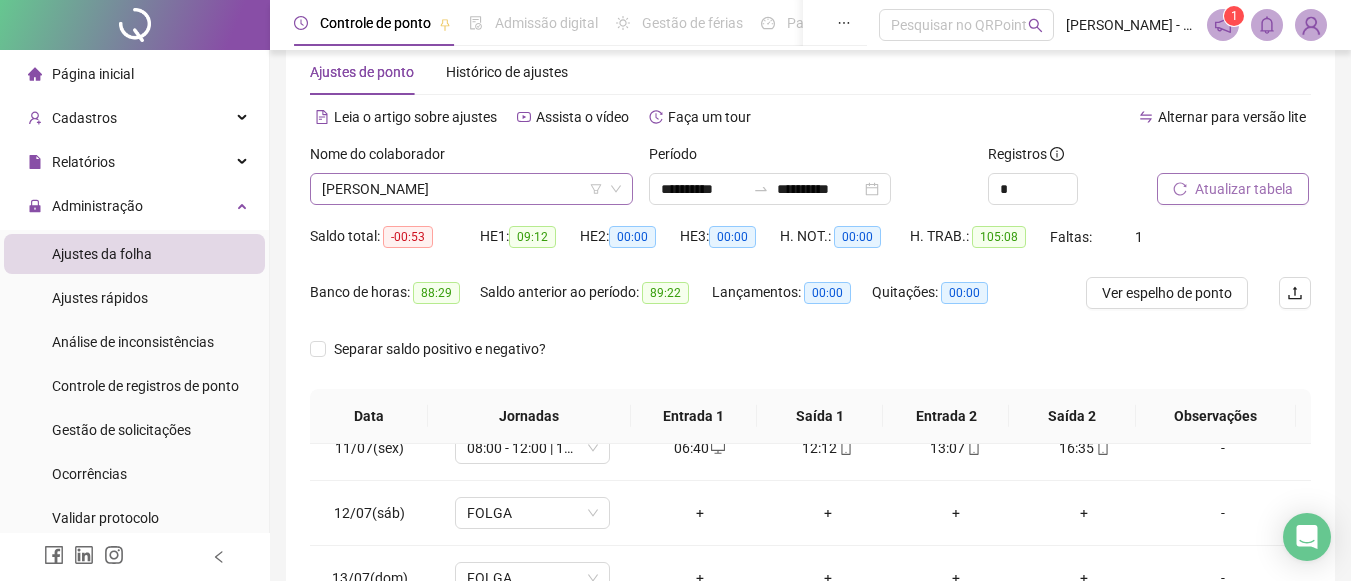 click on "[PERSON_NAME]" at bounding box center [471, 189] 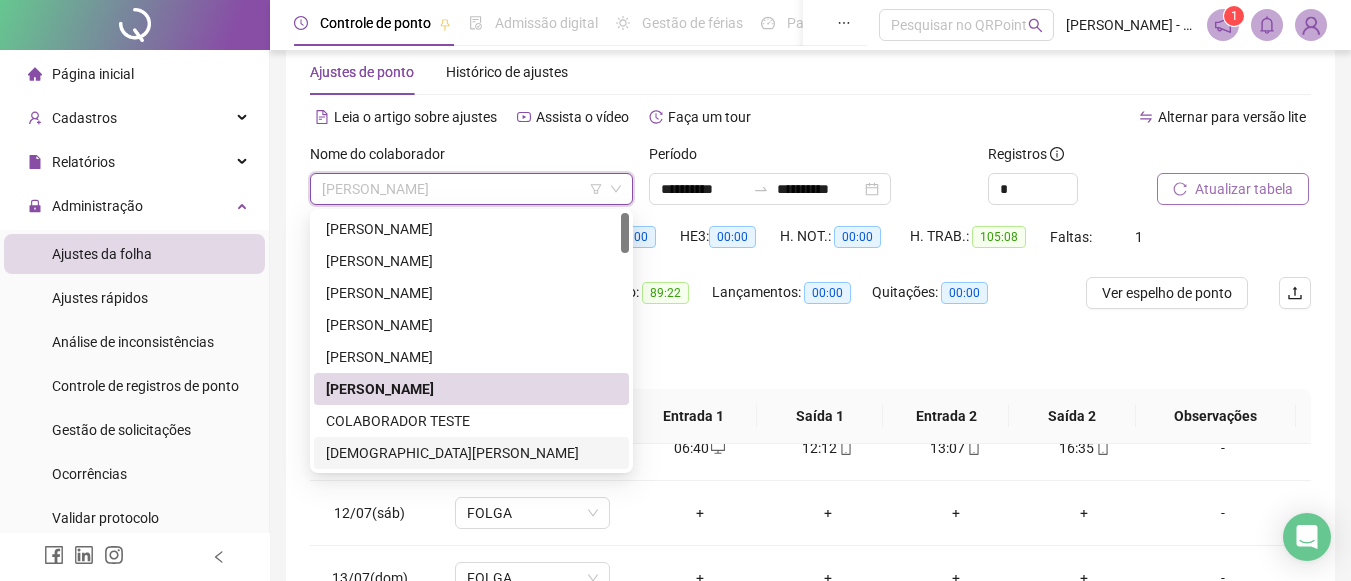 drag, startPoint x: 409, startPoint y: 453, endPoint x: 1151, endPoint y: 312, distance: 755.2781 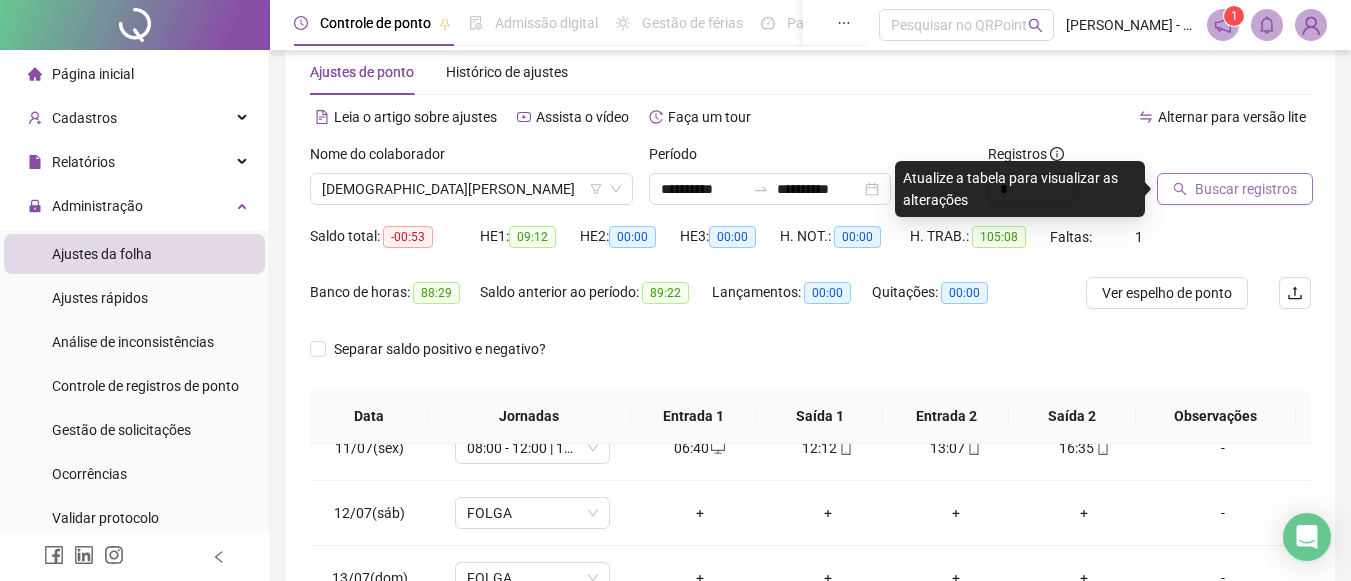 click on "Buscar registros" at bounding box center (1246, 189) 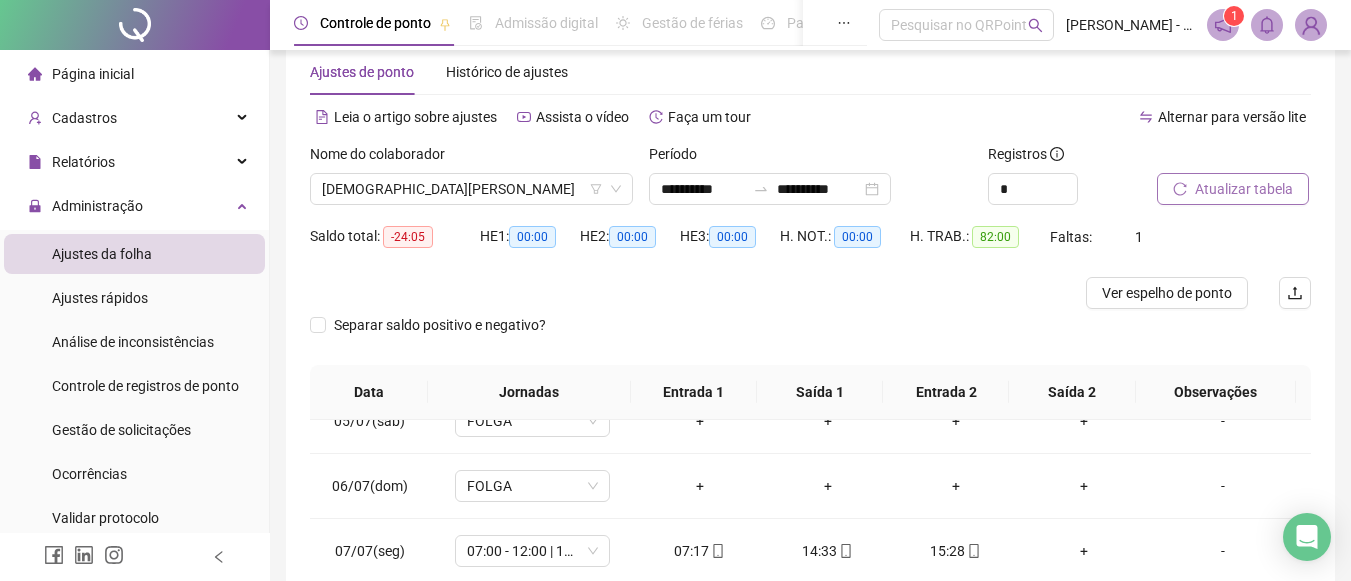 scroll, scrollTop: 178, scrollLeft: 0, axis: vertical 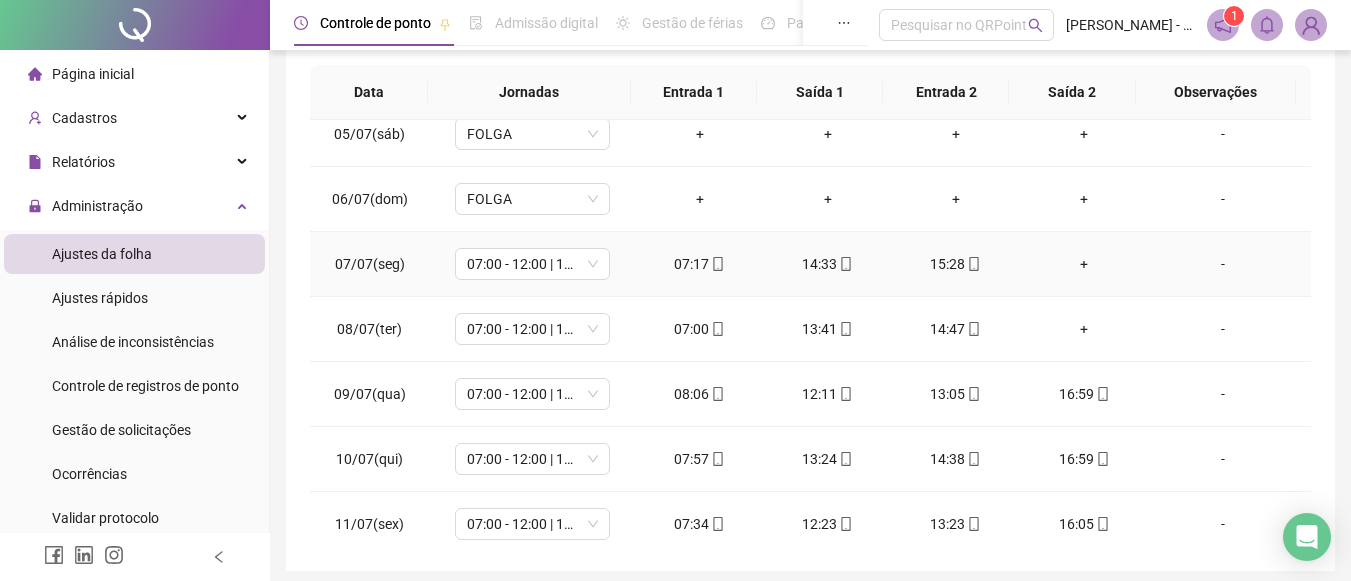 click on "15:28" at bounding box center [956, 264] 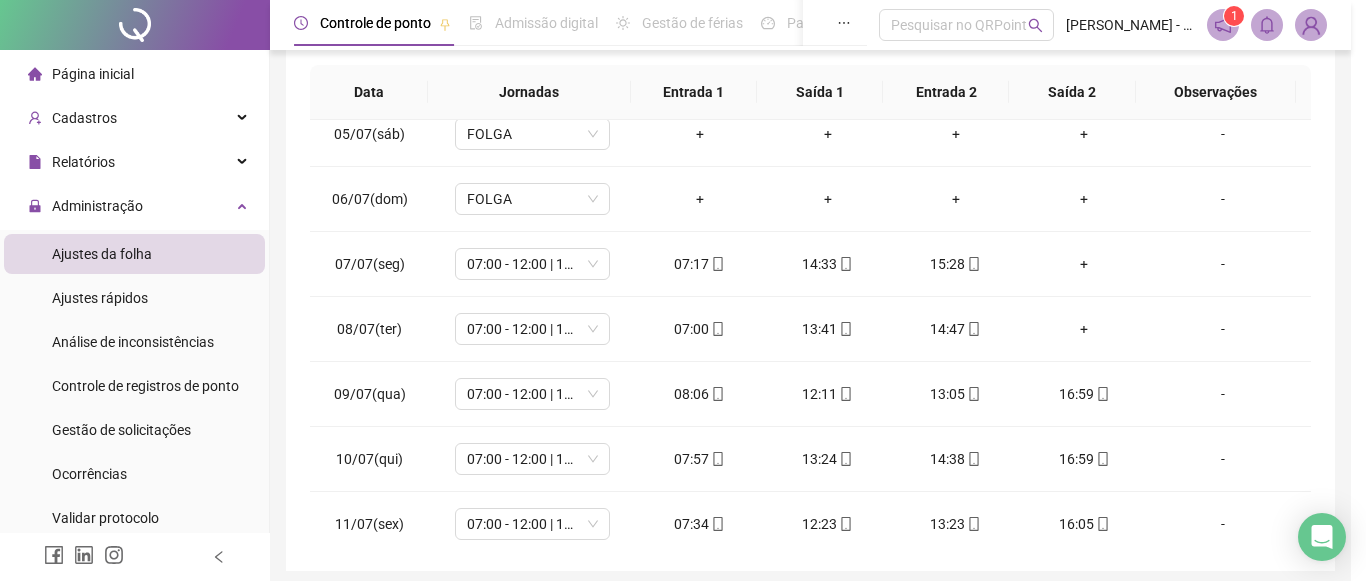 type on "**********" 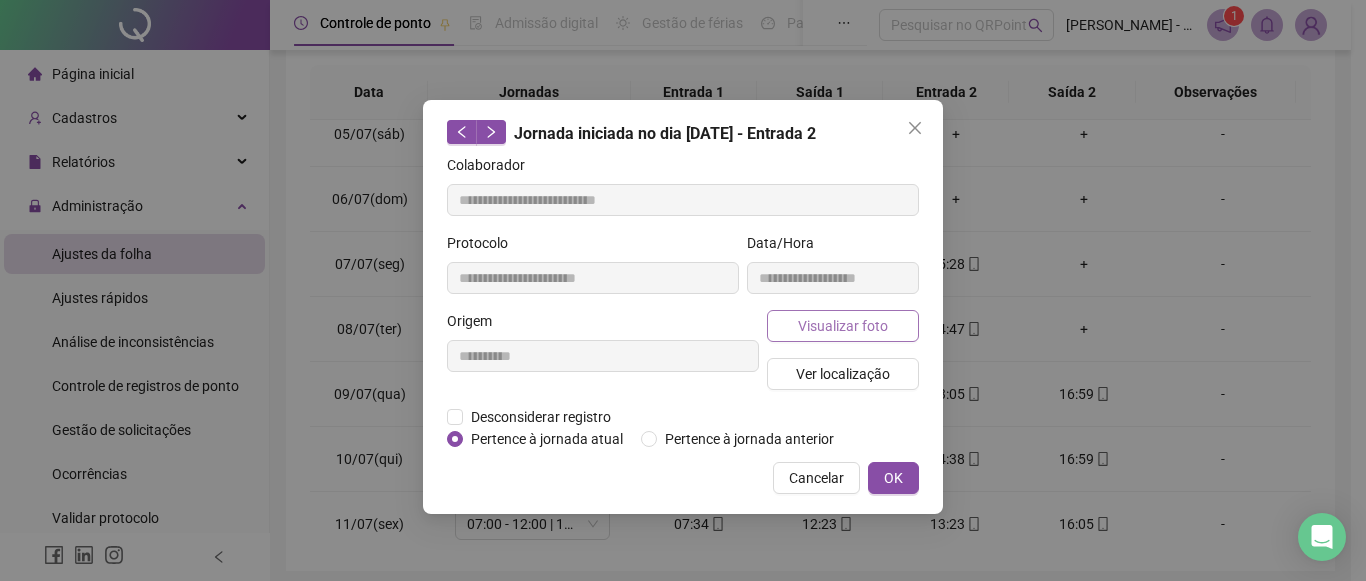 click on "Visualizar foto" at bounding box center [843, 326] 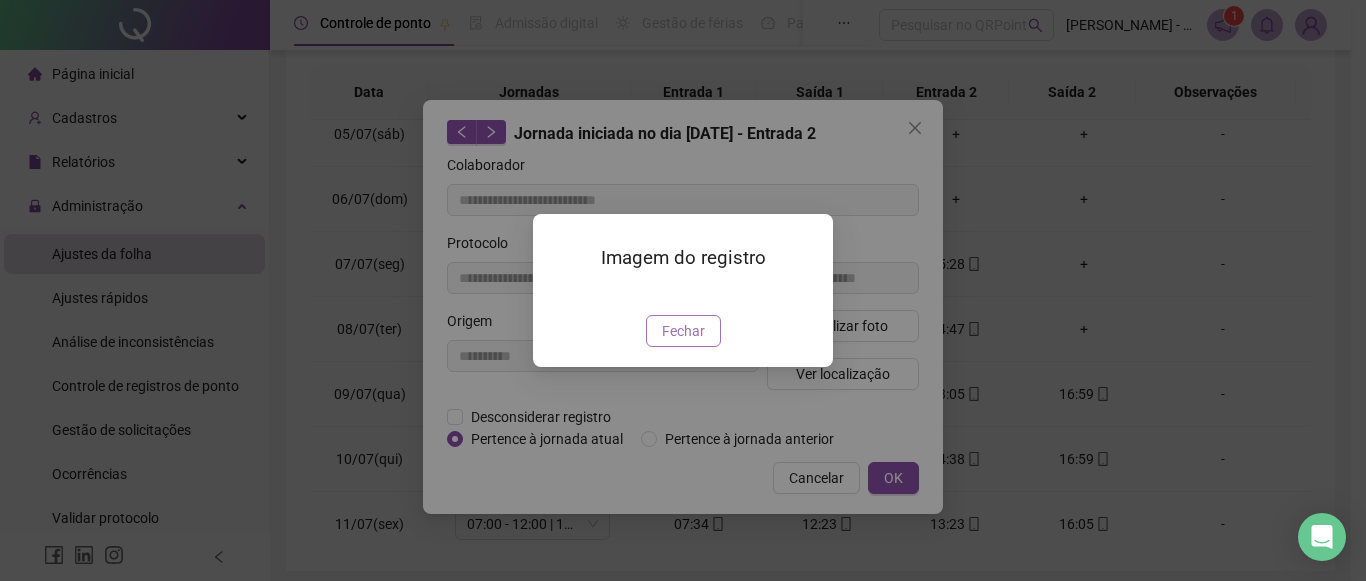 click on "Fechar" at bounding box center (683, 331) 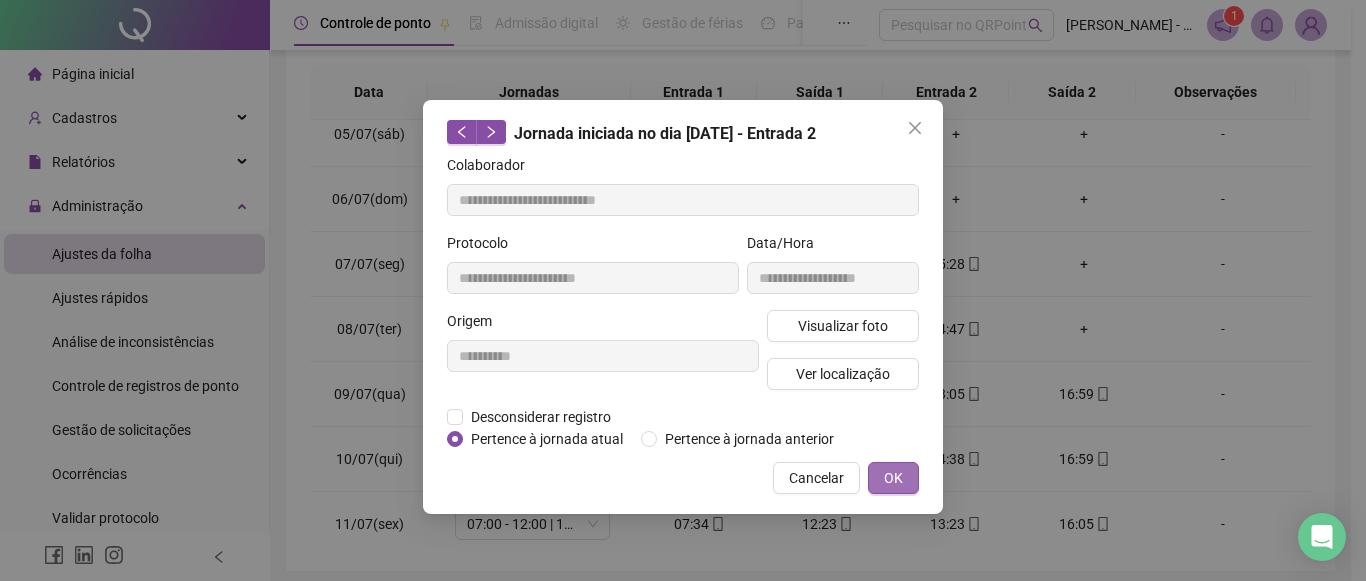click on "OK" at bounding box center (893, 478) 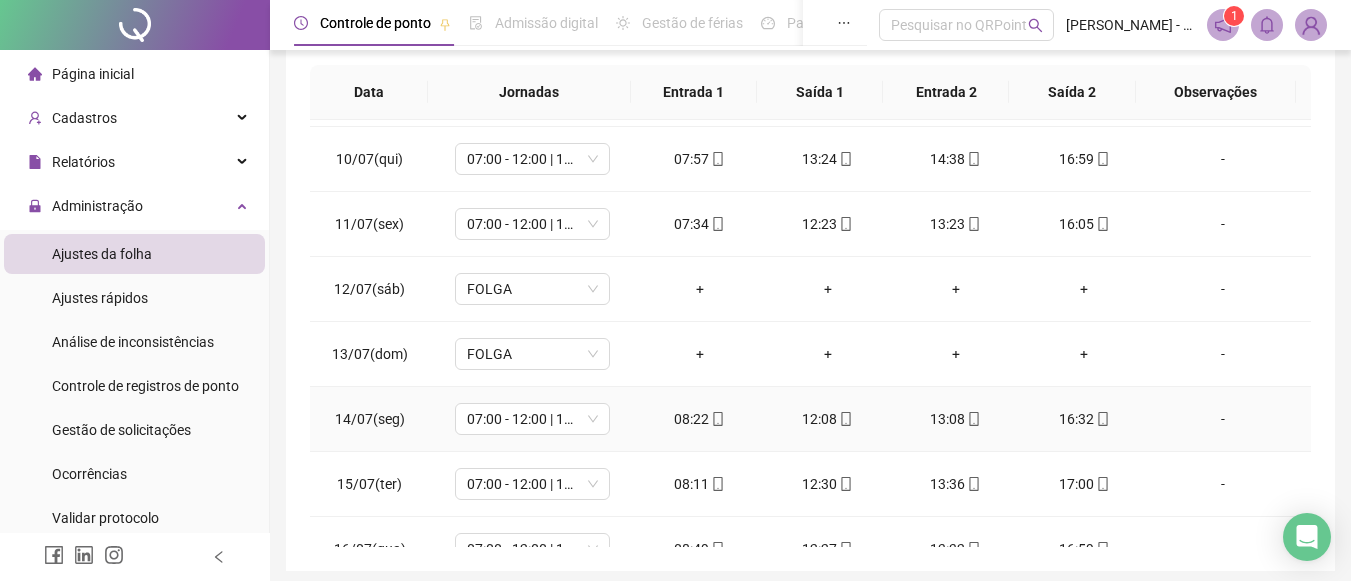 scroll, scrollTop: 678, scrollLeft: 0, axis: vertical 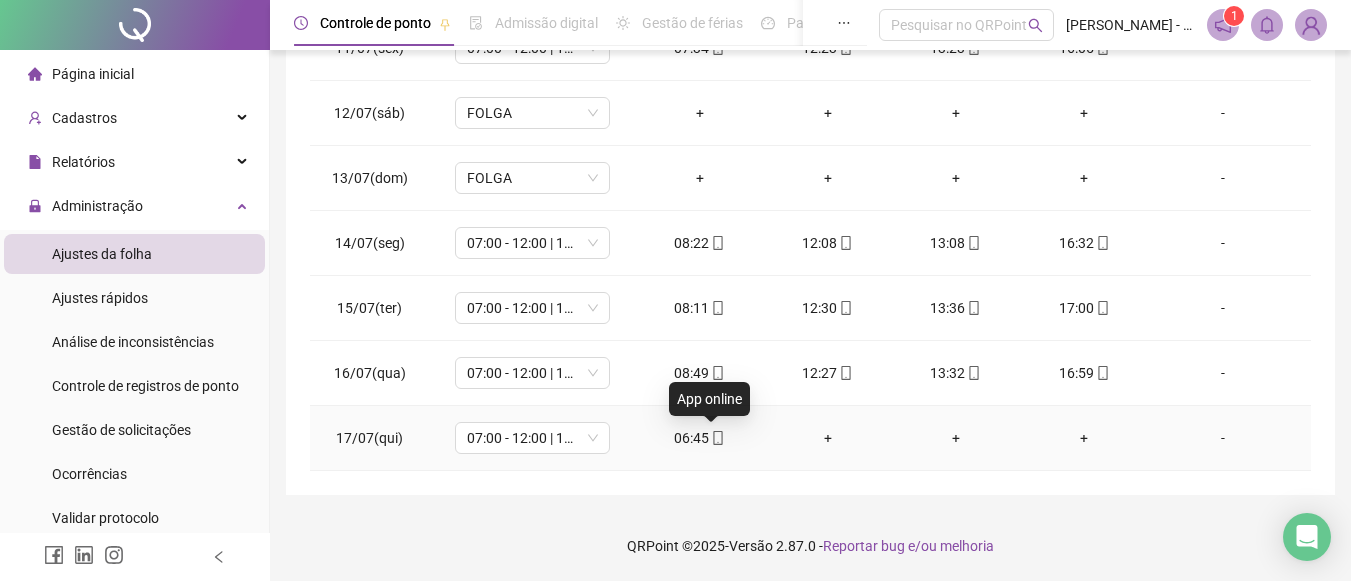 click 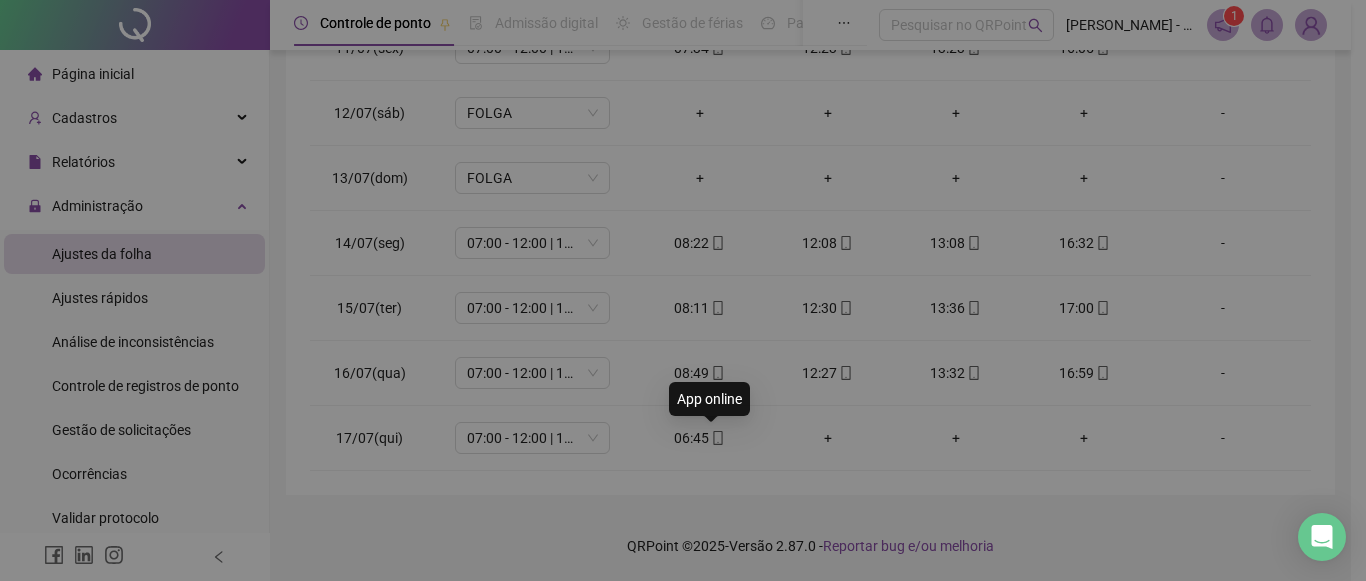 type on "**********" 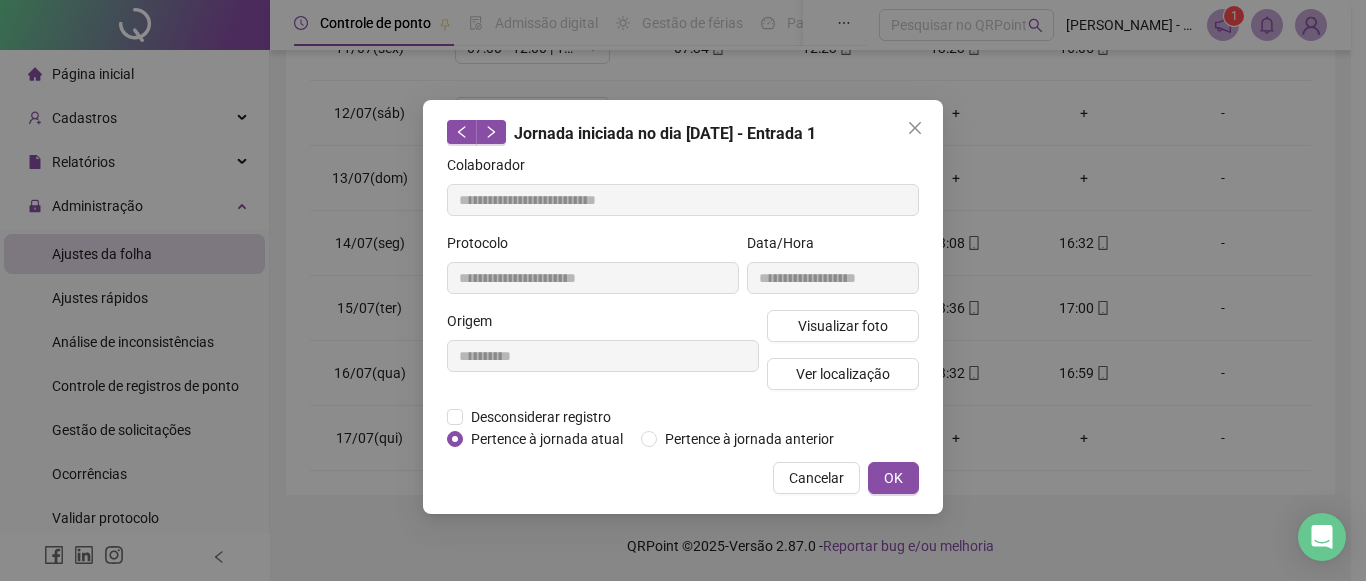 click on "Visualizar foto Ver localização" at bounding box center [843, 358] 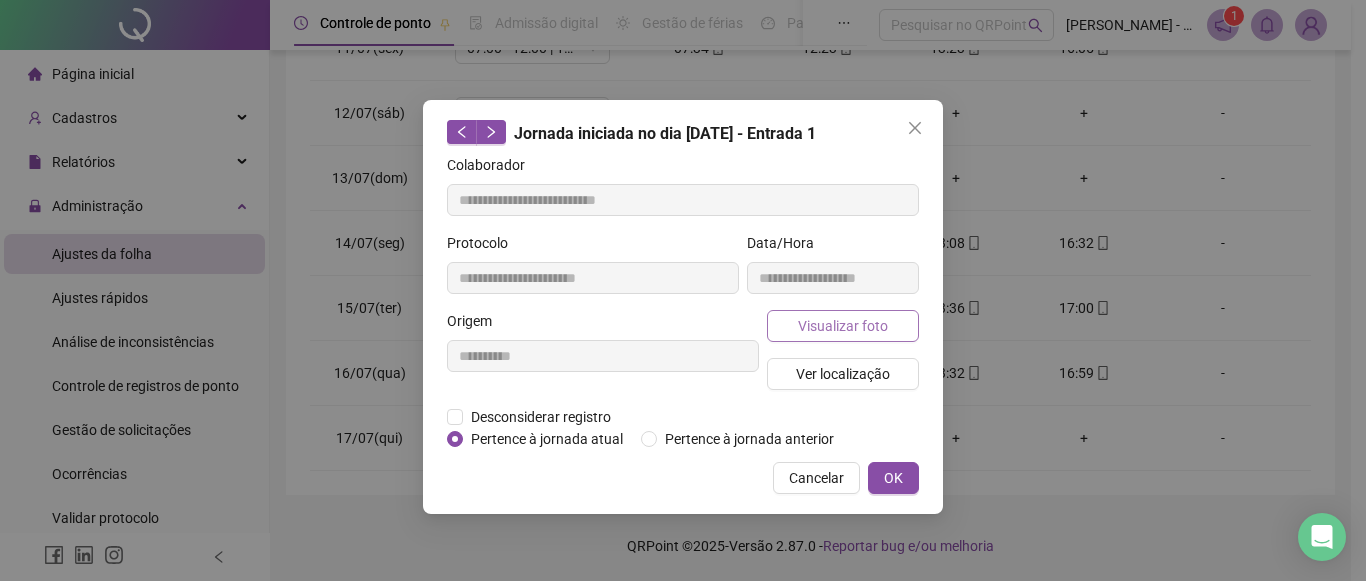 click on "Visualizar foto" at bounding box center [843, 326] 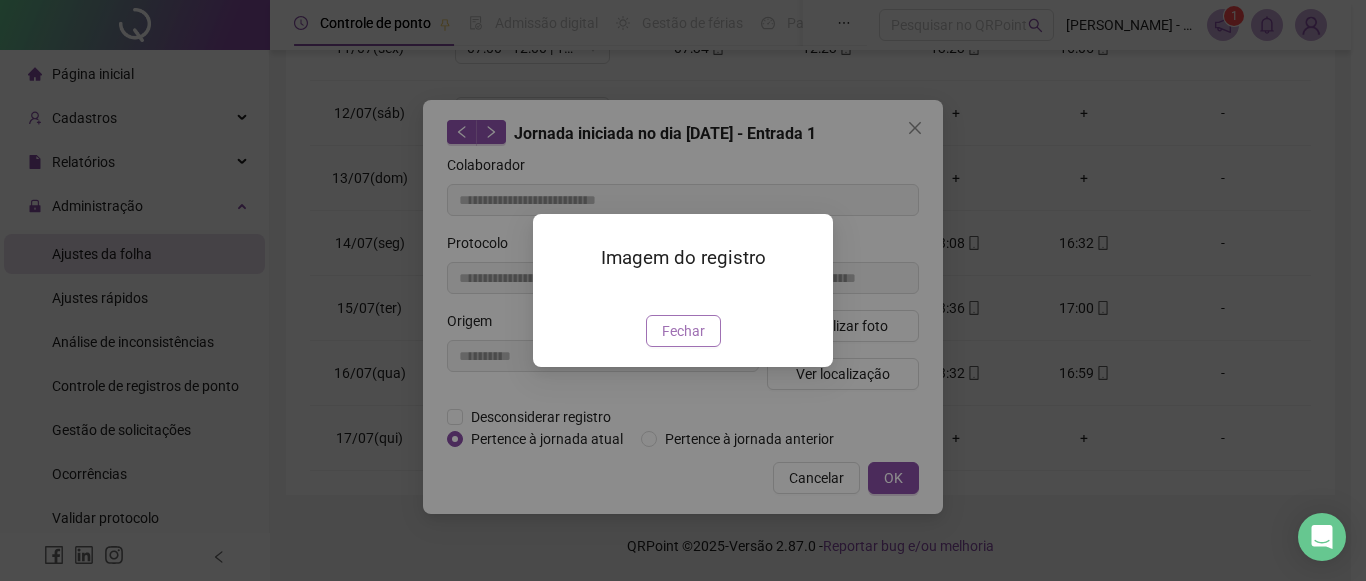 click on "Fechar" at bounding box center (683, 331) 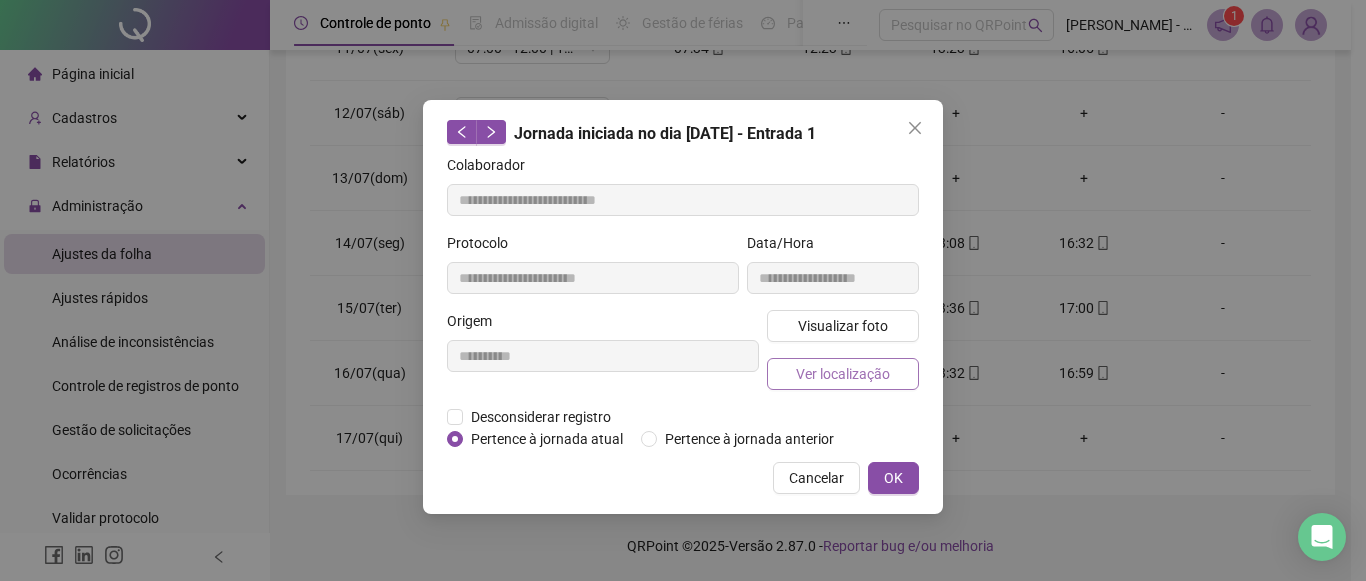 click on "Ver localização" at bounding box center (843, 374) 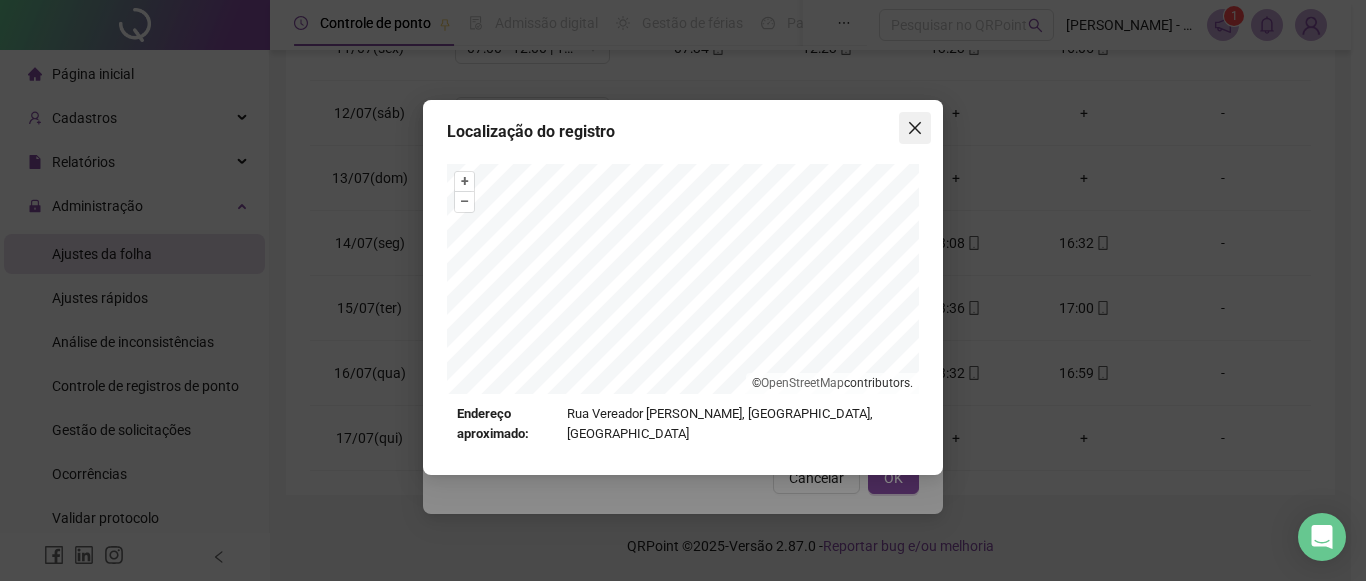 click 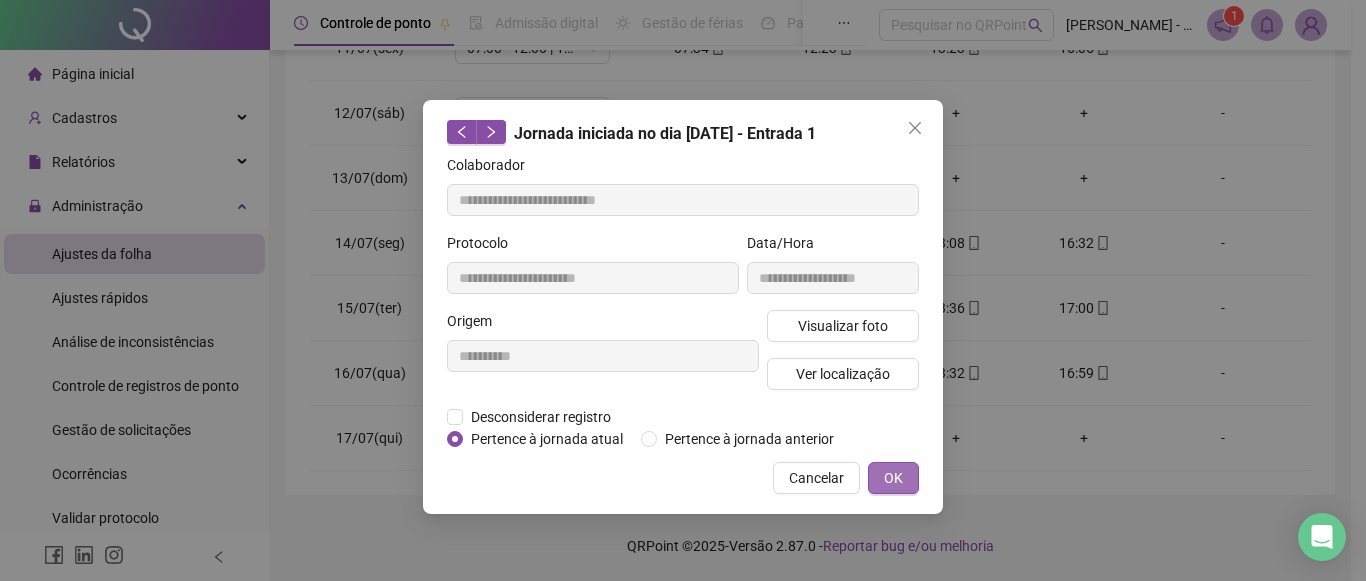 click on "OK" at bounding box center [893, 478] 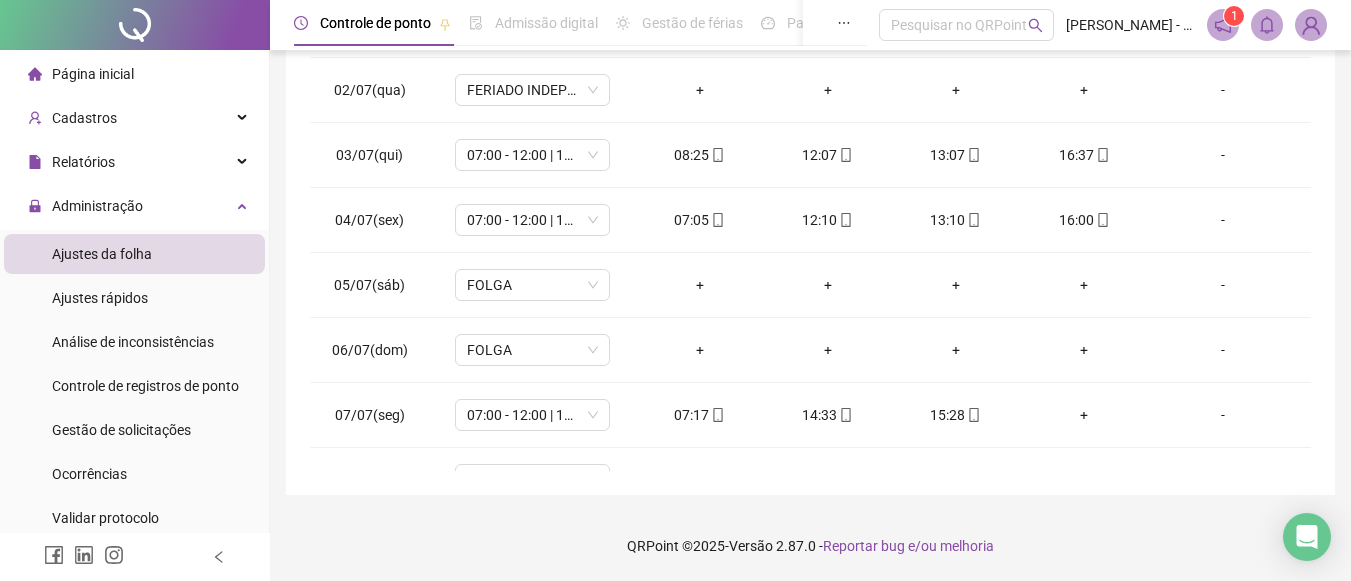scroll, scrollTop: 0, scrollLeft: 0, axis: both 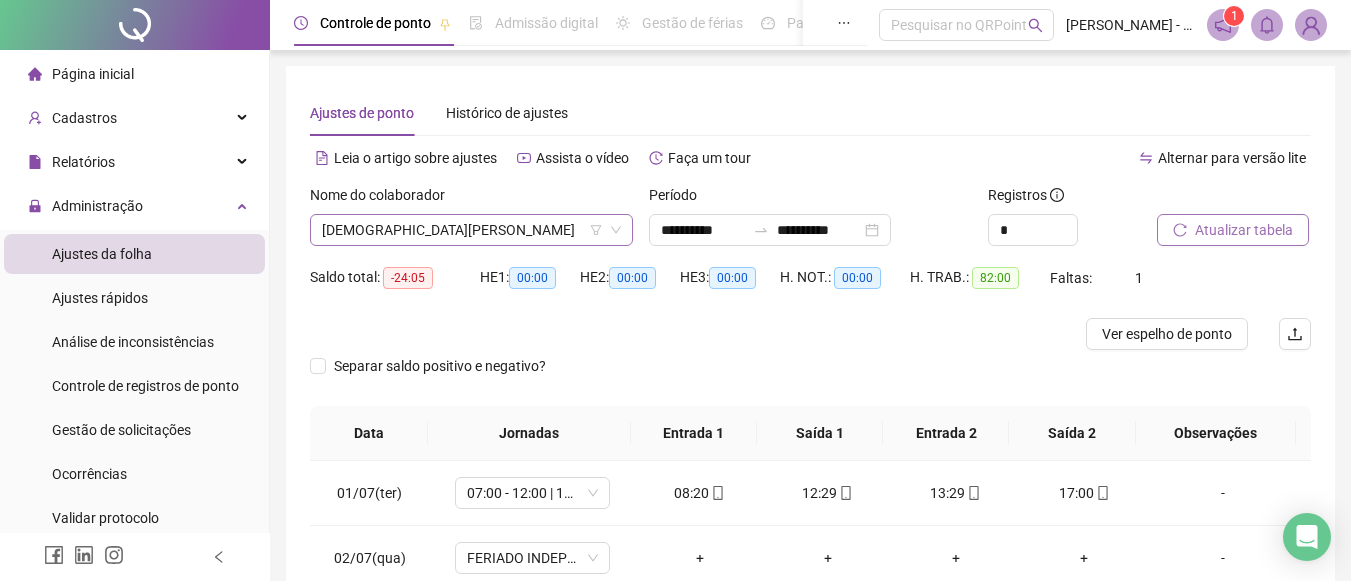 click on "[DEMOGRAPHIC_DATA][PERSON_NAME]" at bounding box center (471, 230) 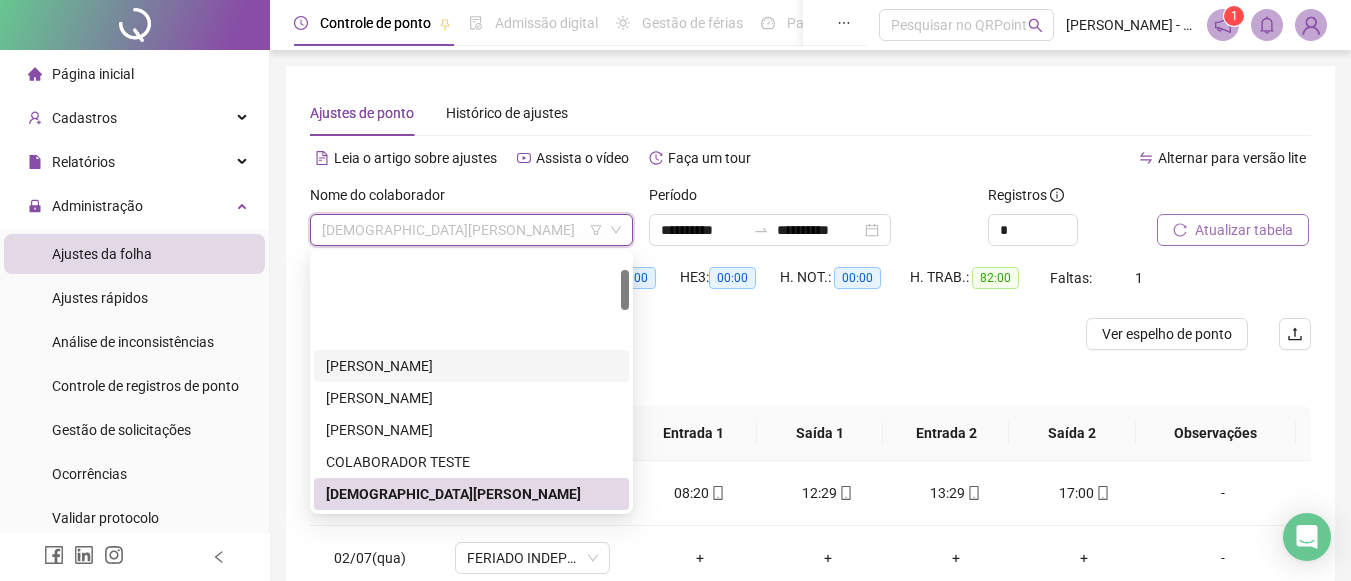 scroll, scrollTop: 100, scrollLeft: 0, axis: vertical 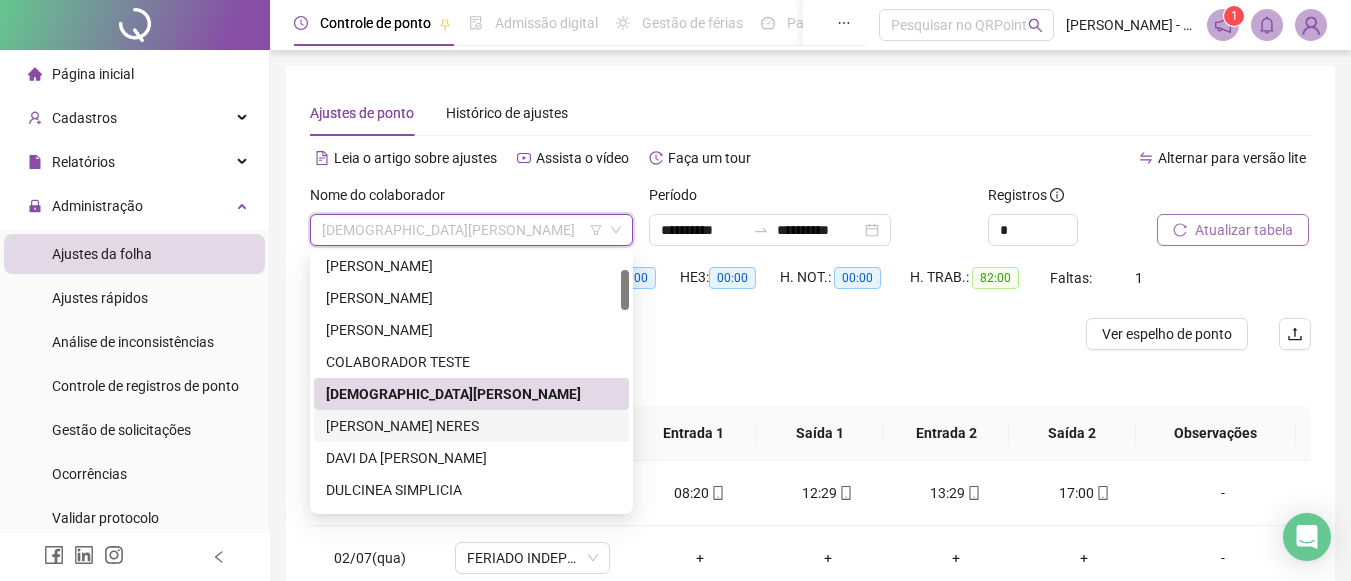 click on "[PERSON_NAME] NERES" at bounding box center (471, 426) 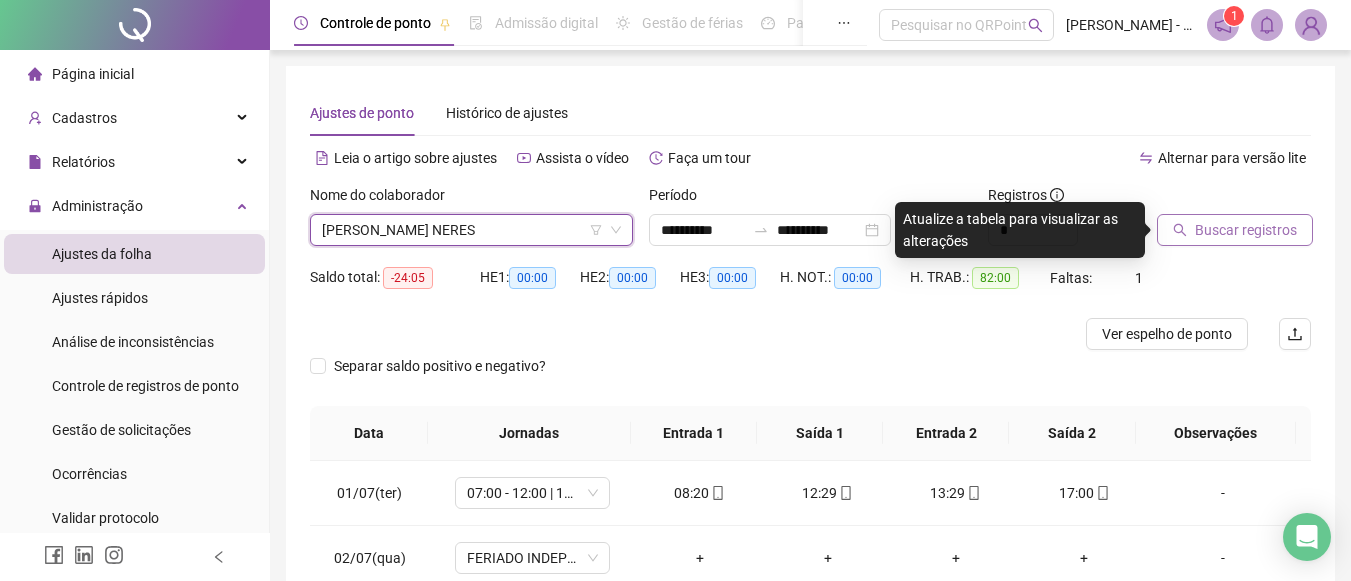 click on "Buscar registros" at bounding box center (1246, 230) 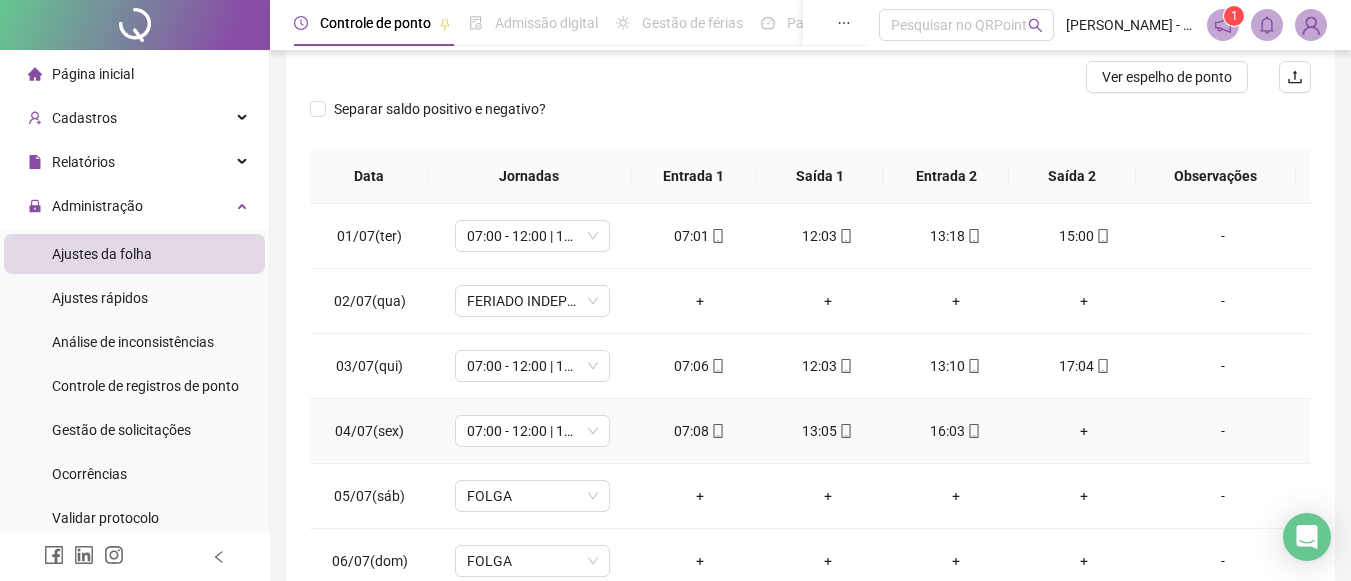 scroll, scrollTop: 300, scrollLeft: 0, axis: vertical 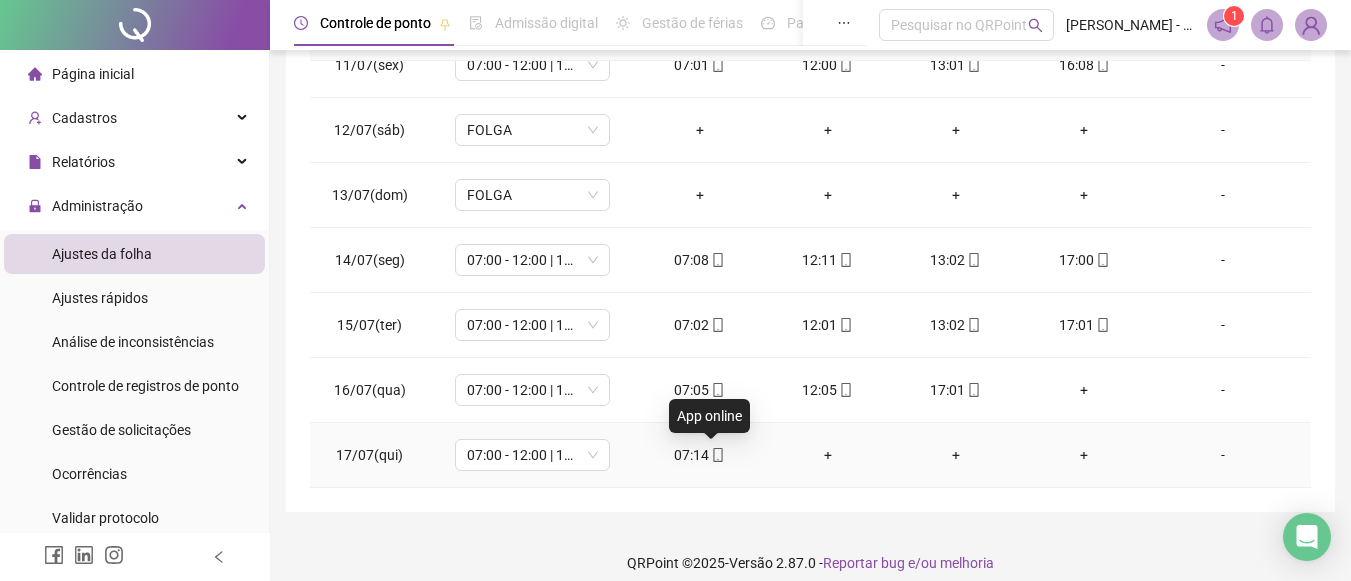 click 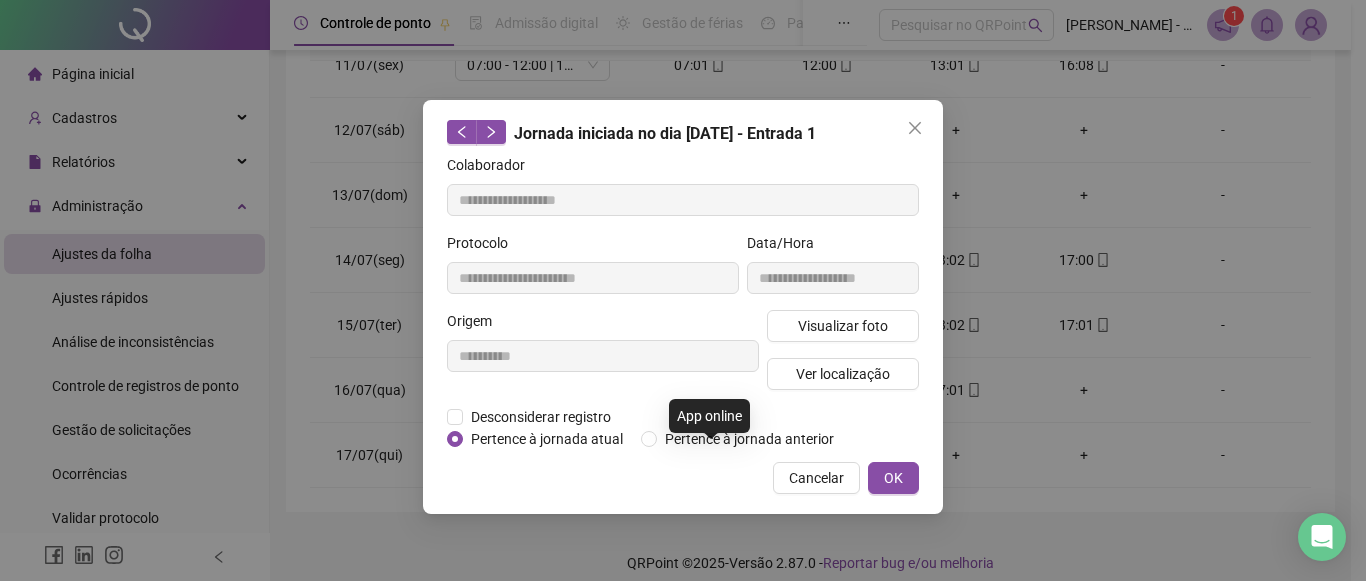type on "**********" 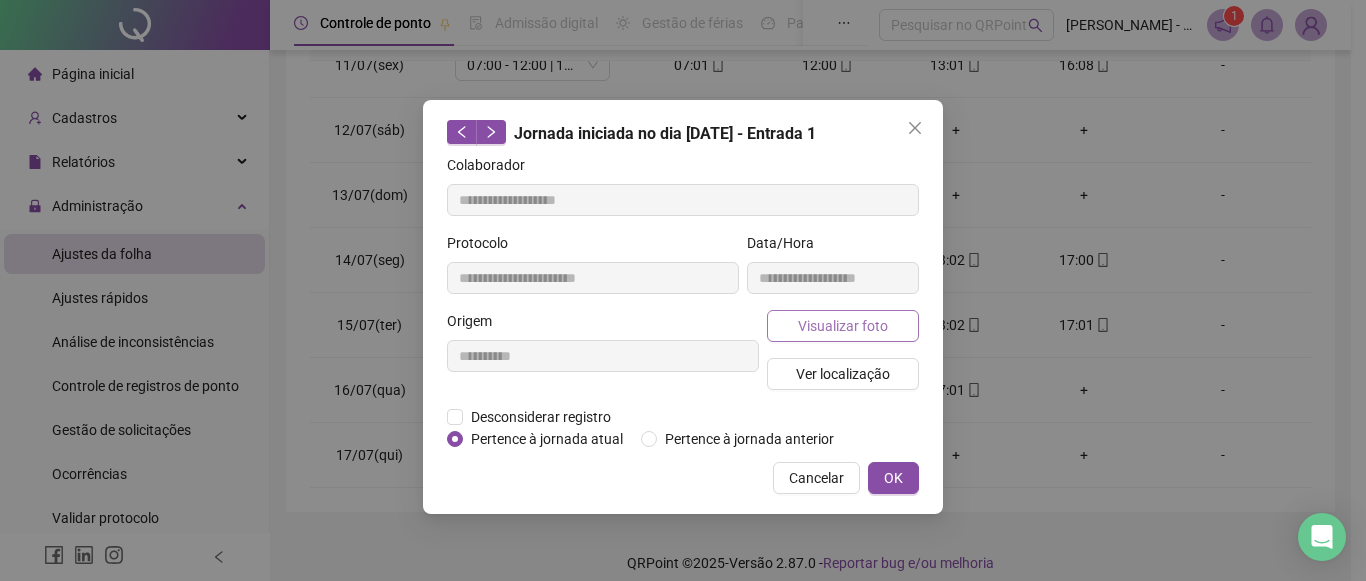 click on "Visualizar foto" at bounding box center (843, 326) 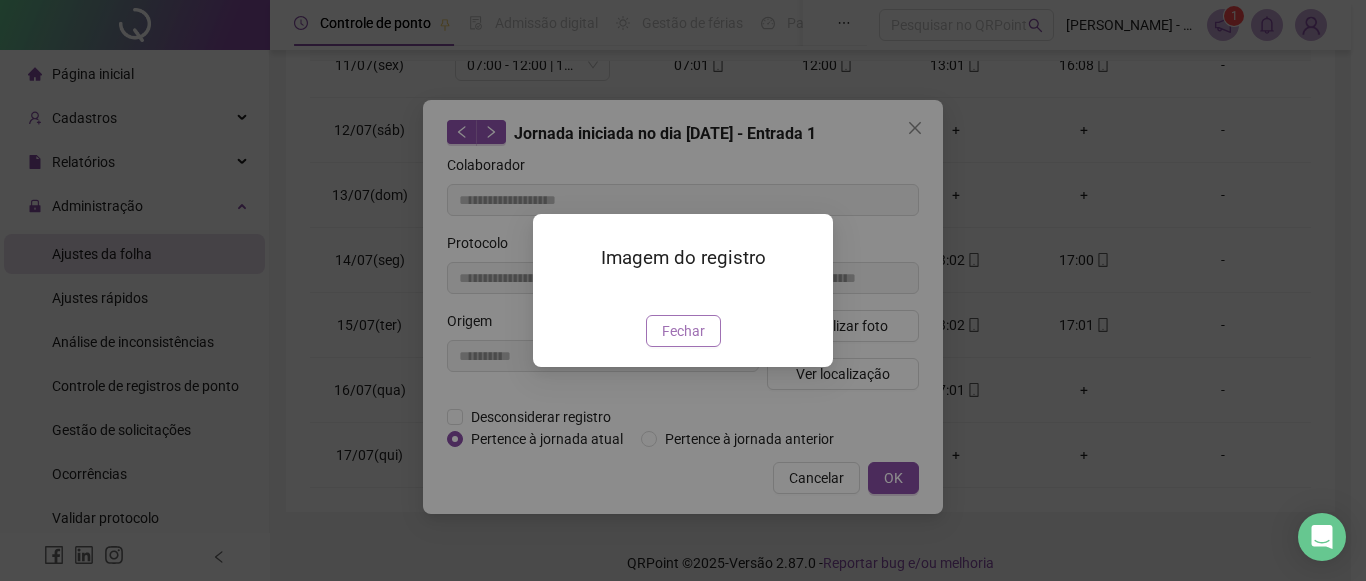 click on "Fechar" at bounding box center [683, 331] 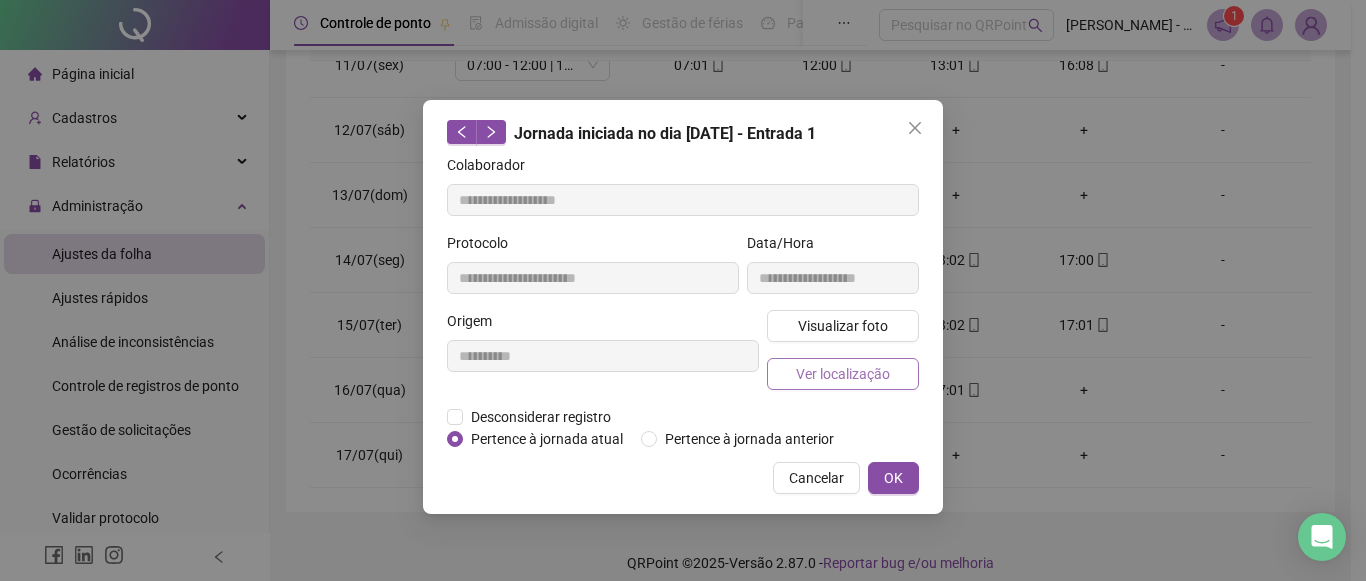 click on "Ver localização" at bounding box center (843, 374) 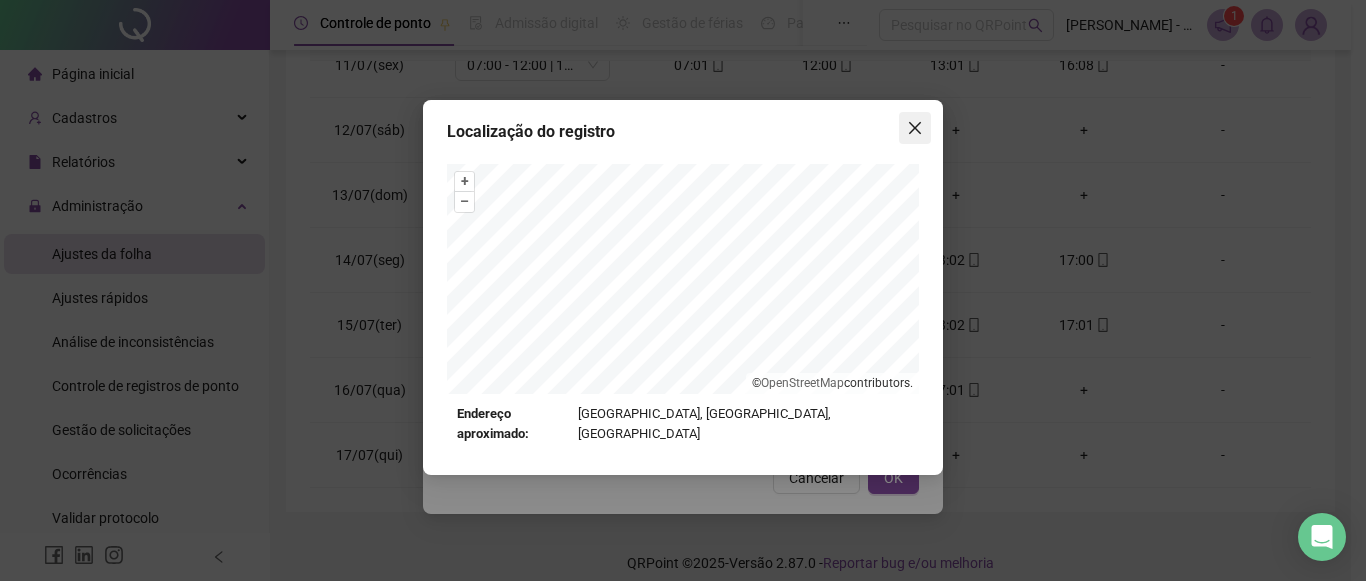 click at bounding box center (915, 128) 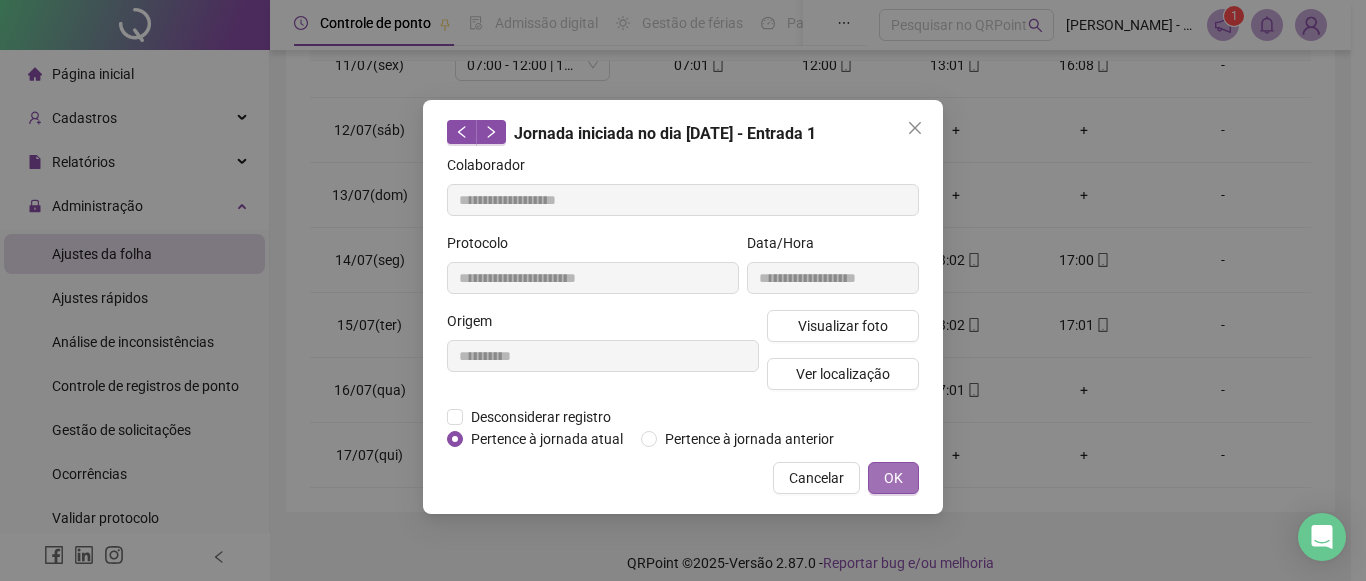 click on "OK" at bounding box center (893, 478) 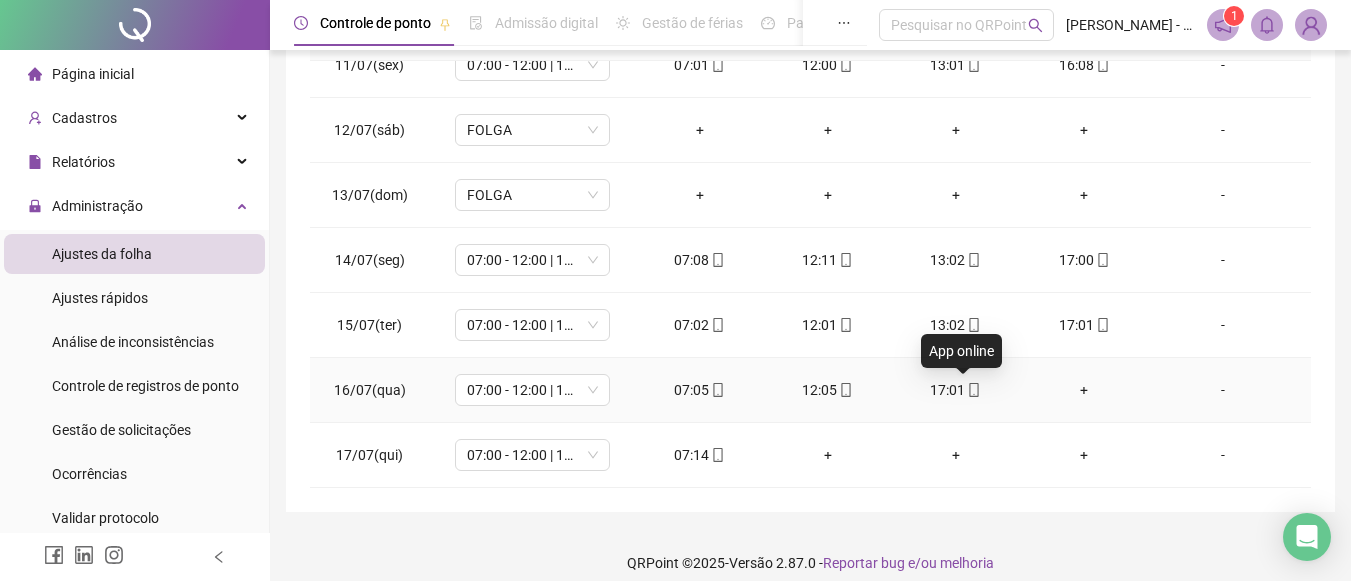 click 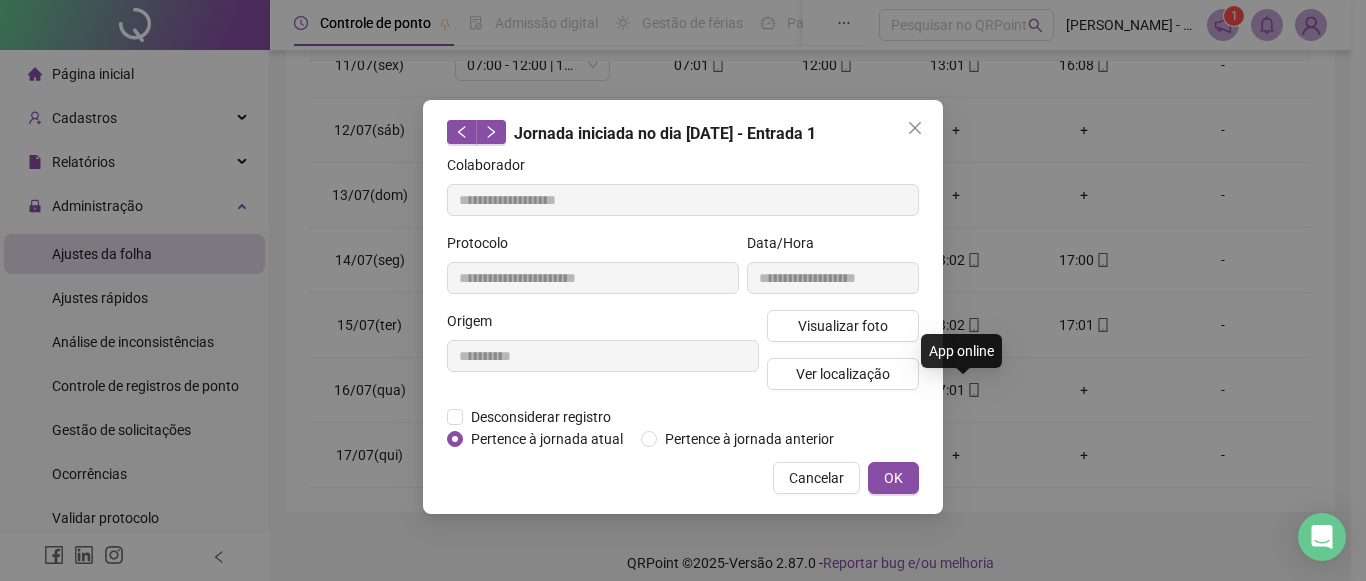 type on "**********" 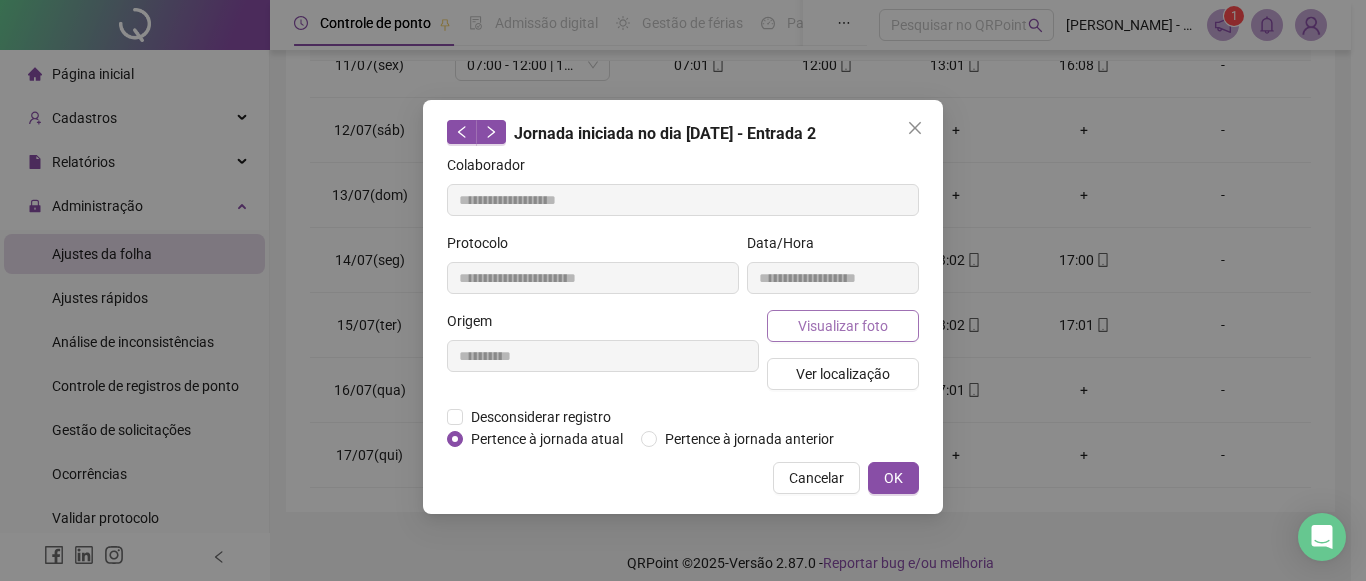 click on "Visualizar foto" at bounding box center (843, 326) 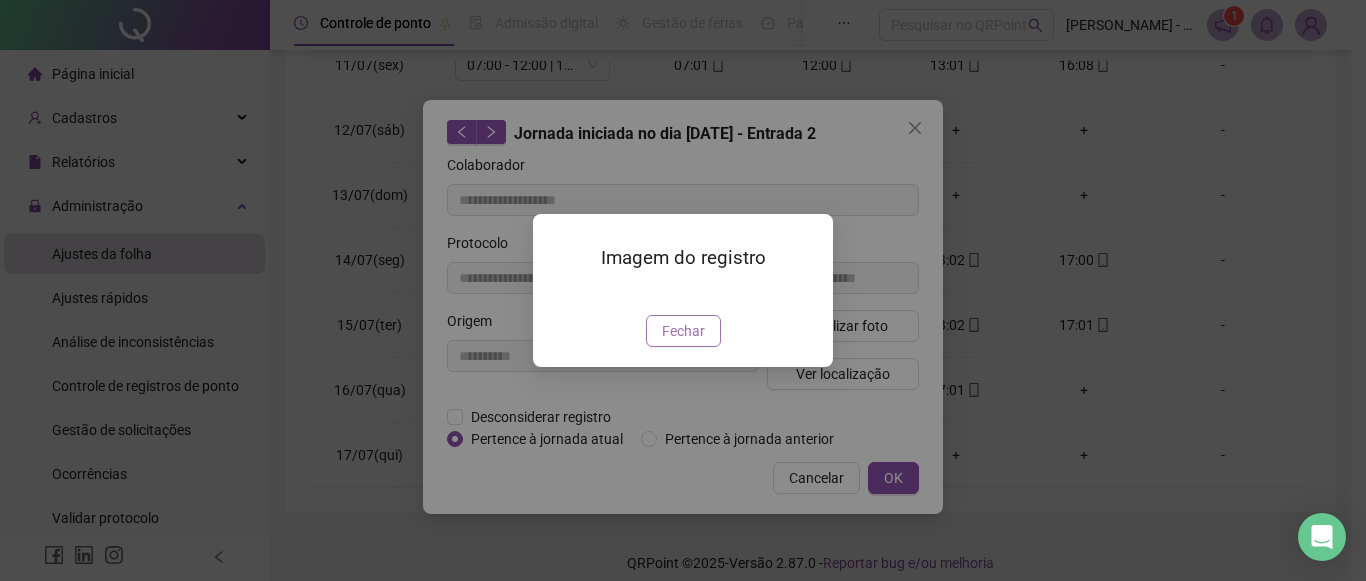 drag, startPoint x: 711, startPoint y: 455, endPoint x: 957, endPoint y: 455, distance: 246 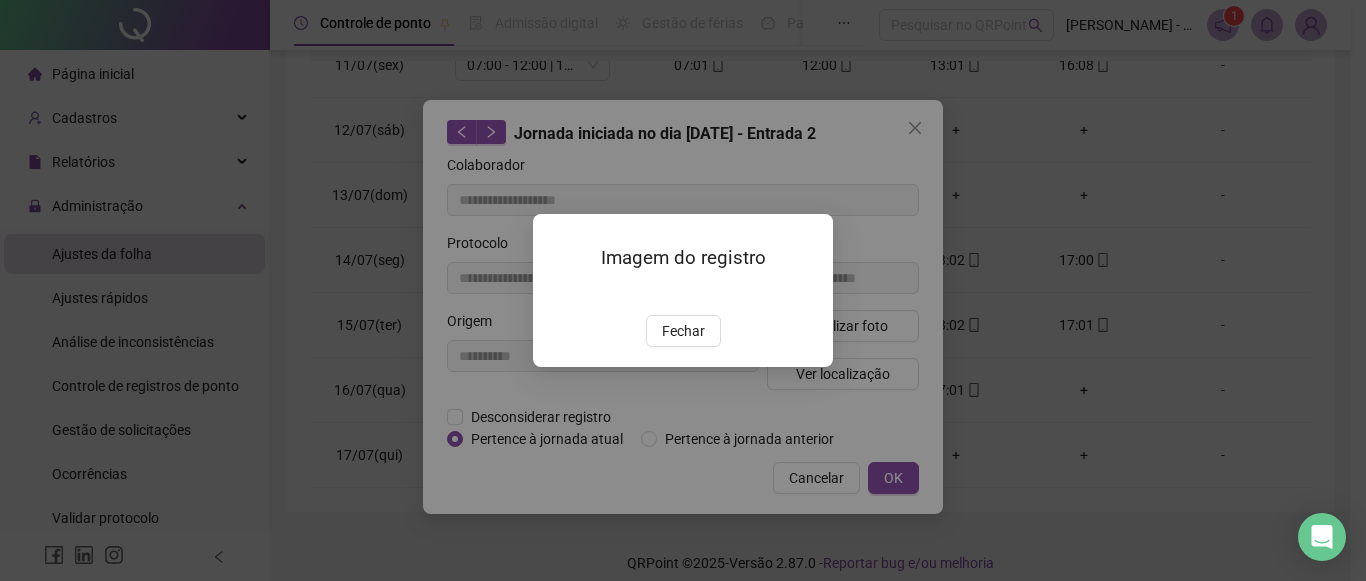 click on "Fechar" at bounding box center [683, 331] 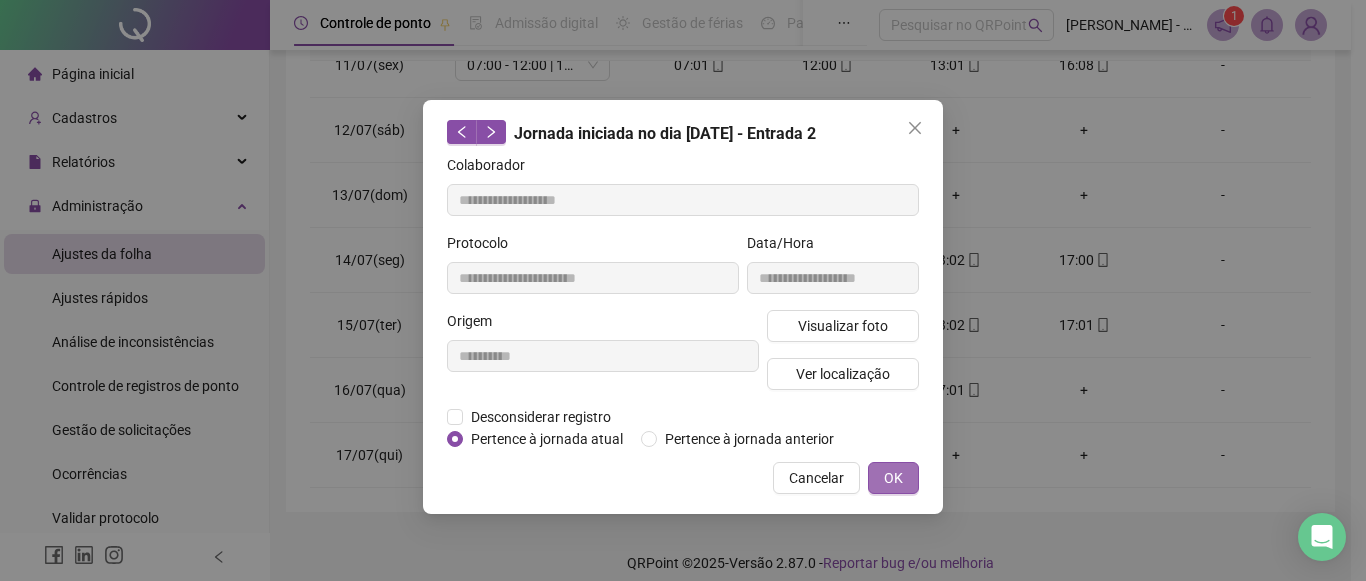 click on "OK" at bounding box center [893, 478] 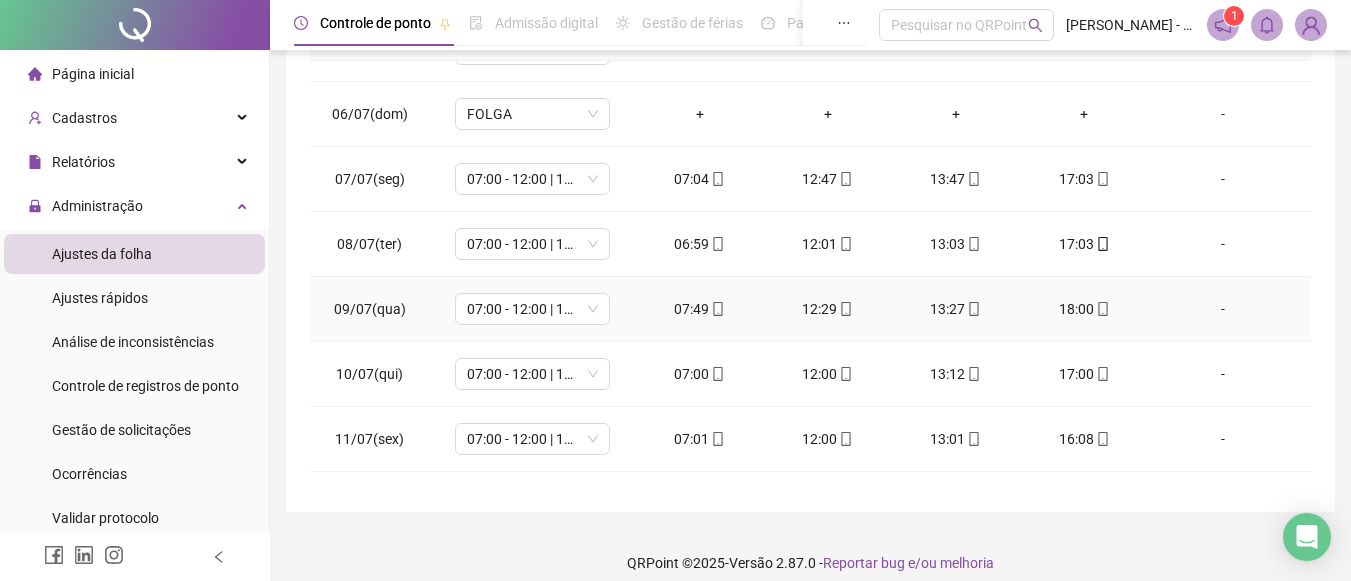 scroll, scrollTop: 0, scrollLeft: 0, axis: both 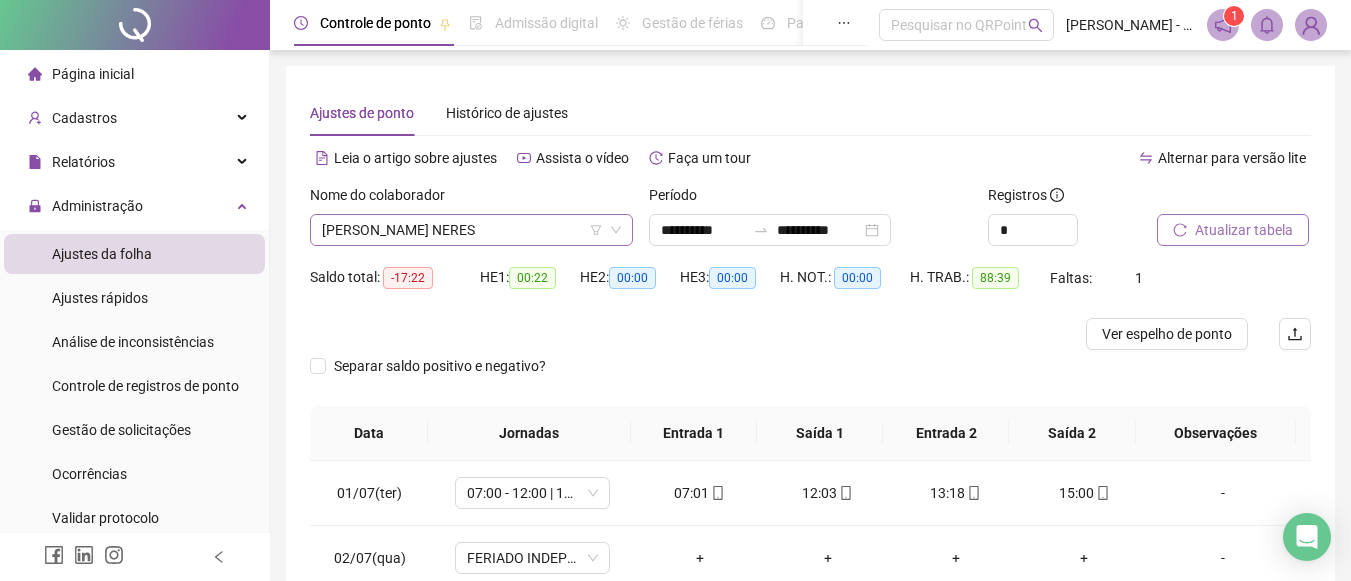 click on "[PERSON_NAME] NERES" at bounding box center [471, 230] 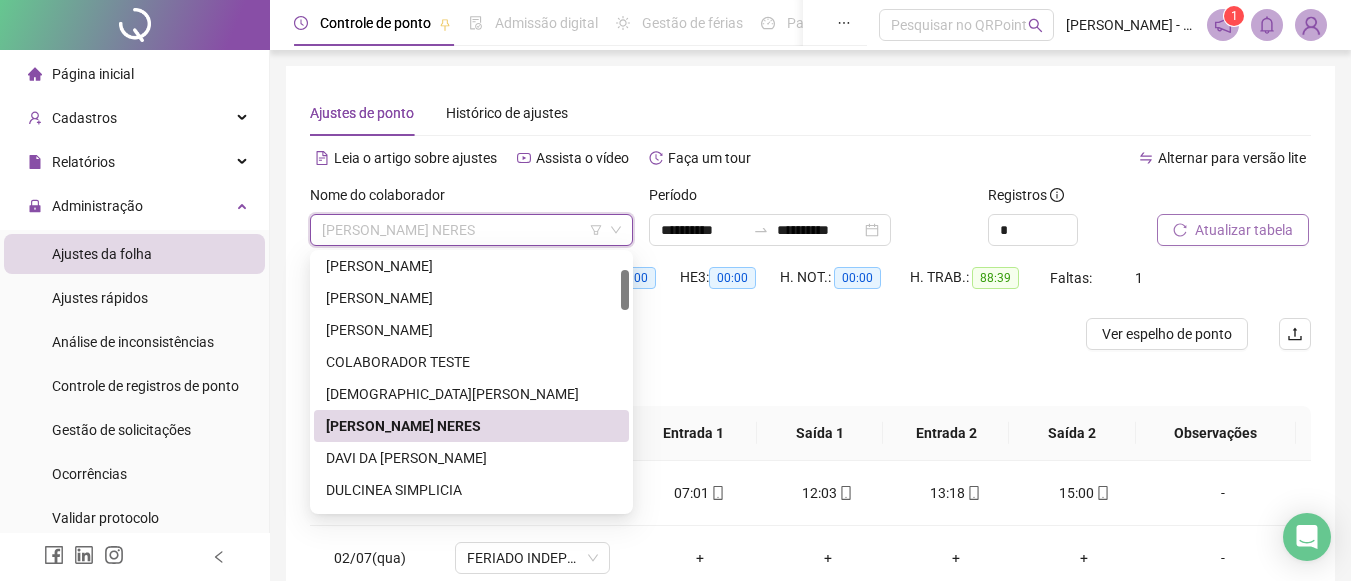 scroll, scrollTop: 200, scrollLeft: 0, axis: vertical 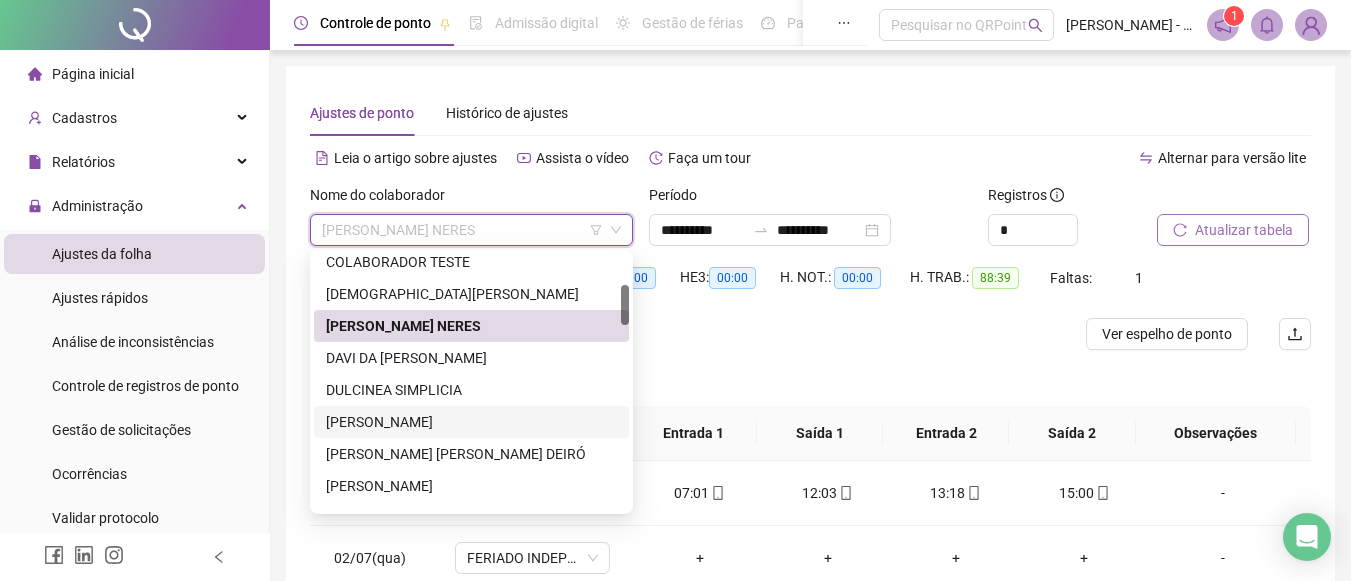 click on "[PERSON_NAME]" at bounding box center [471, 422] 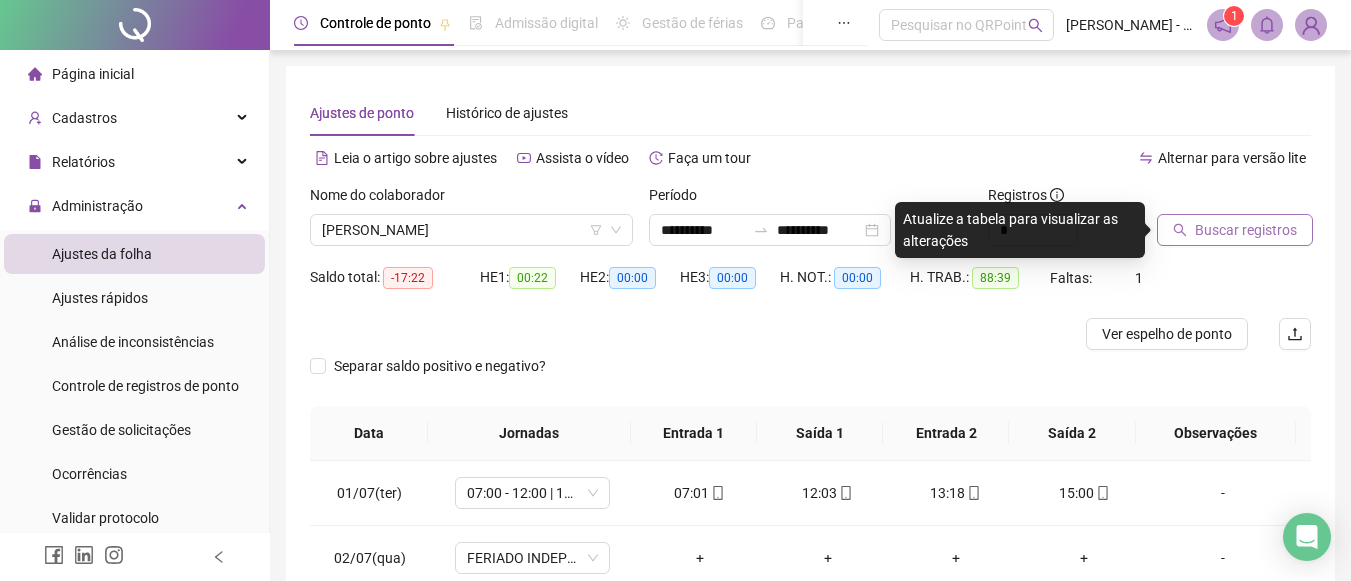 click on "Buscar registros" at bounding box center (1246, 230) 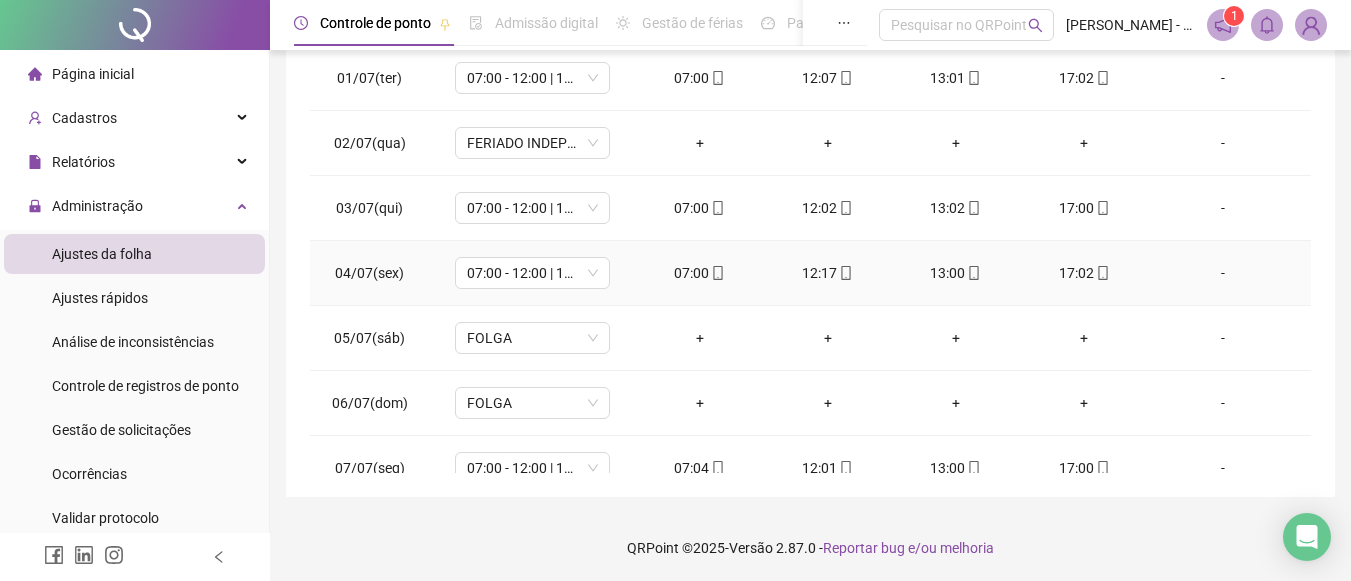 scroll, scrollTop: 417, scrollLeft: 0, axis: vertical 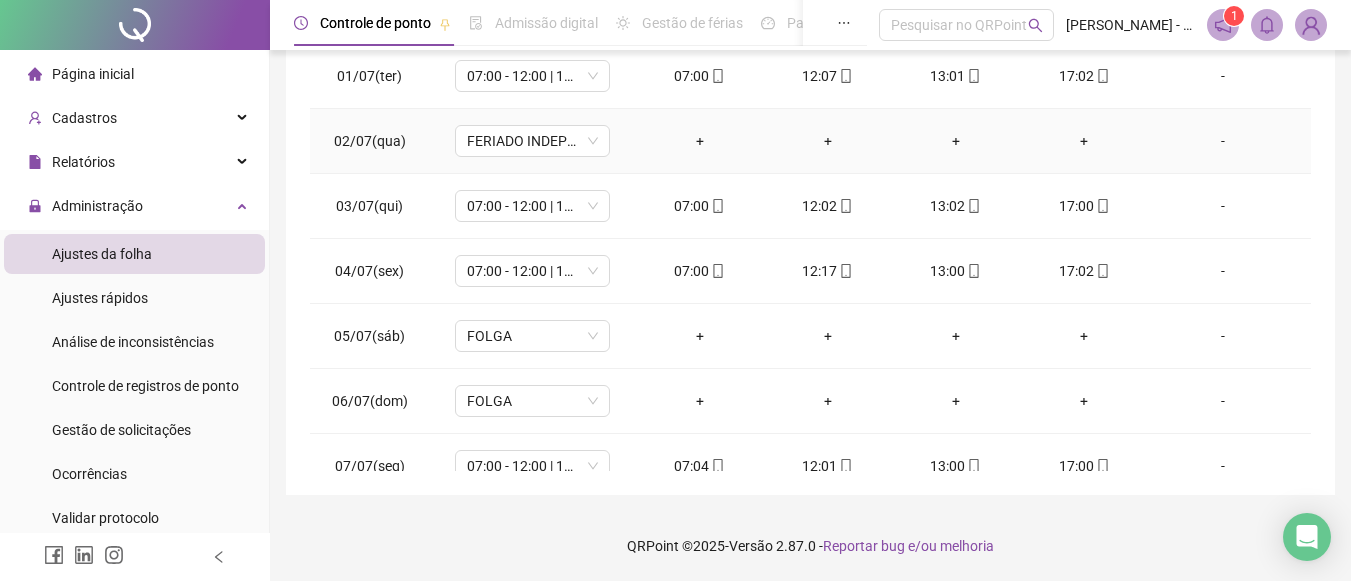 click on "+" at bounding box center [1084, 141] 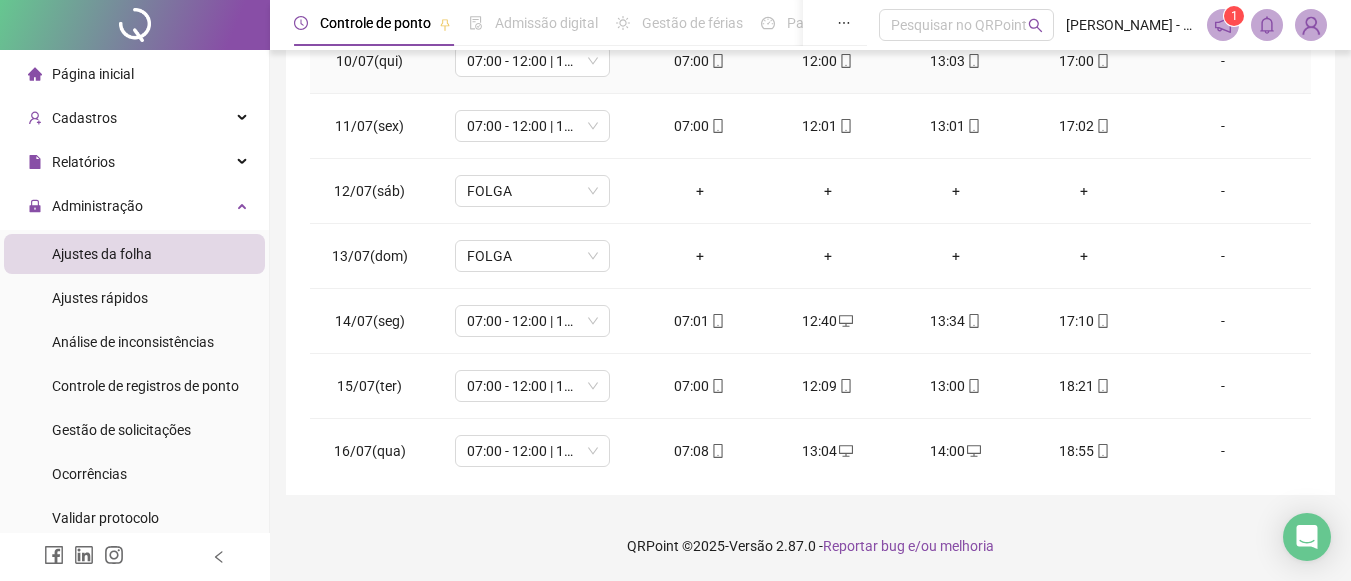 scroll, scrollTop: 678, scrollLeft: 0, axis: vertical 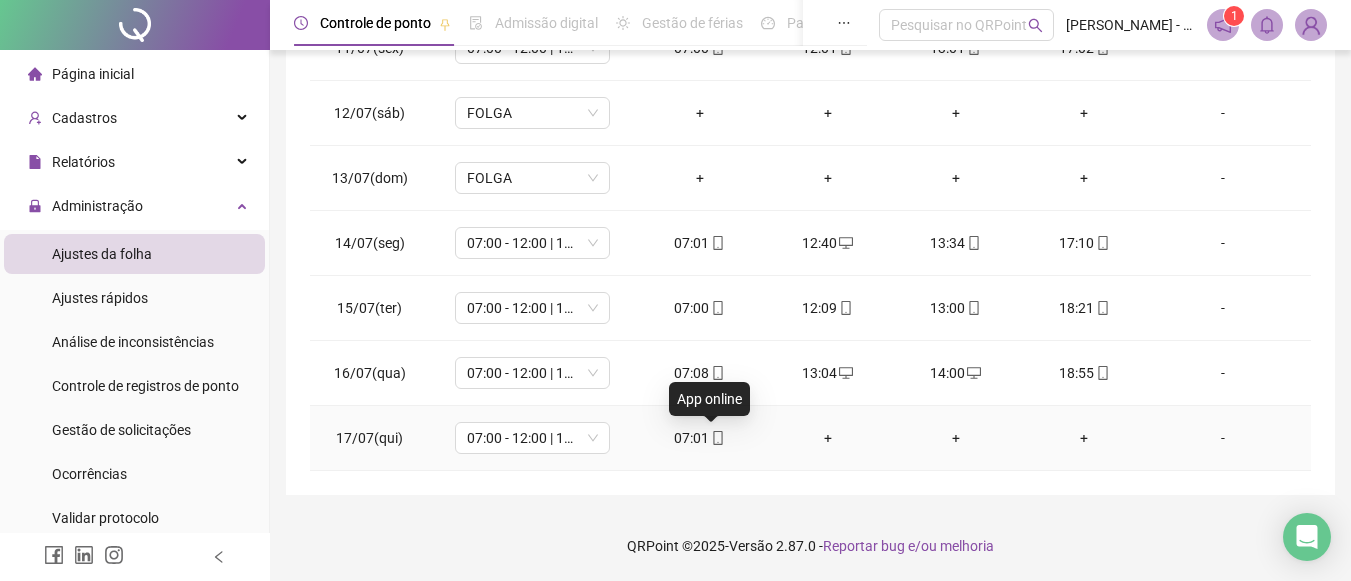 click 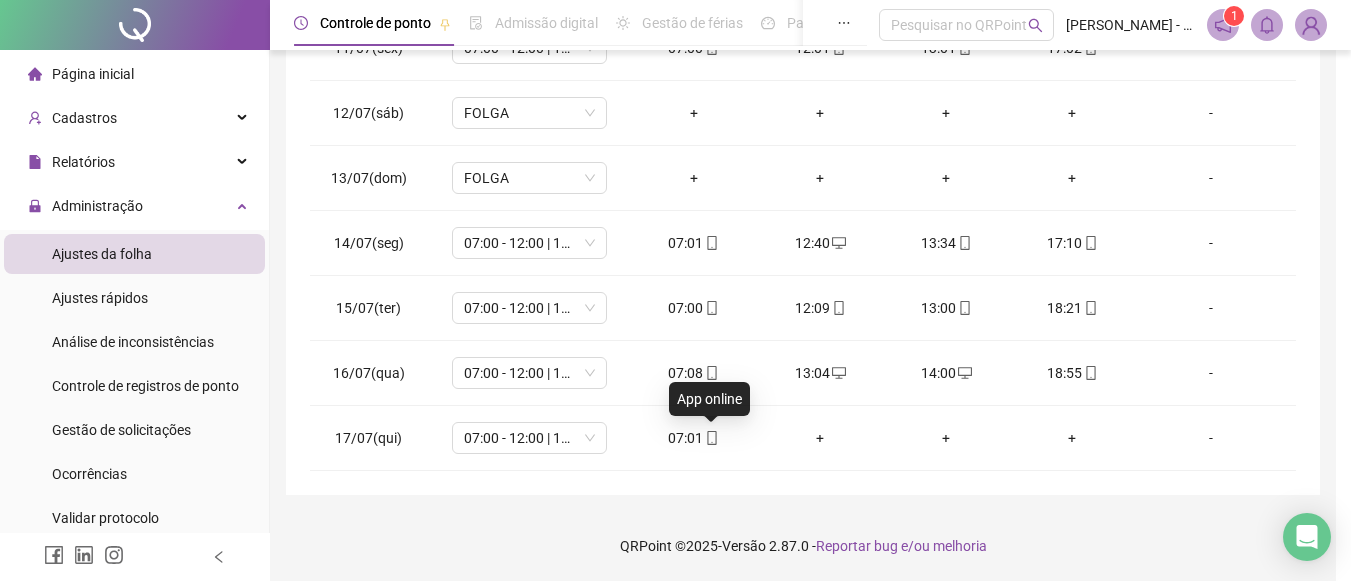 type on "**********" 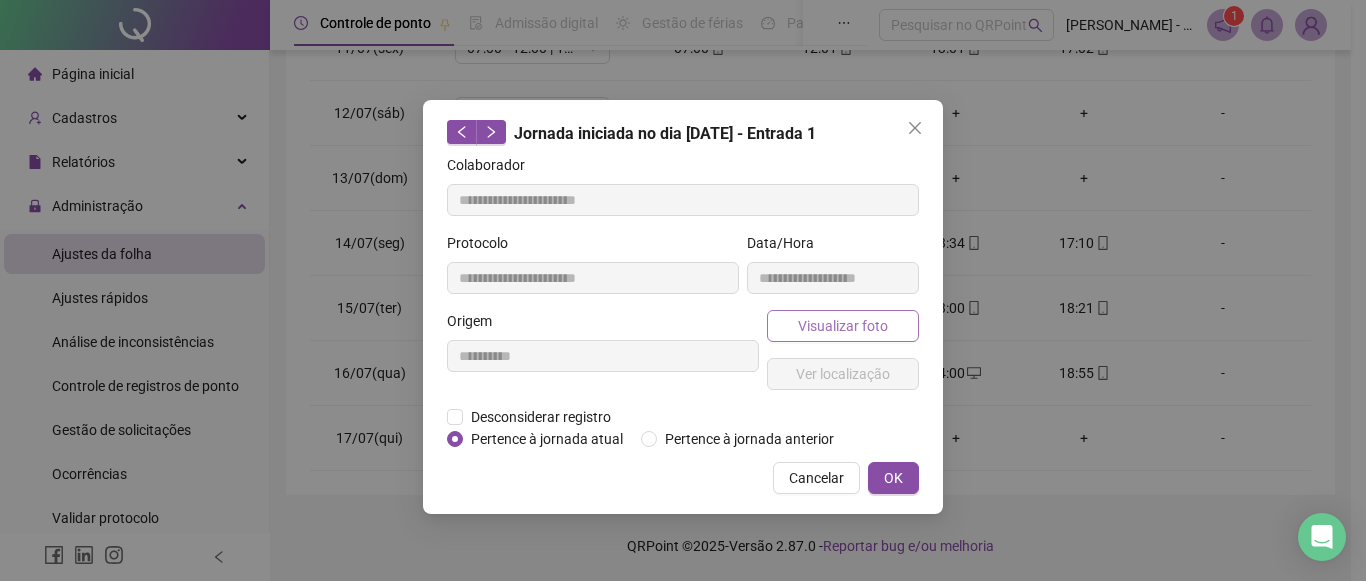 click on "Visualizar foto" at bounding box center (843, 326) 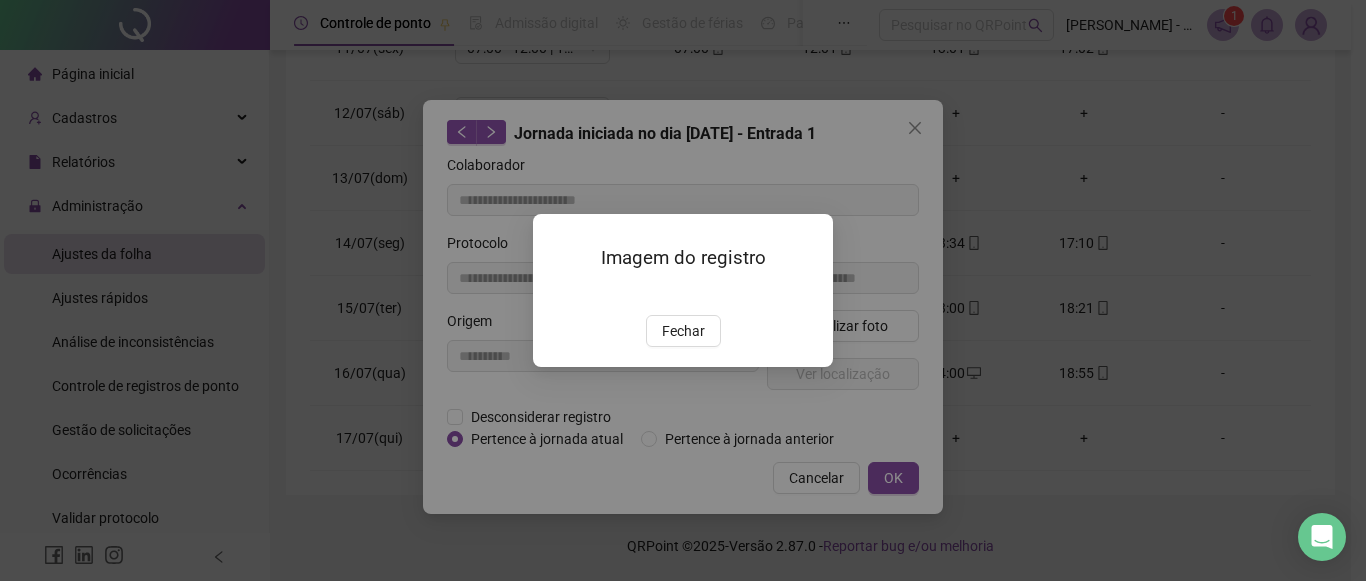 drag, startPoint x: 682, startPoint y: 460, endPoint x: 895, endPoint y: 485, distance: 214.46211 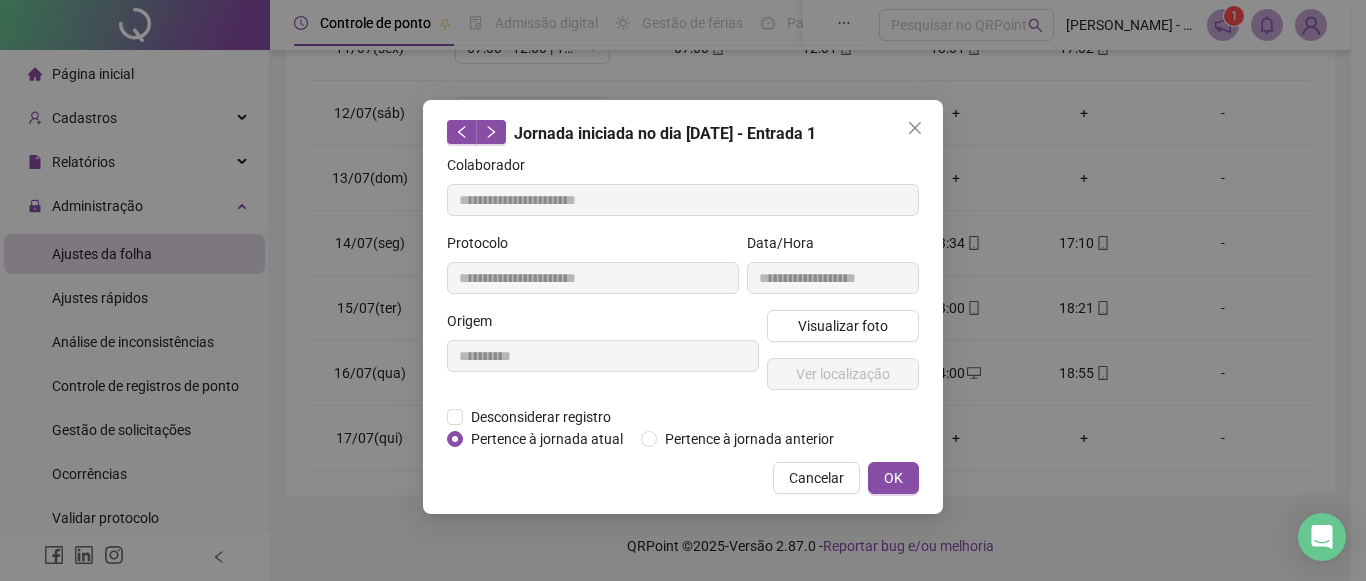 drag, startPoint x: 898, startPoint y: 484, endPoint x: 887, endPoint y: 481, distance: 11.401754 